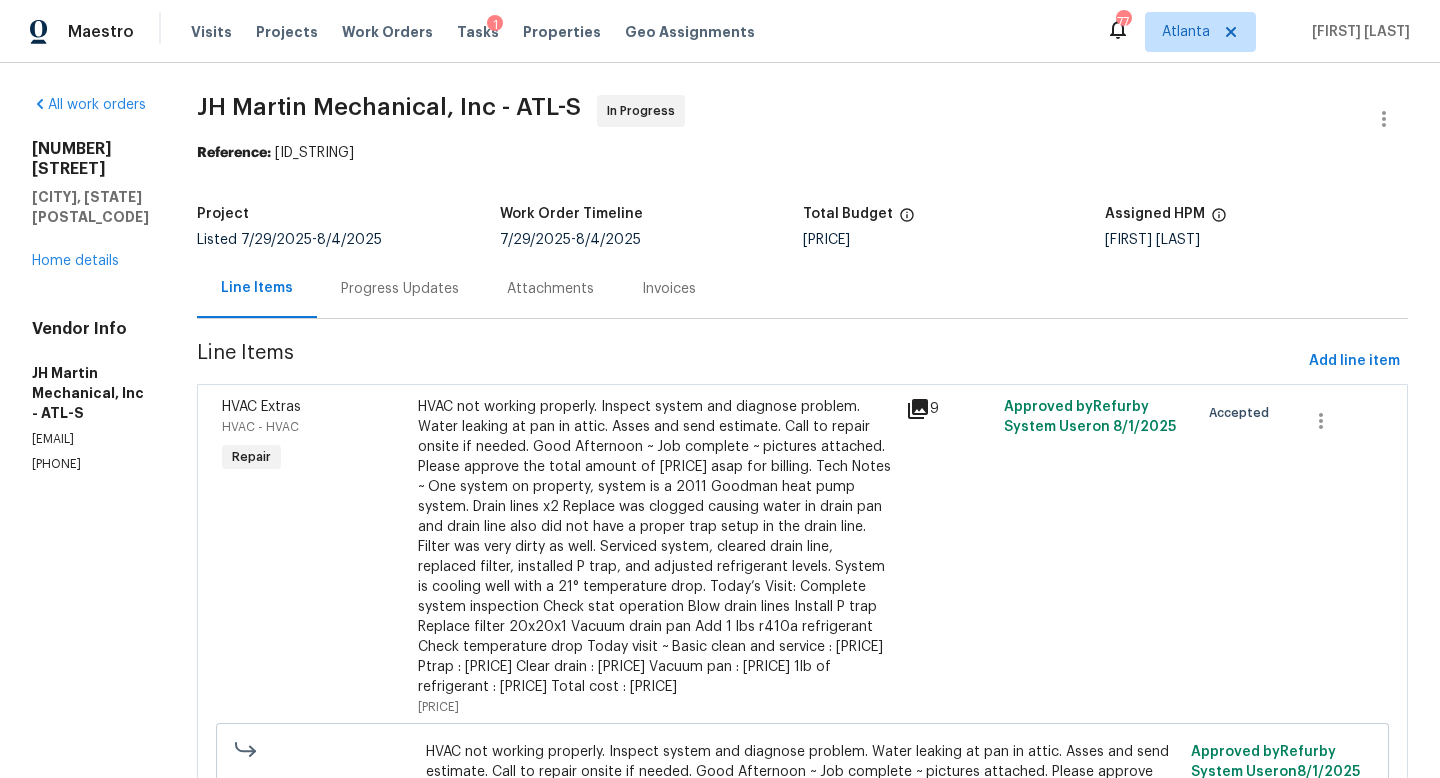 scroll, scrollTop: 0, scrollLeft: 0, axis: both 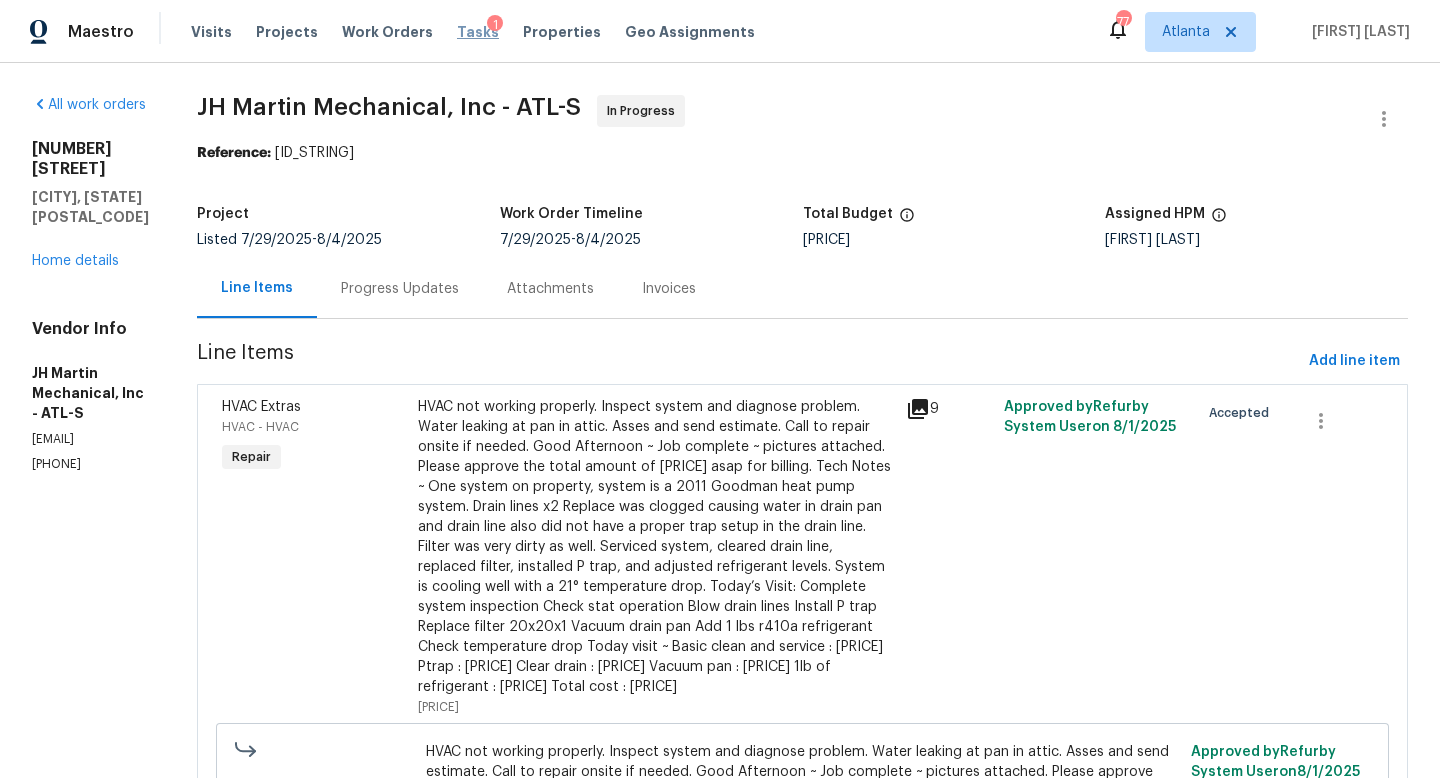 click on "Tasks" at bounding box center (478, 32) 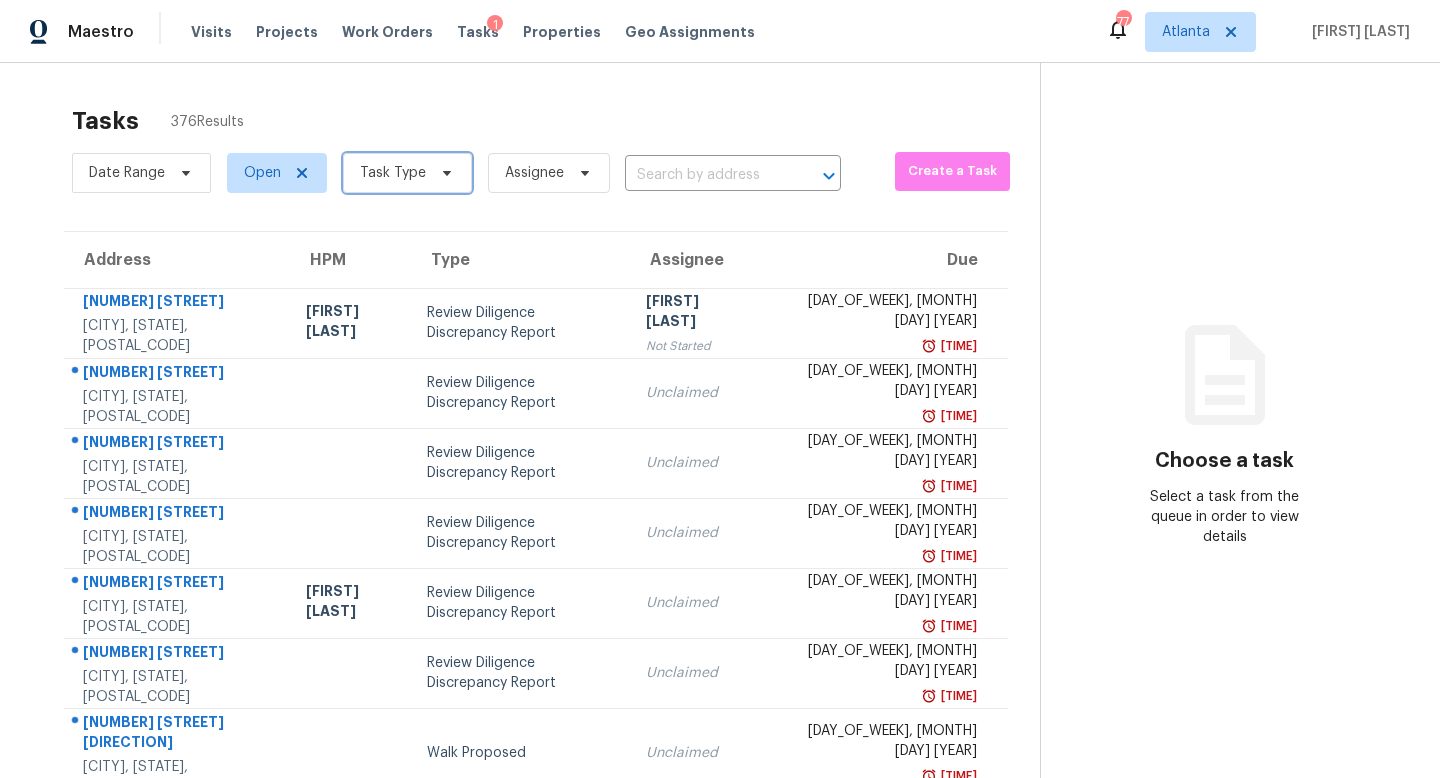 click on "Task Type" at bounding box center (393, 173) 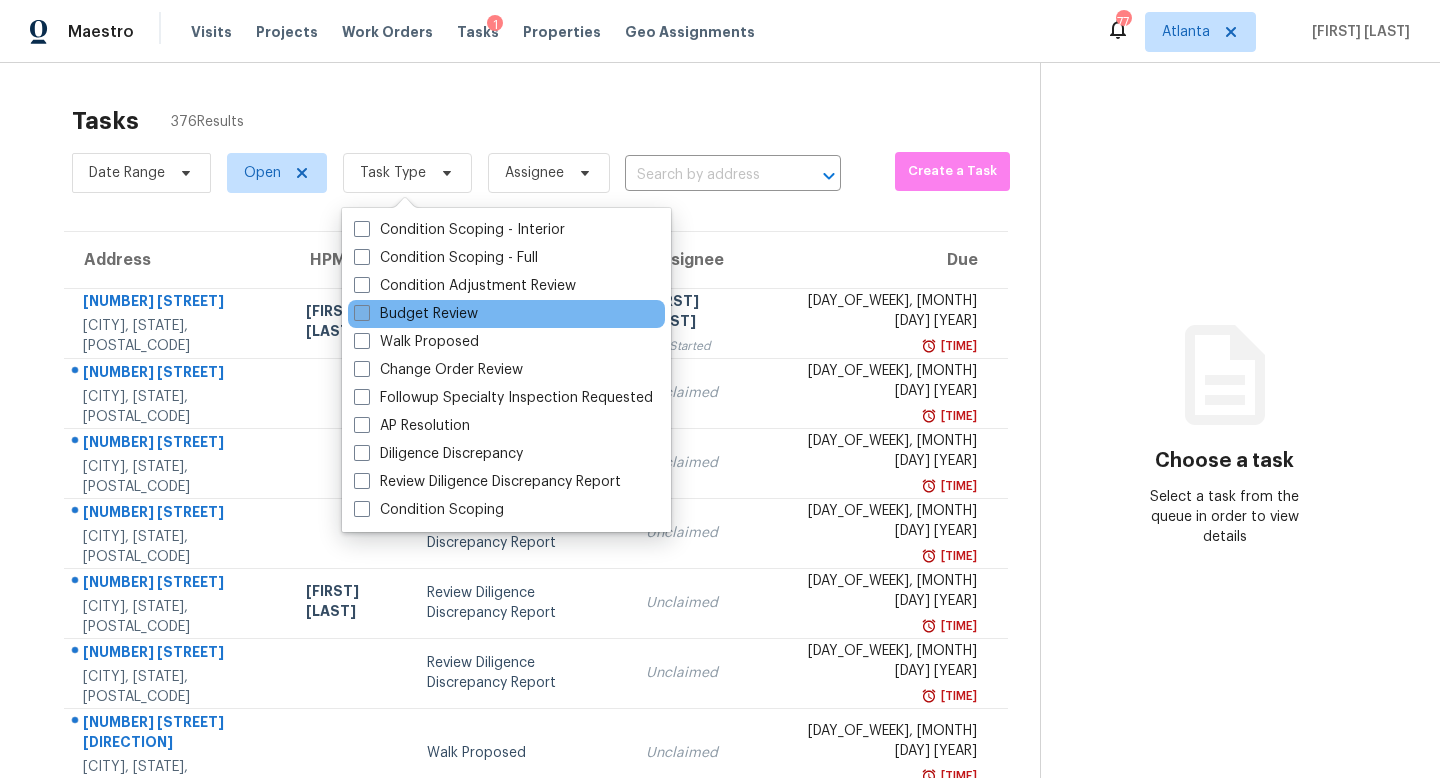 click on "Budget Review" at bounding box center (416, 314) 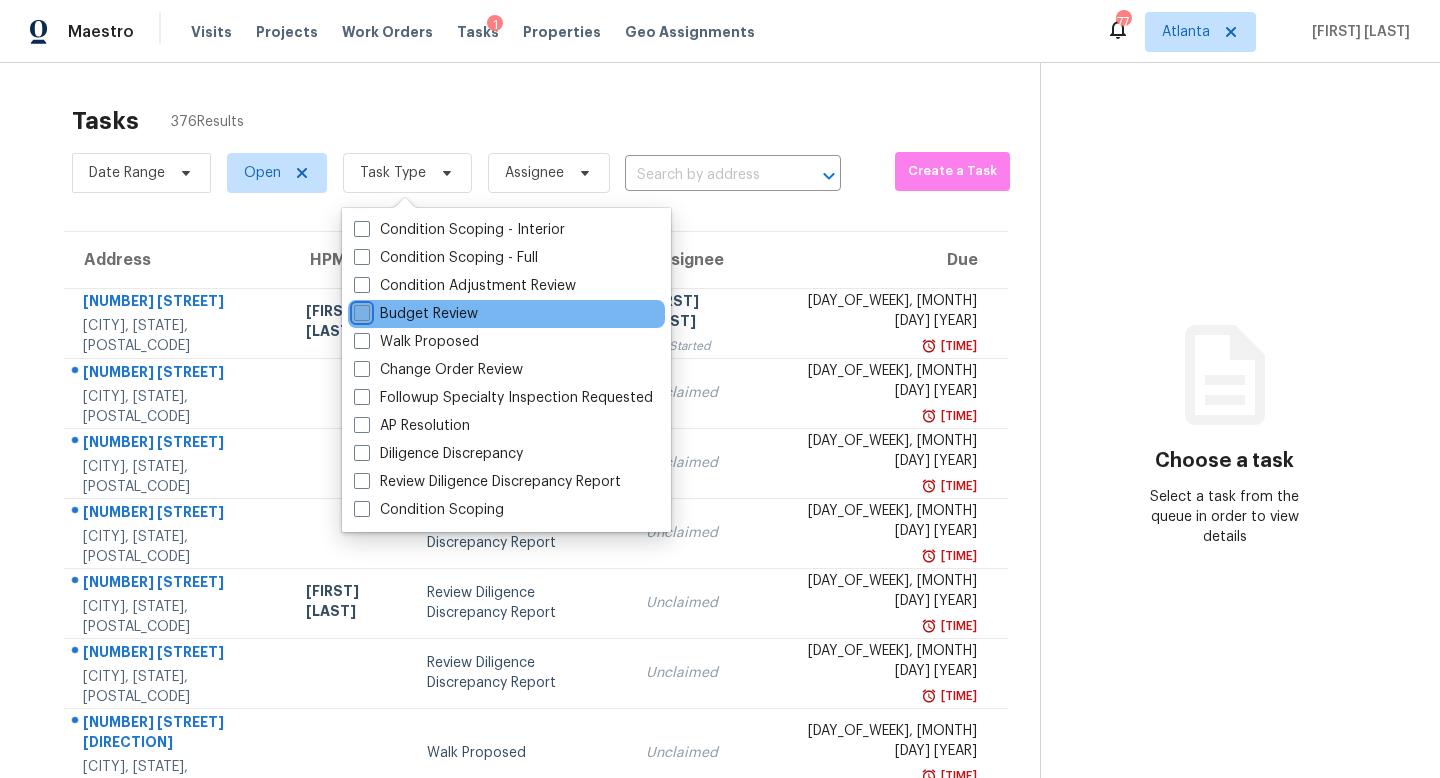 click on "Budget Review" at bounding box center (360, 310) 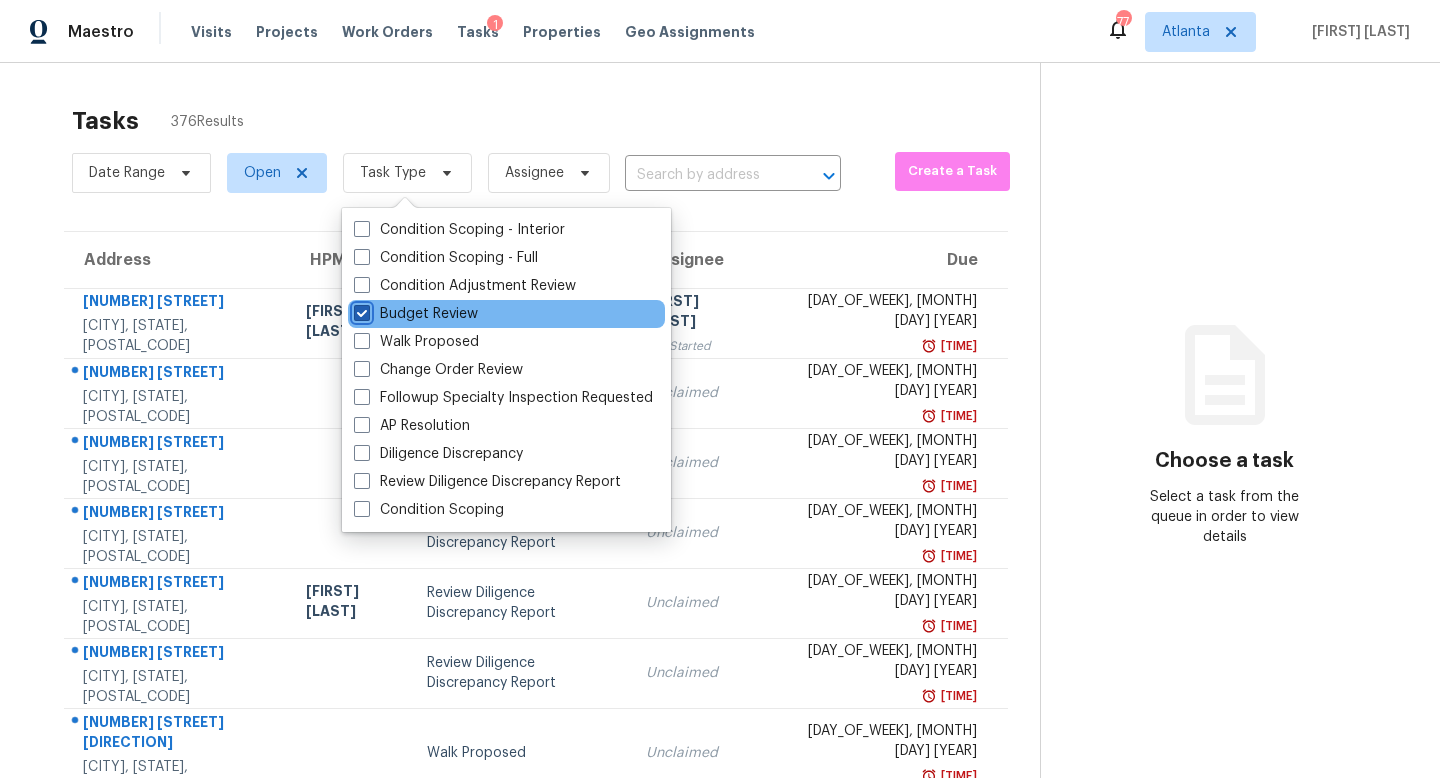 checkbox on "true" 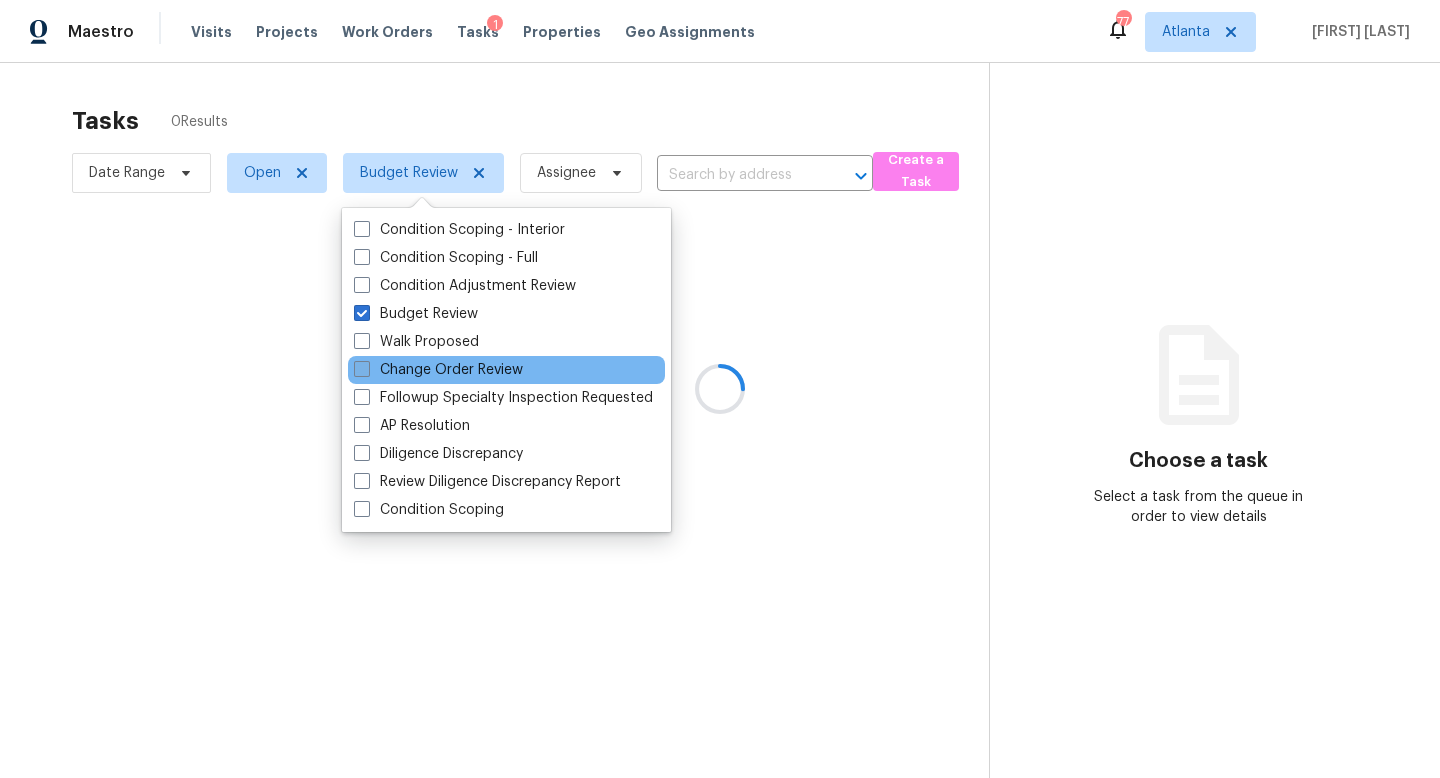 click on "Change Order Review" at bounding box center (438, 370) 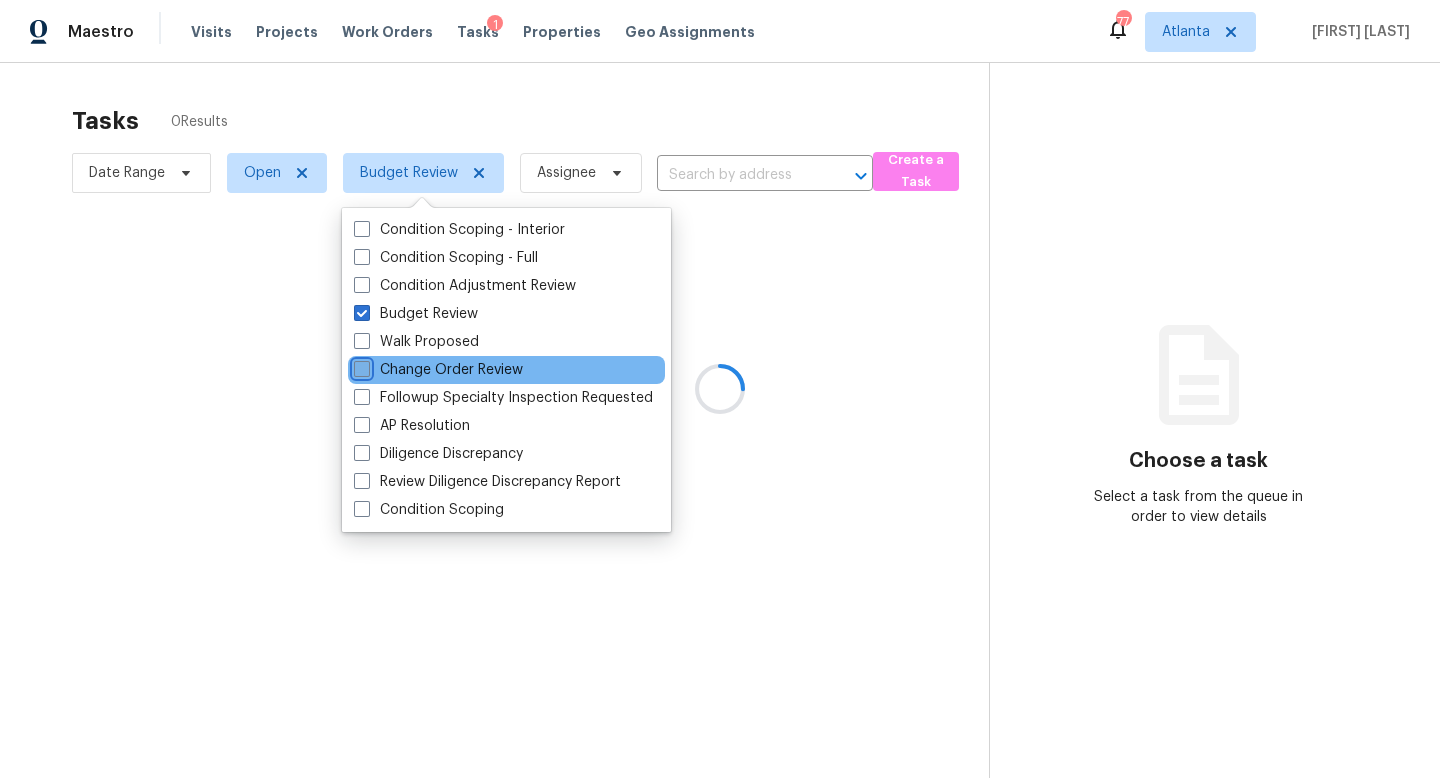 click on "Change Order Review" at bounding box center [360, 366] 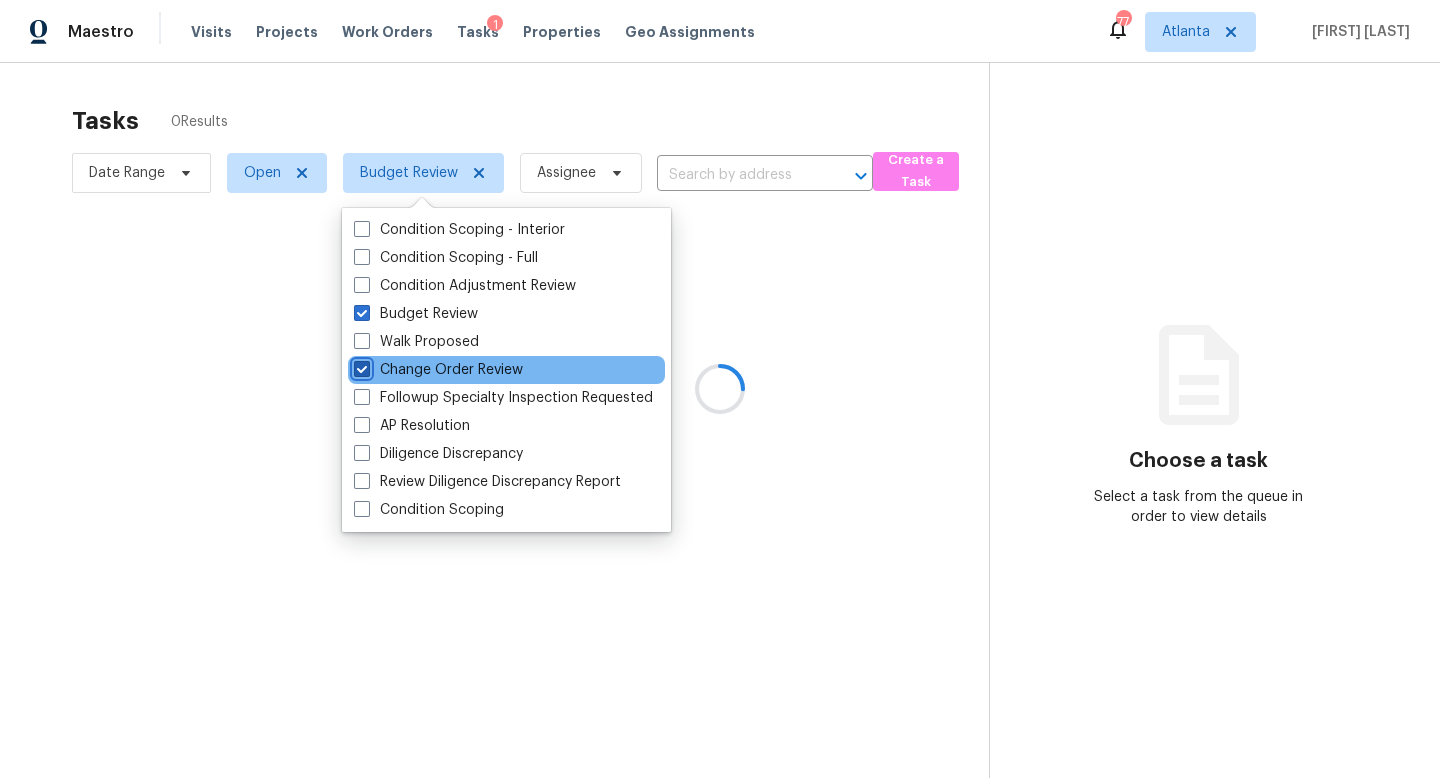 checkbox on "true" 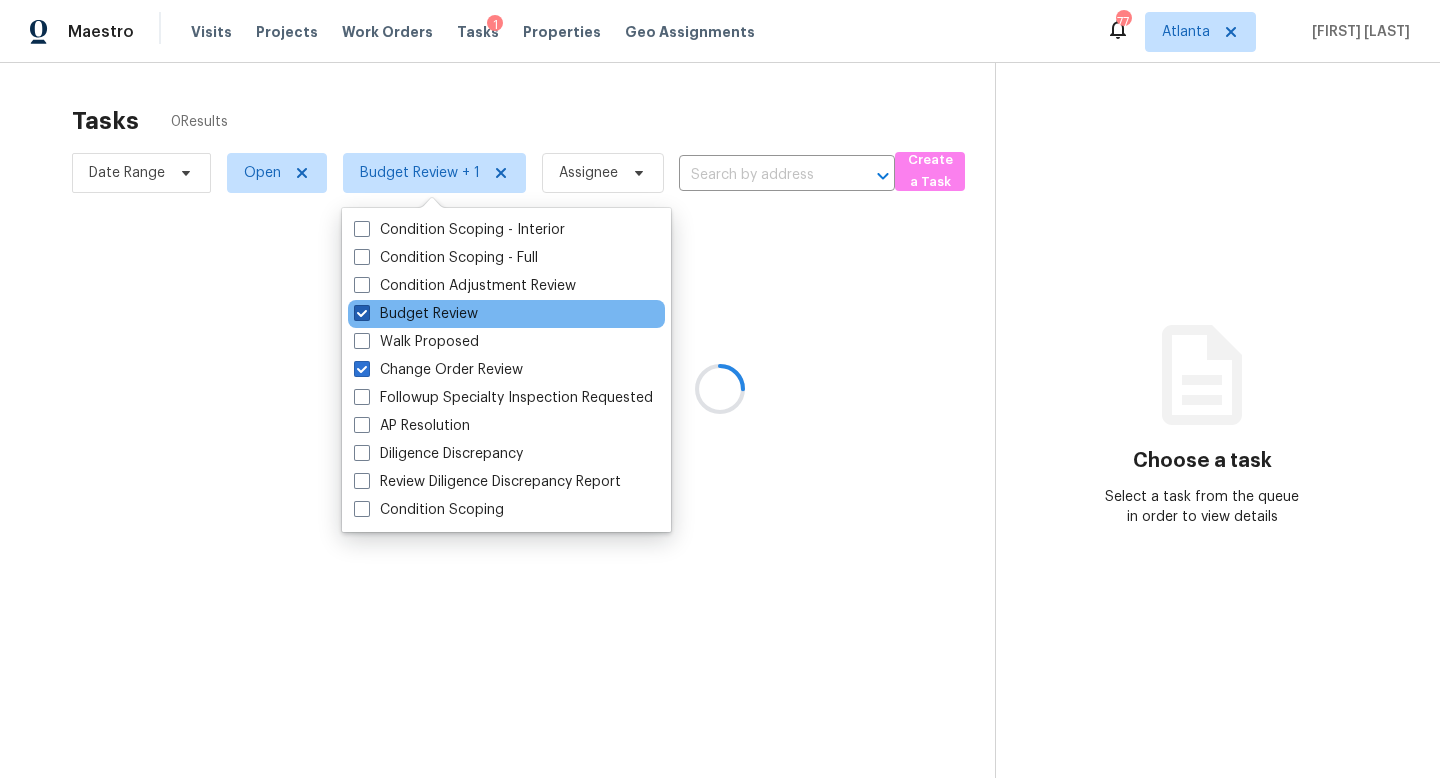 click at bounding box center (362, 313) 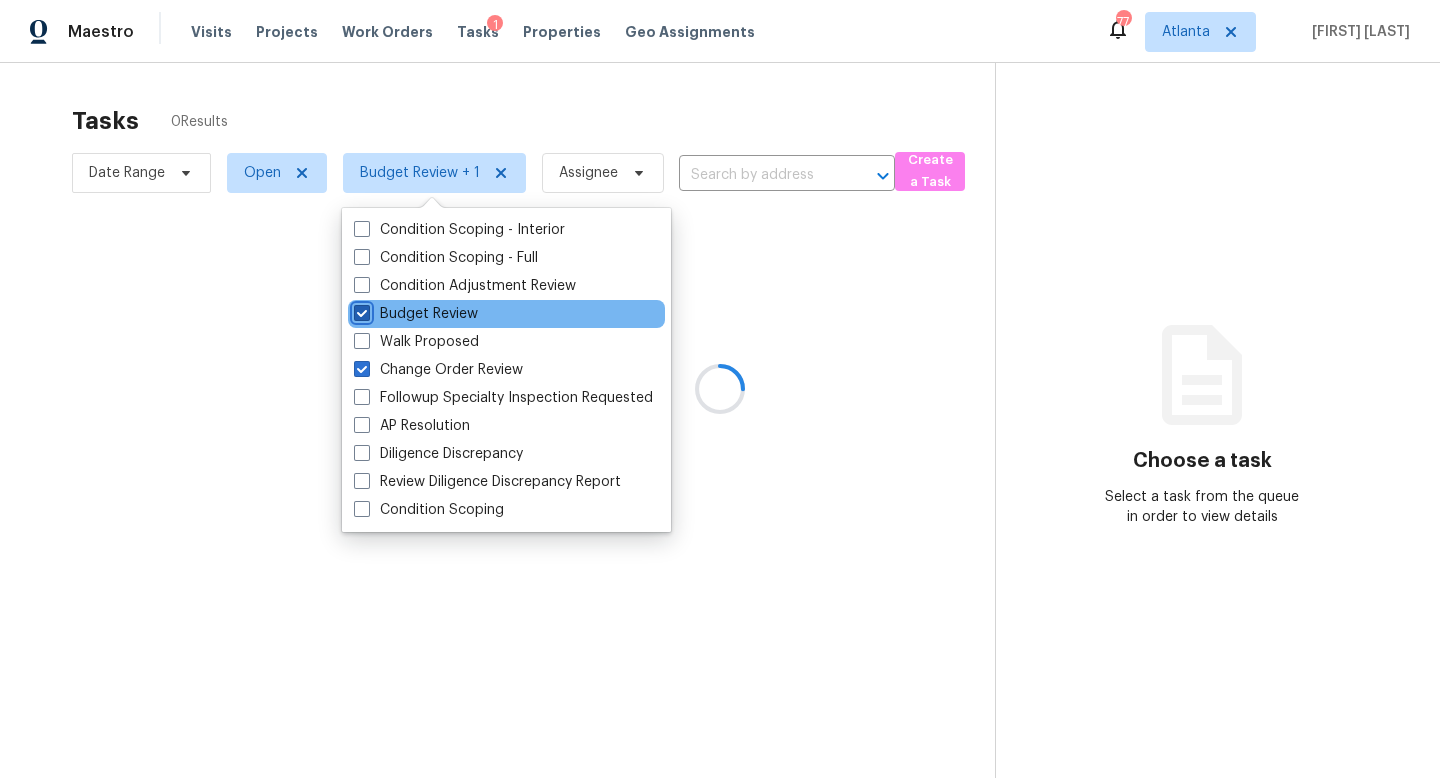 click on "Budget Review" at bounding box center (360, 310) 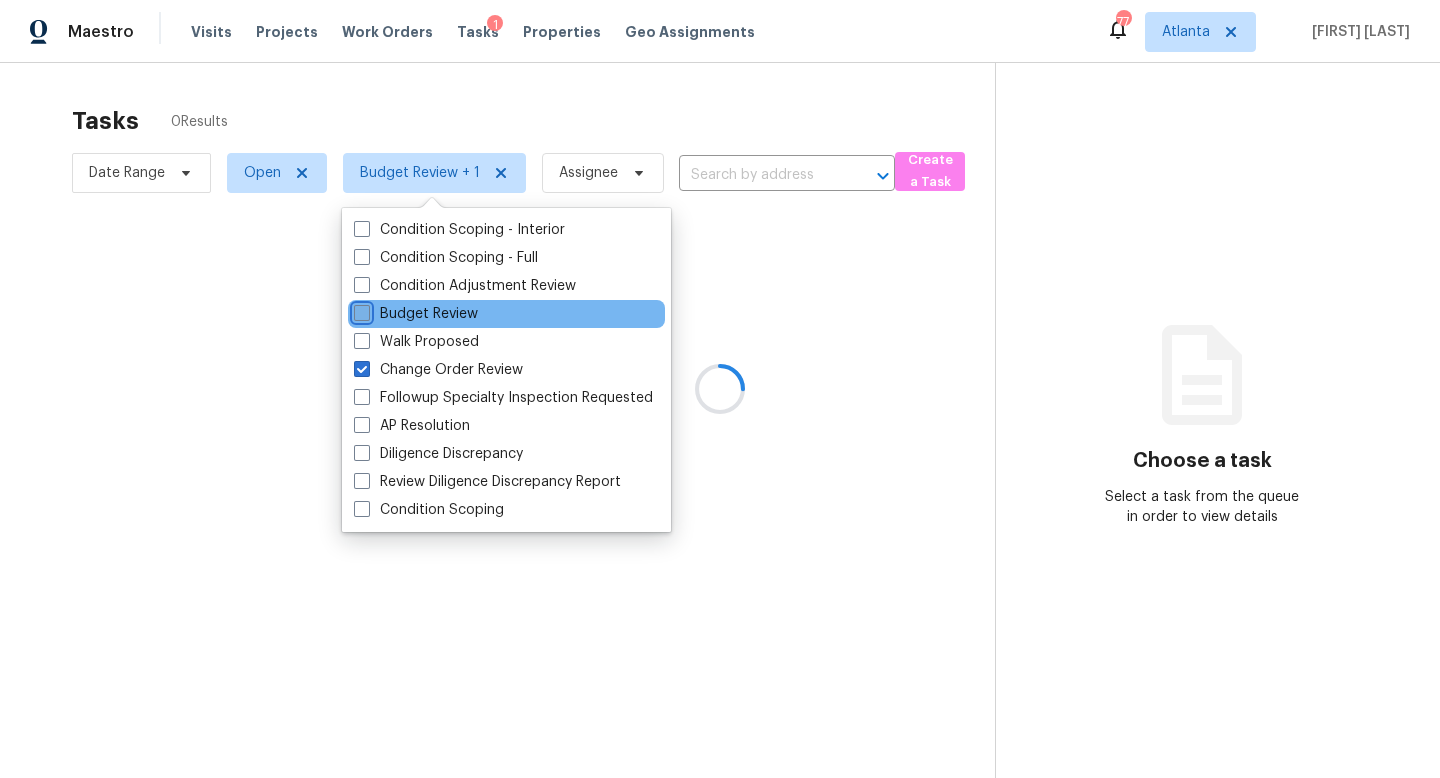 checkbox on "false" 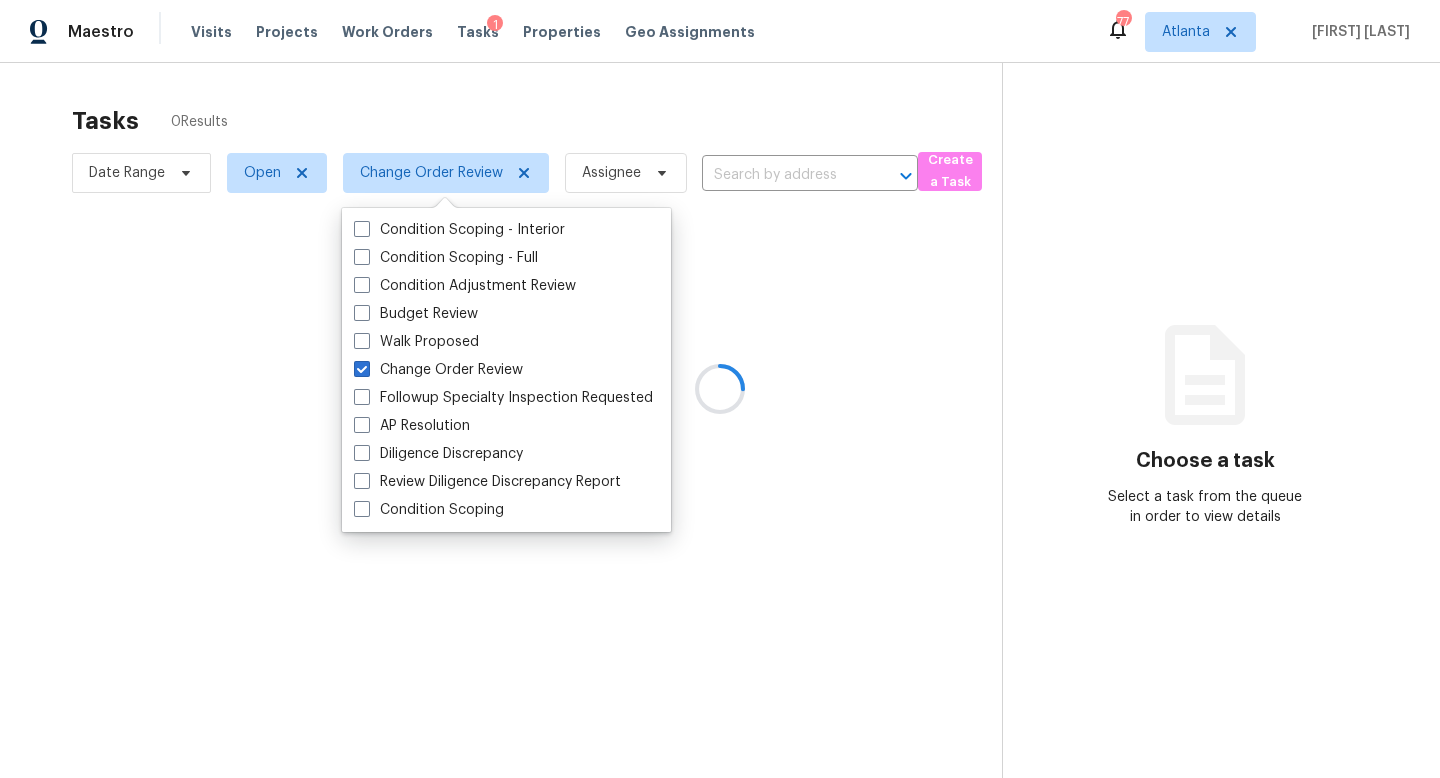 click at bounding box center [720, 389] 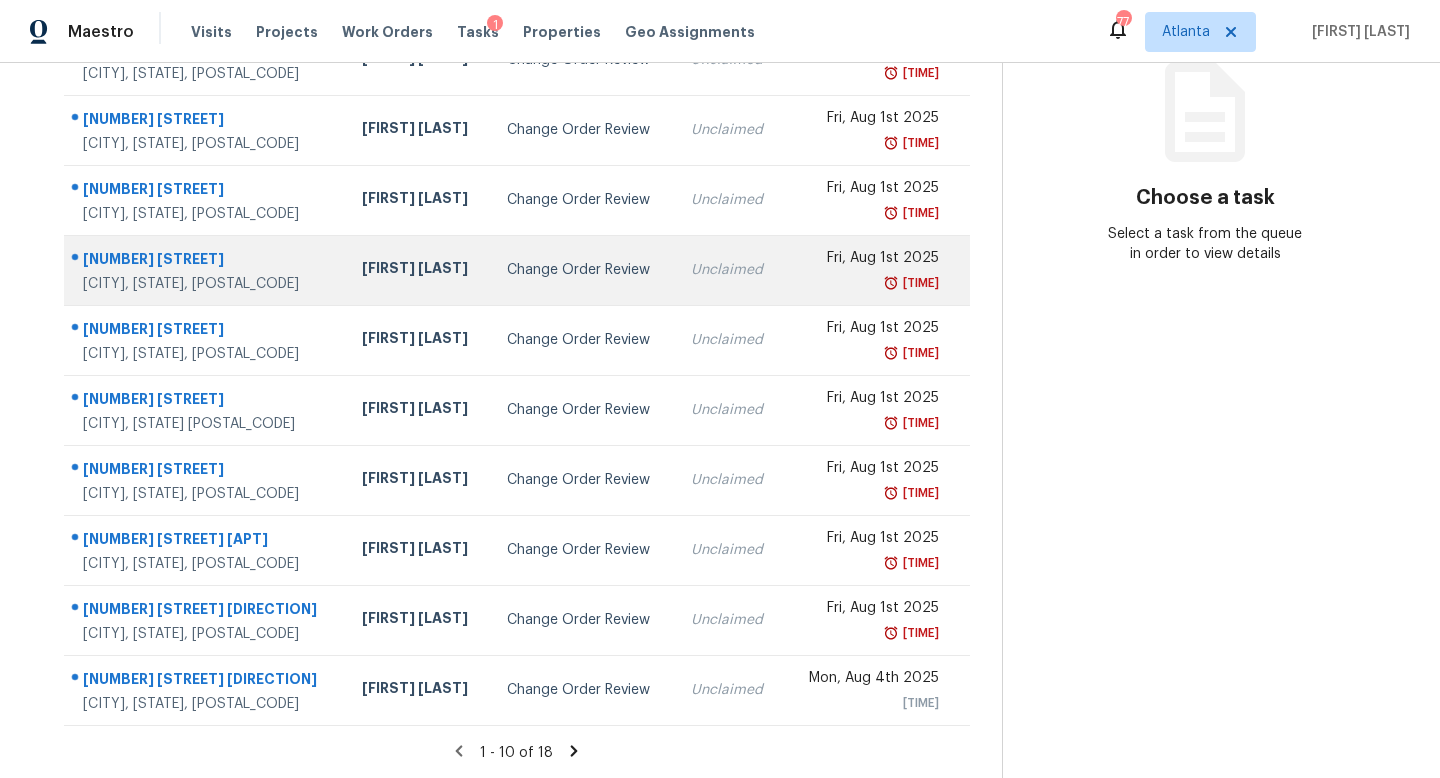 scroll, scrollTop: 0, scrollLeft: 0, axis: both 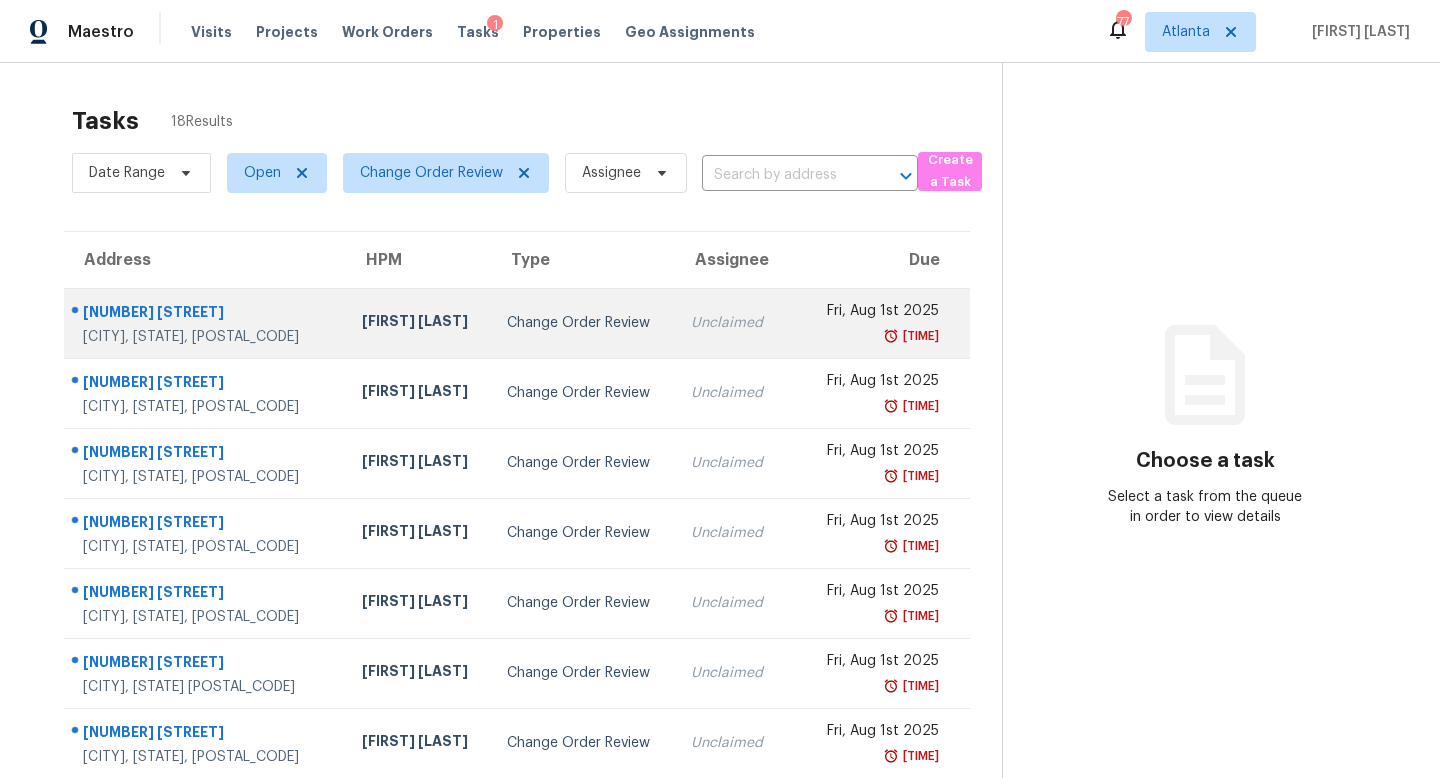 click on "Unclaimed" at bounding box center (729, 323) 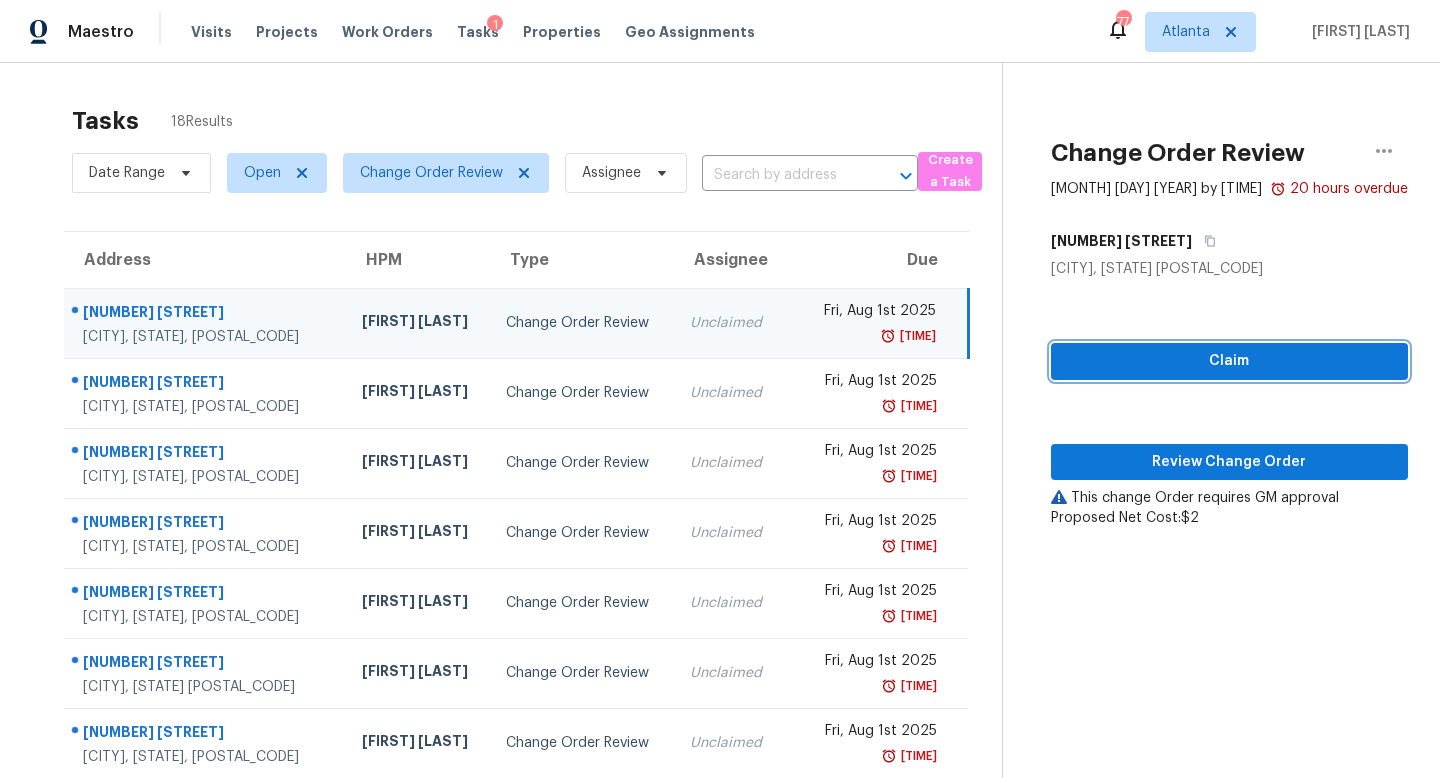 click on "Claim" at bounding box center (1229, 361) 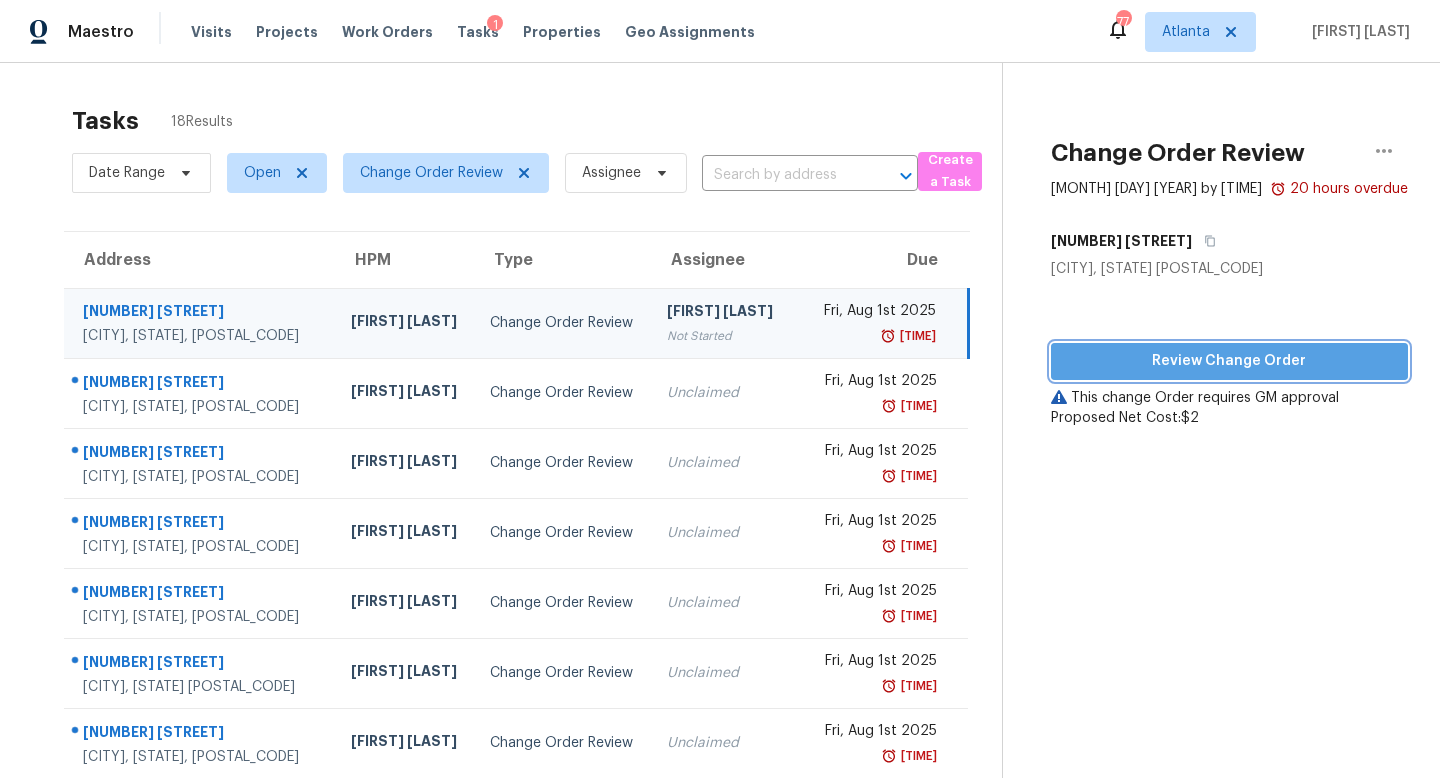 click on "Review Change Order" at bounding box center (1229, 361) 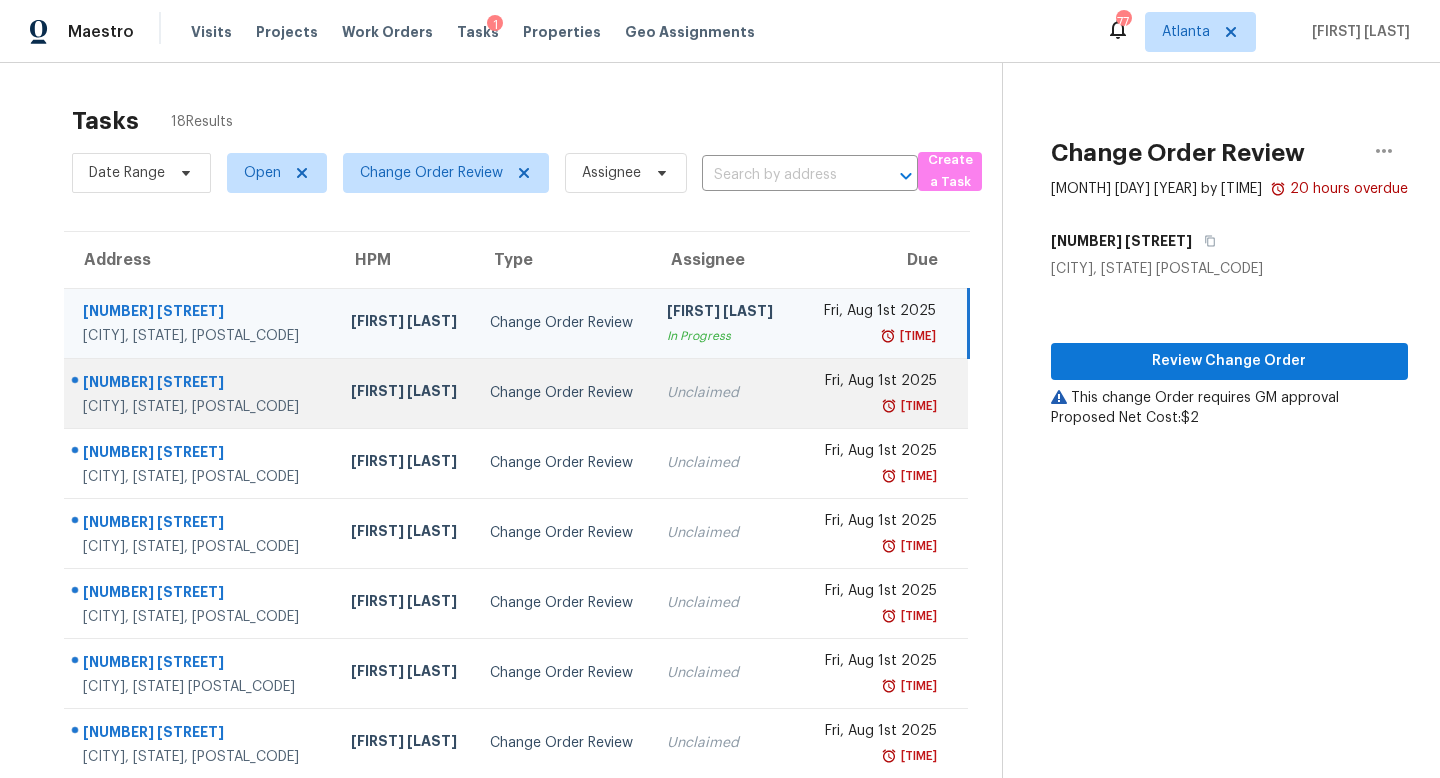 click on "Unclaimed" at bounding box center (720, 393) 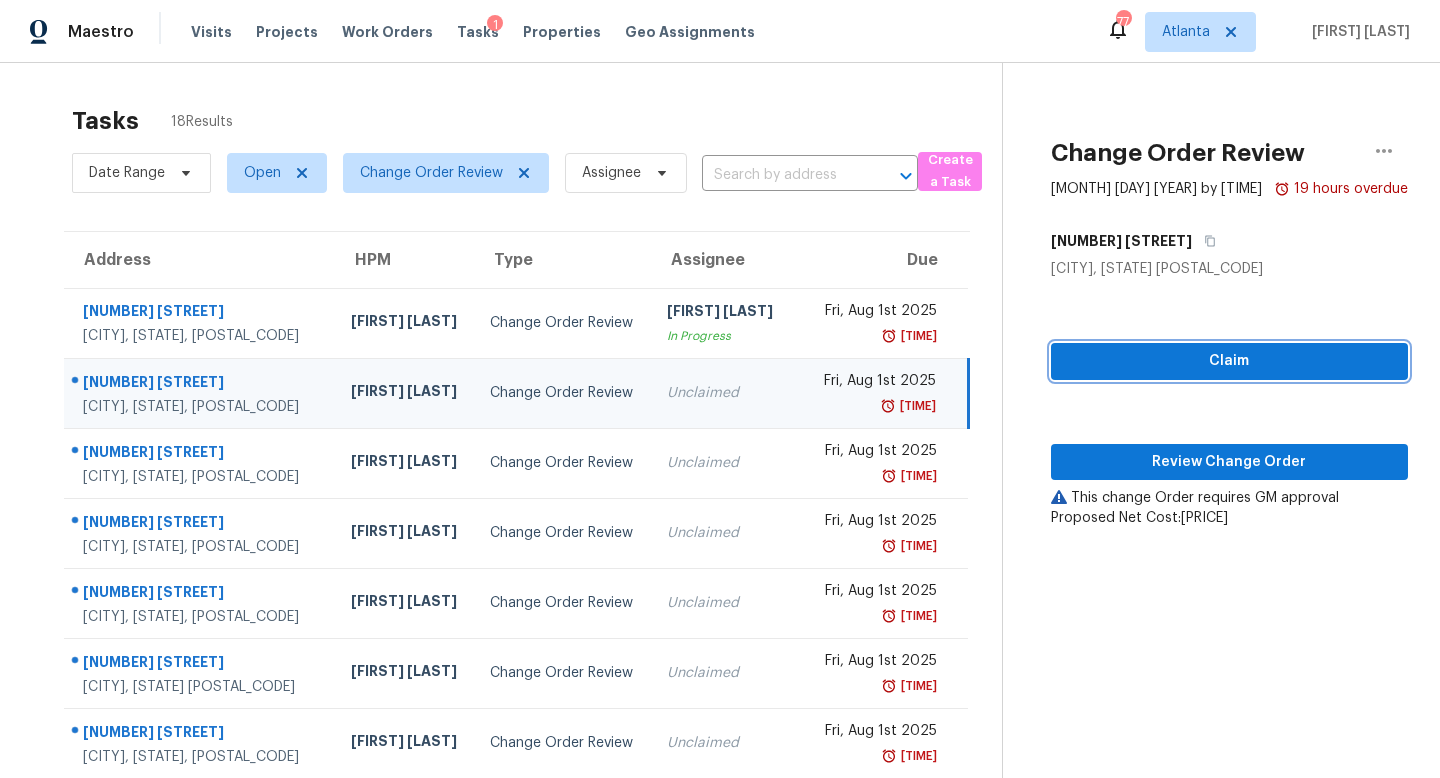 click on "Claim" at bounding box center [1229, 361] 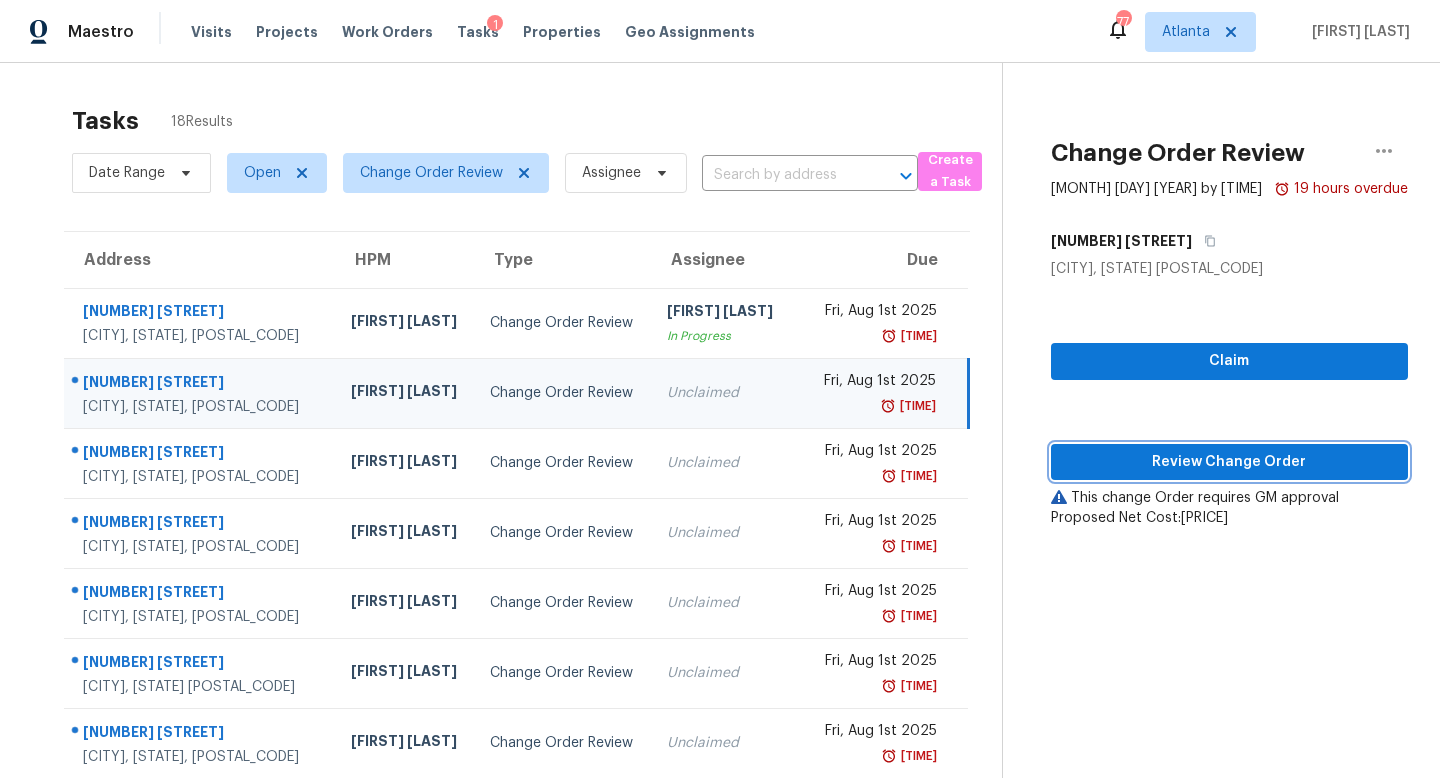 click on "Review Change Order" at bounding box center [1229, 462] 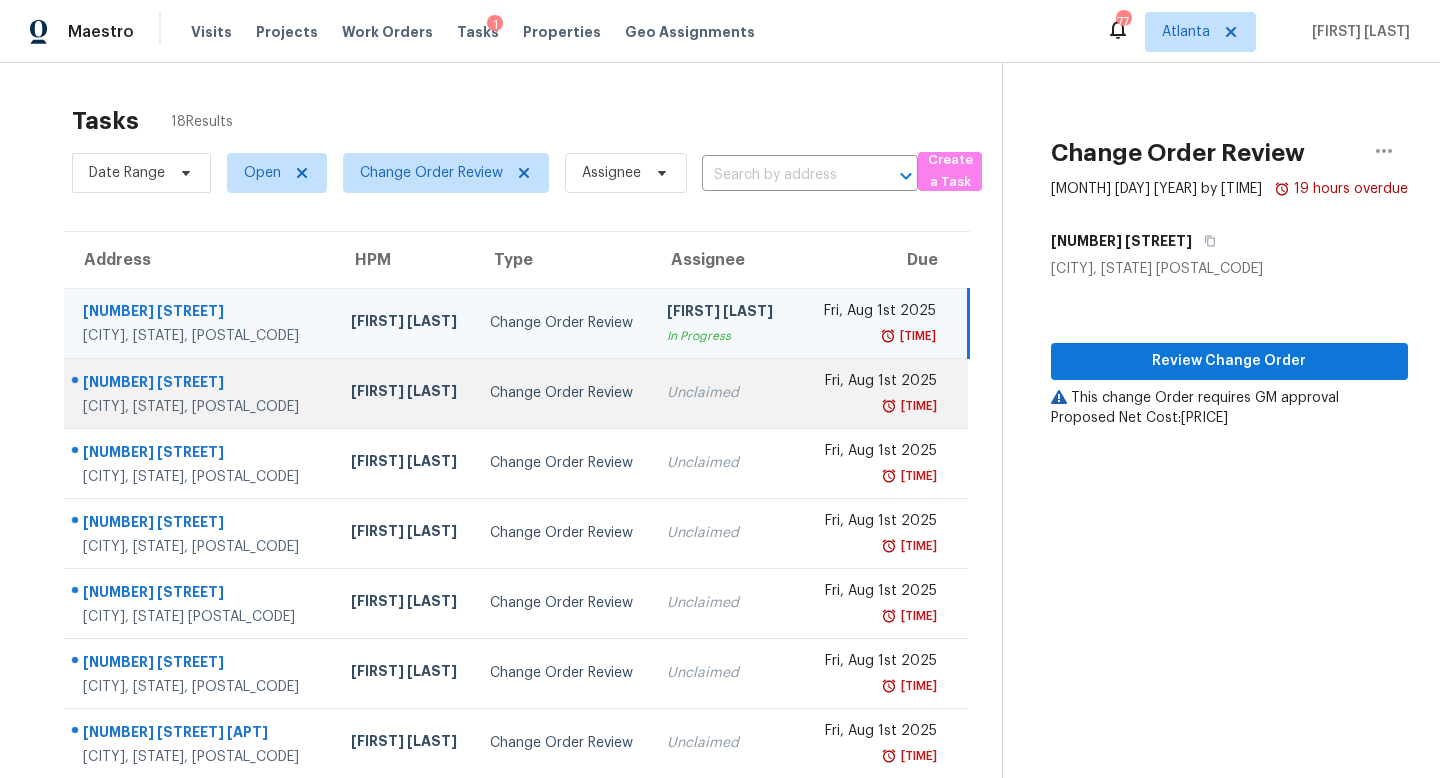 click on "Fri, Aug 1st 2025 5:15pm" at bounding box center [879, 393] 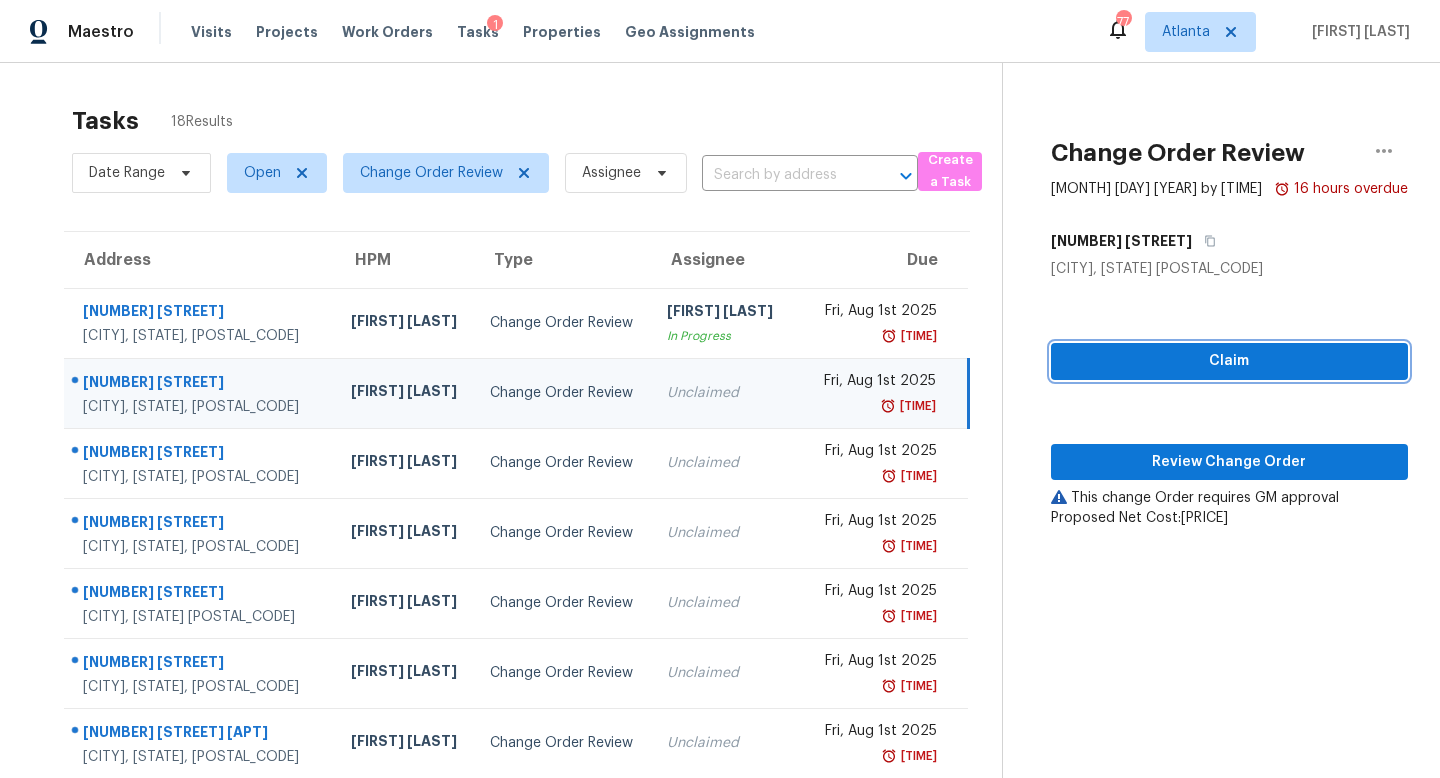 click on "Claim" at bounding box center (1229, 361) 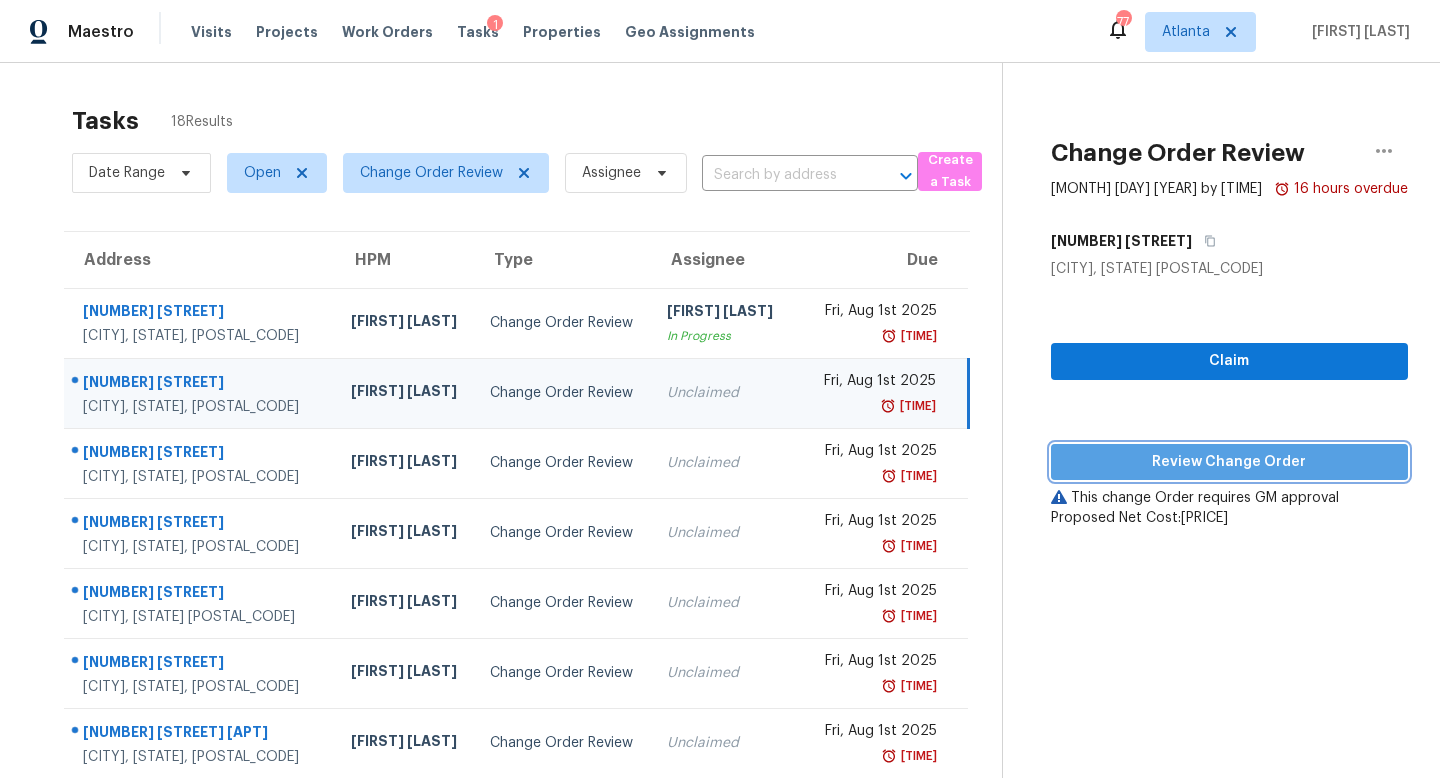 click on "Review Change Order" at bounding box center [1229, 462] 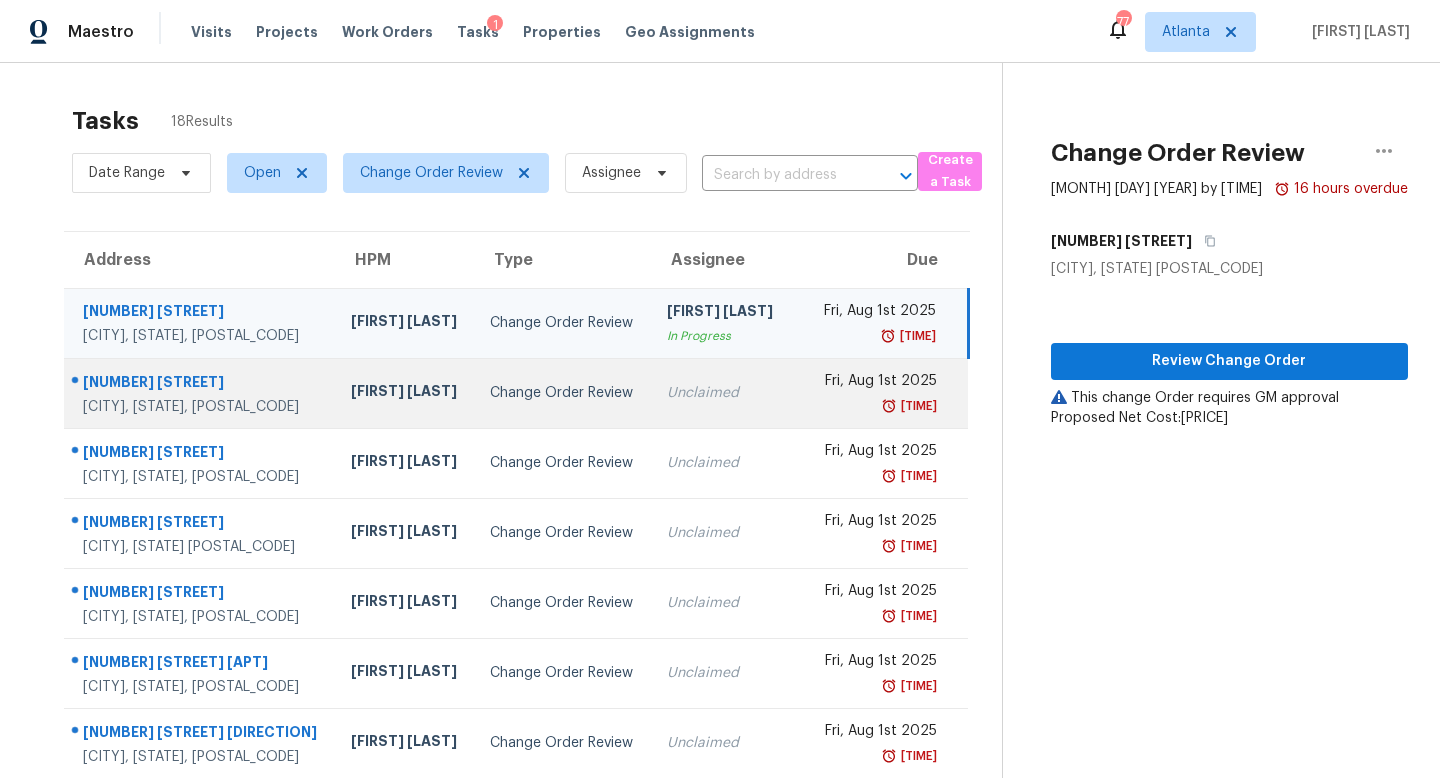 click on "Fri, Aug 1st 2025" at bounding box center (871, 383) 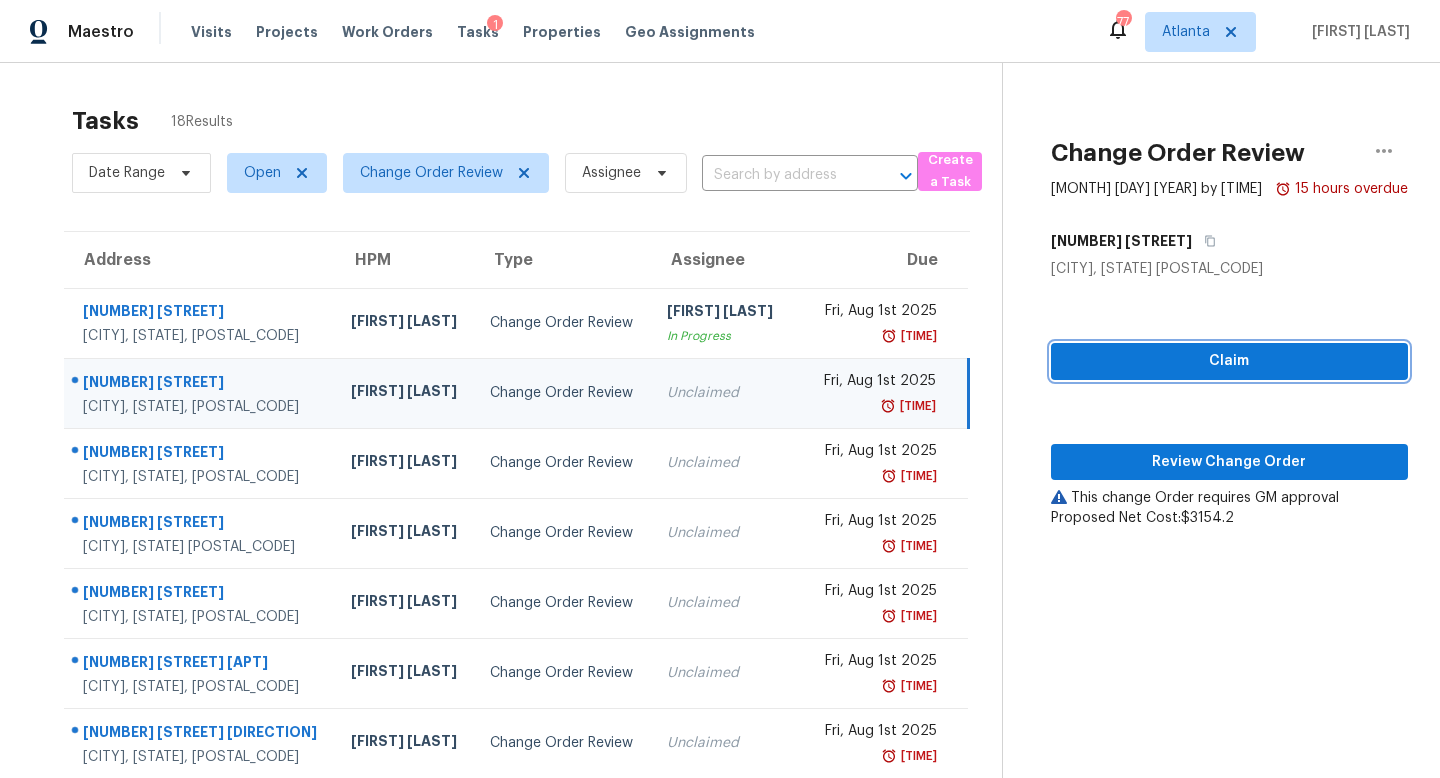 click on "Claim" at bounding box center [1229, 361] 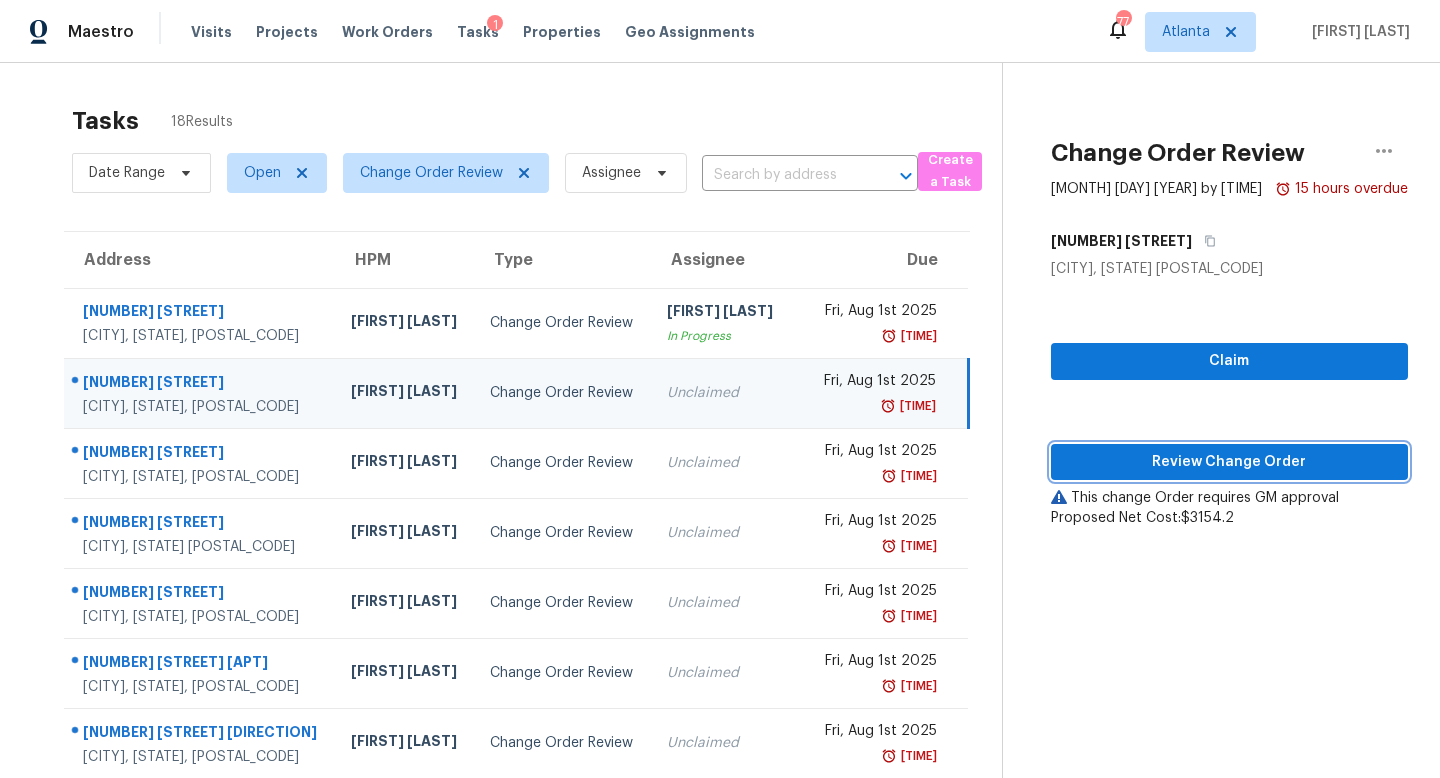 click on "Review Change Order" at bounding box center (1229, 462) 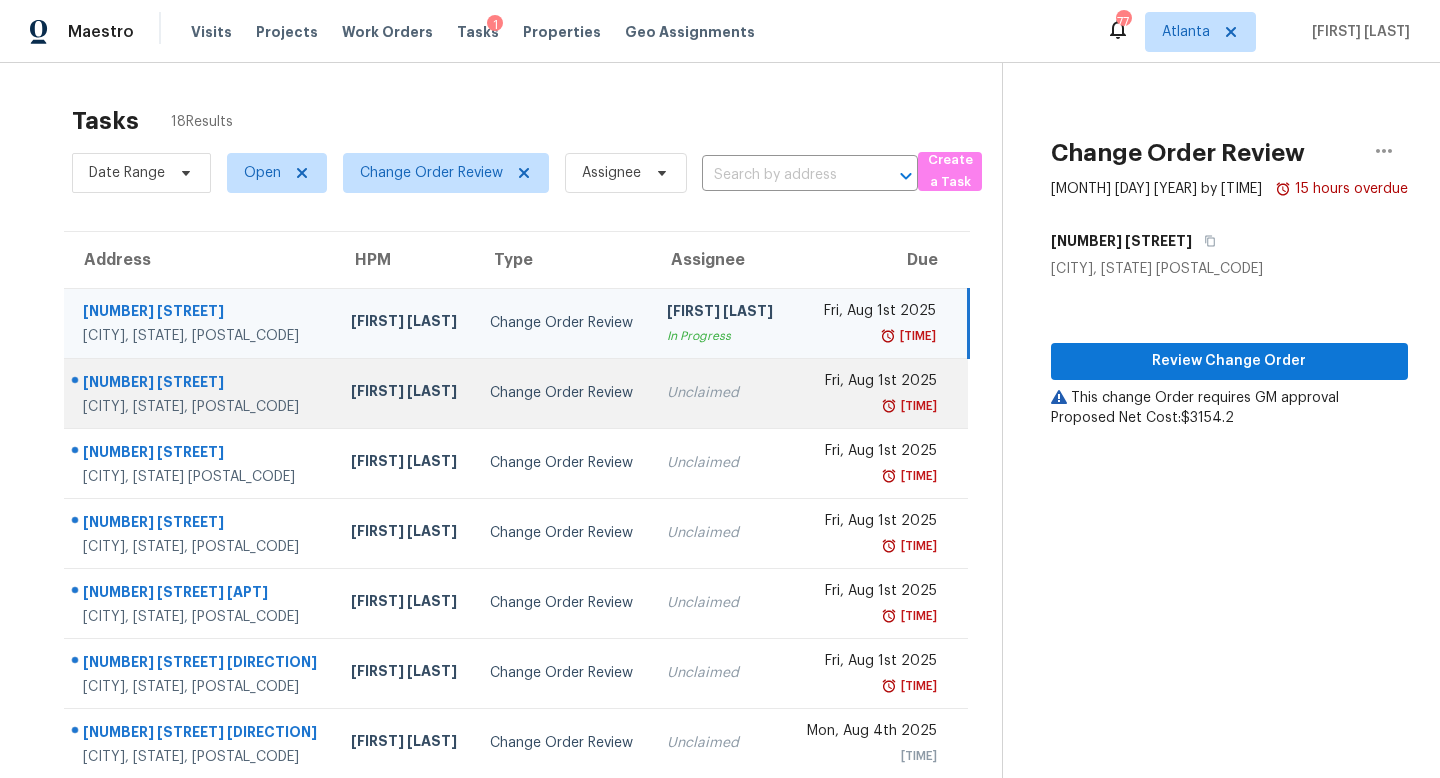 click on "Fri, Aug 1st 2025 10:30pm" at bounding box center (879, 393) 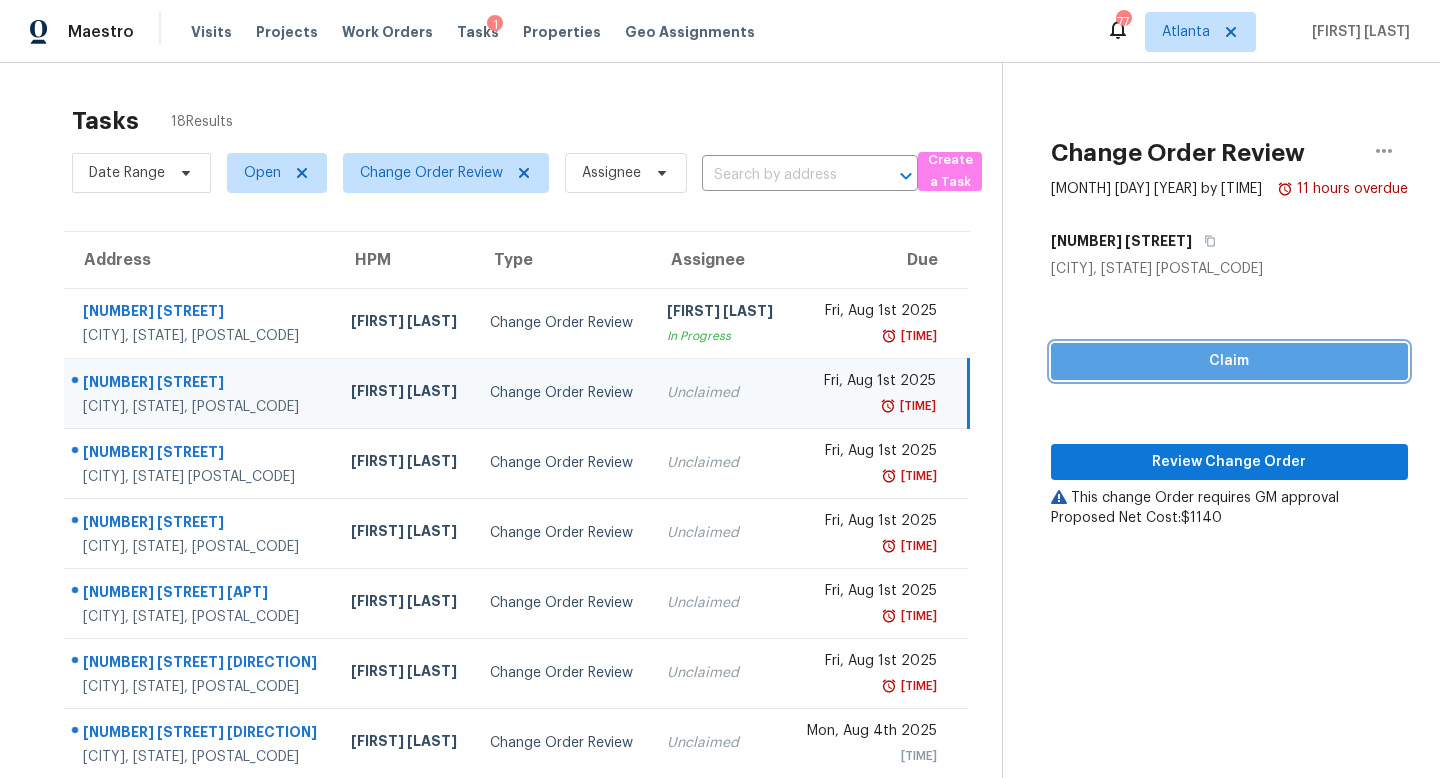 click on "Claim" at bounding box center (1229, 361) 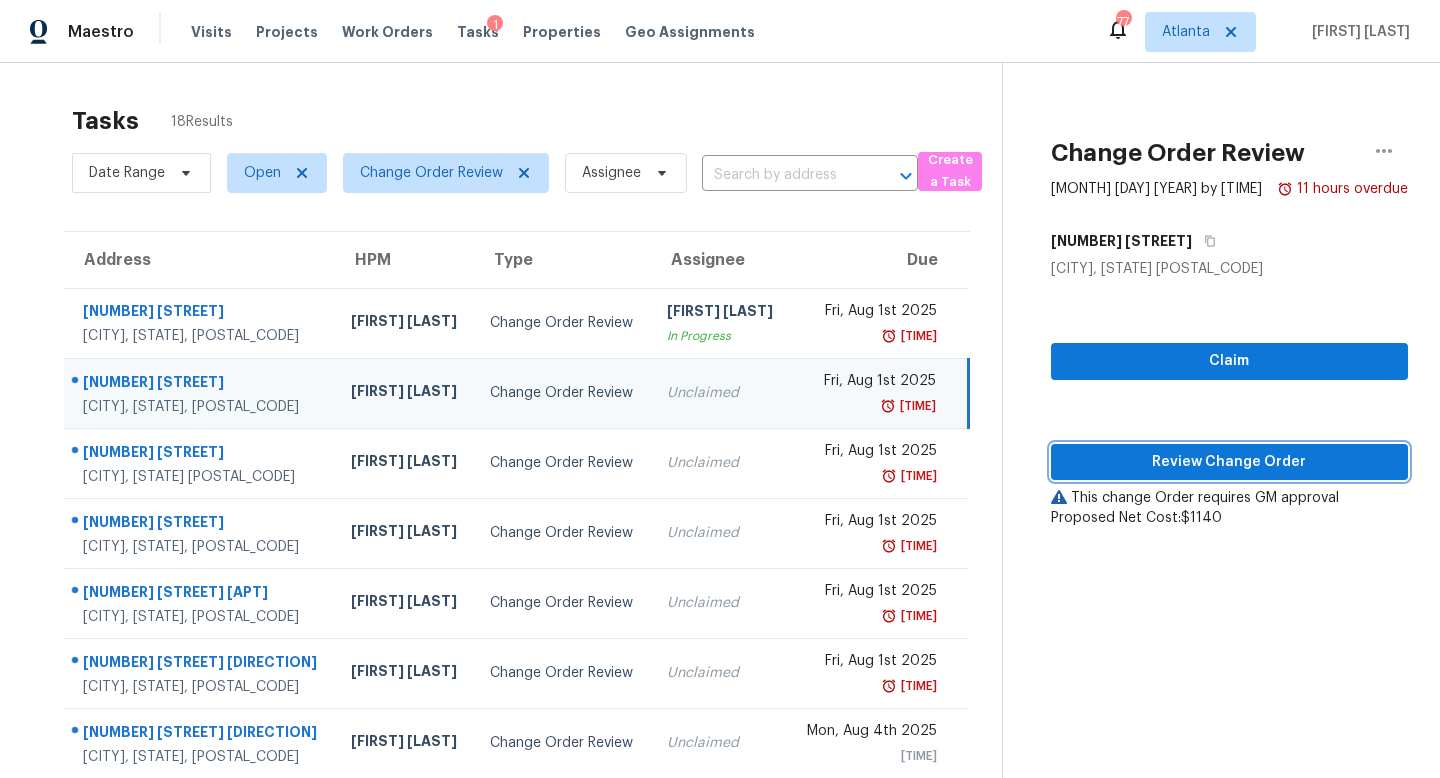 click on "Review Change Order" at bounding box center (1229, 462) 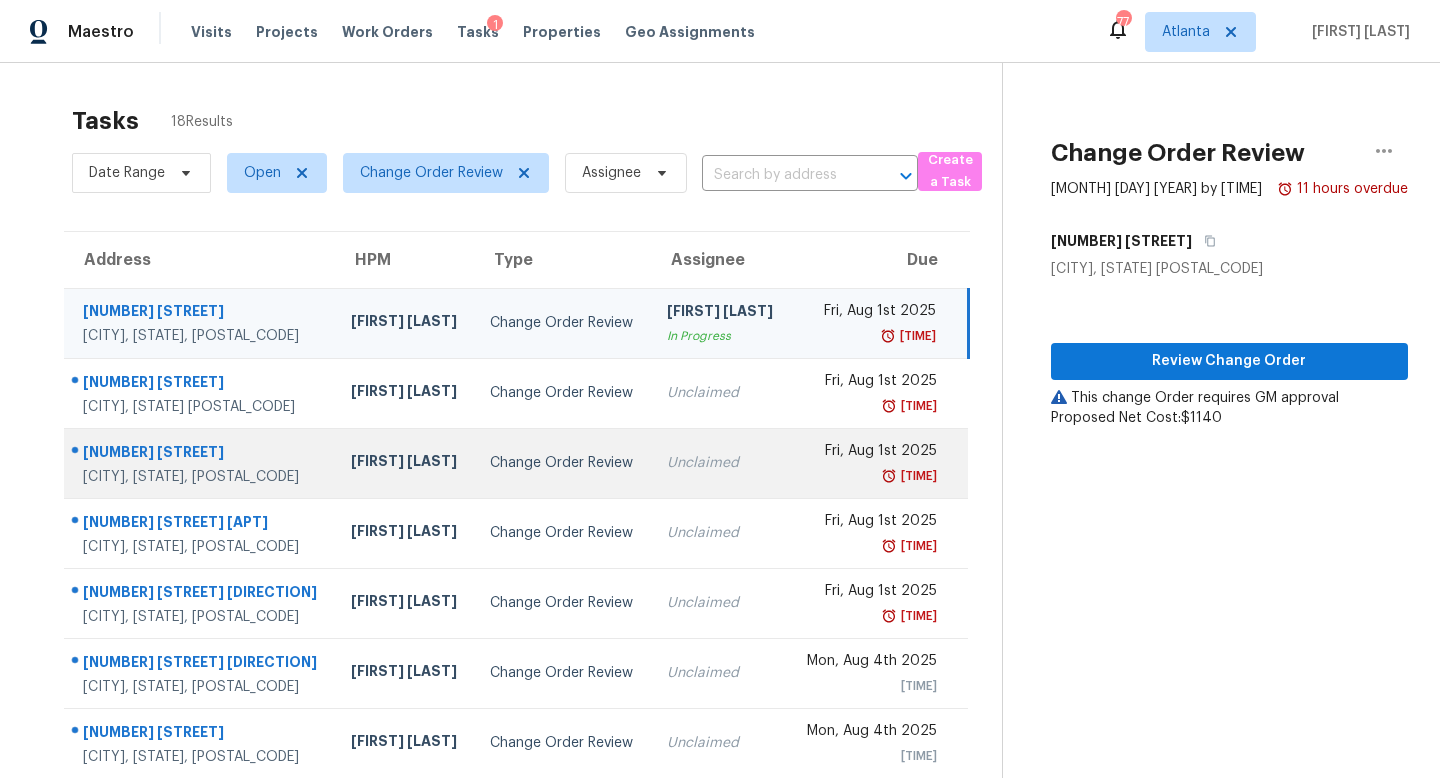 click on "Unclaimed" at bounding box center (720, 463) 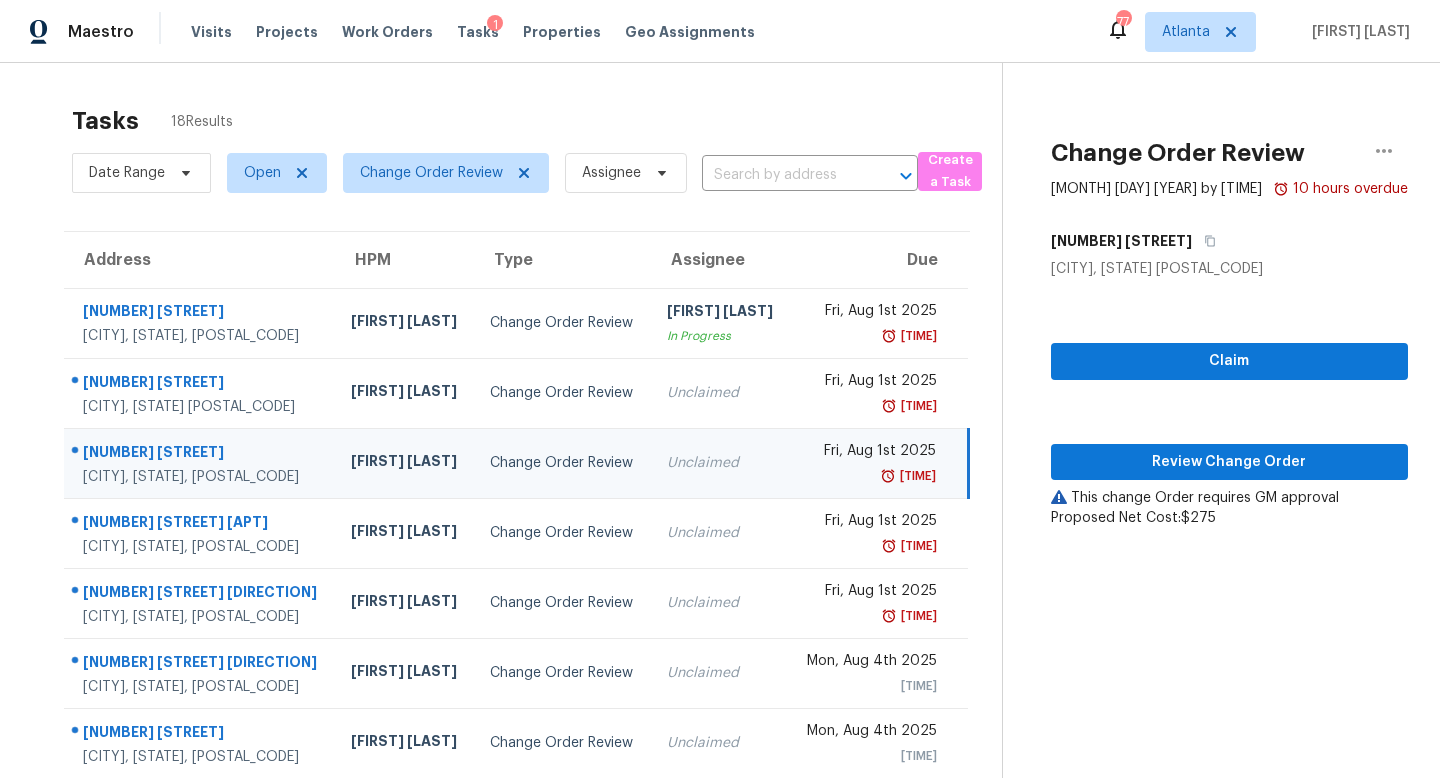 click on "Claim Review Change Order This change Order requires GM approval Proposed Net Cost:  $275" at bounding box center [1229, 403] 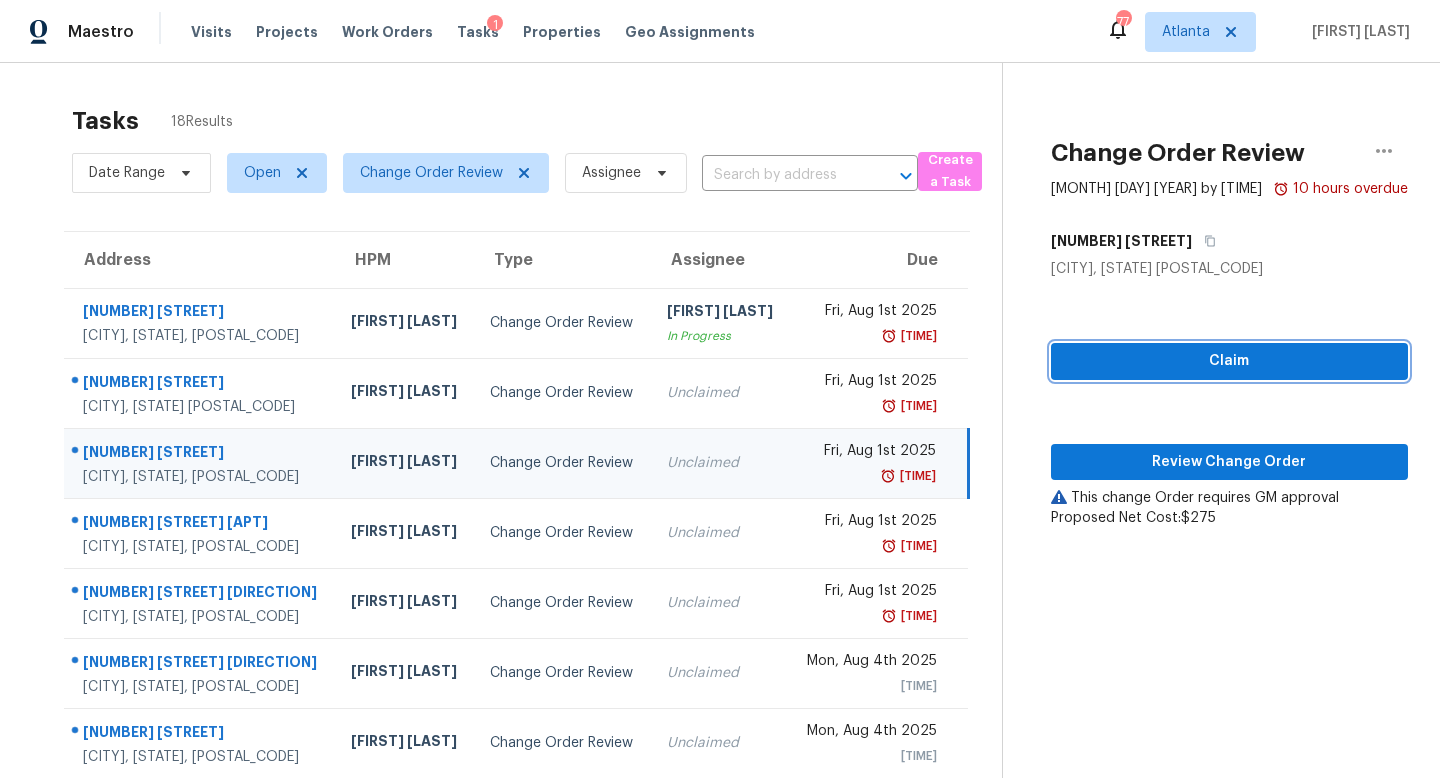 click on "Claim" at bounding box center (1229, 361) 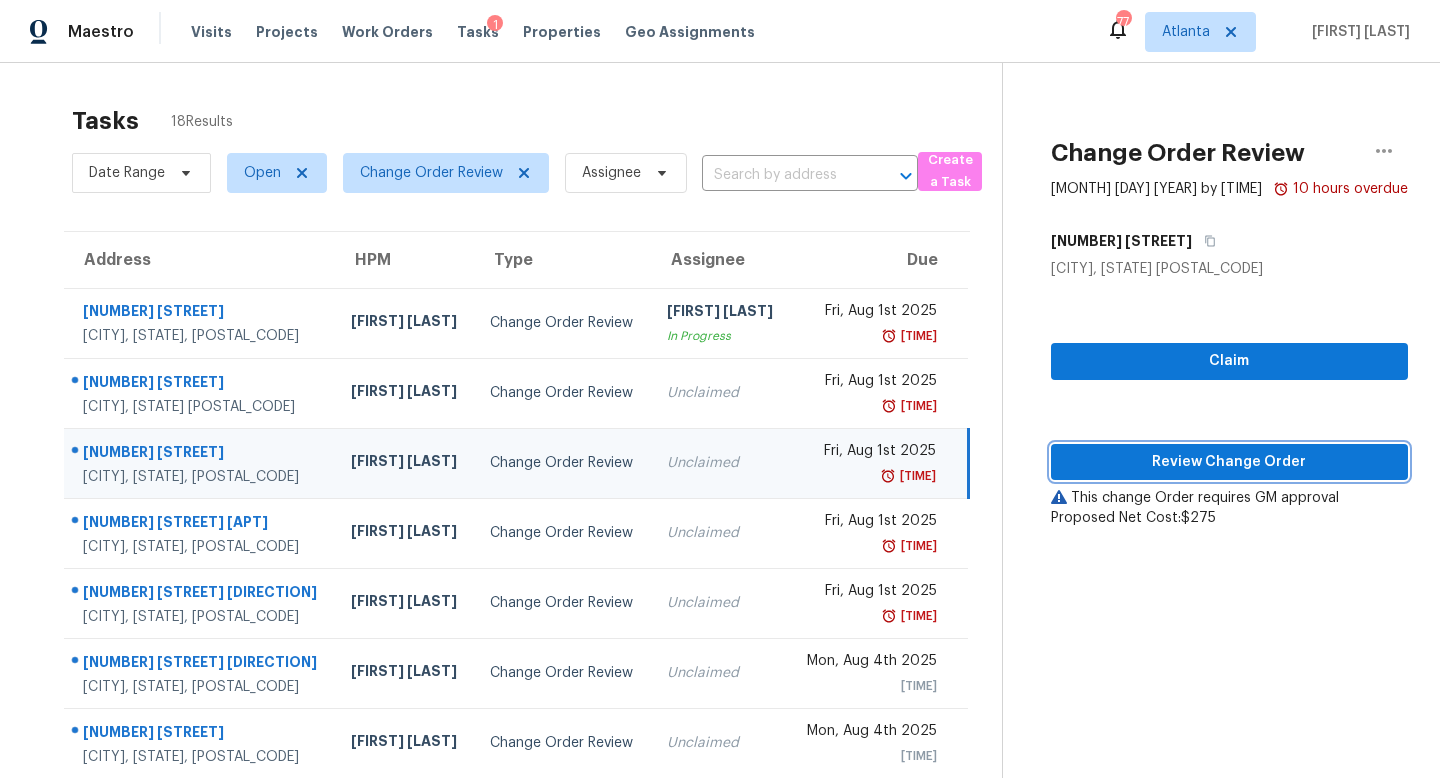 click on "Review Change Order" at bounding box center [1229, 462] 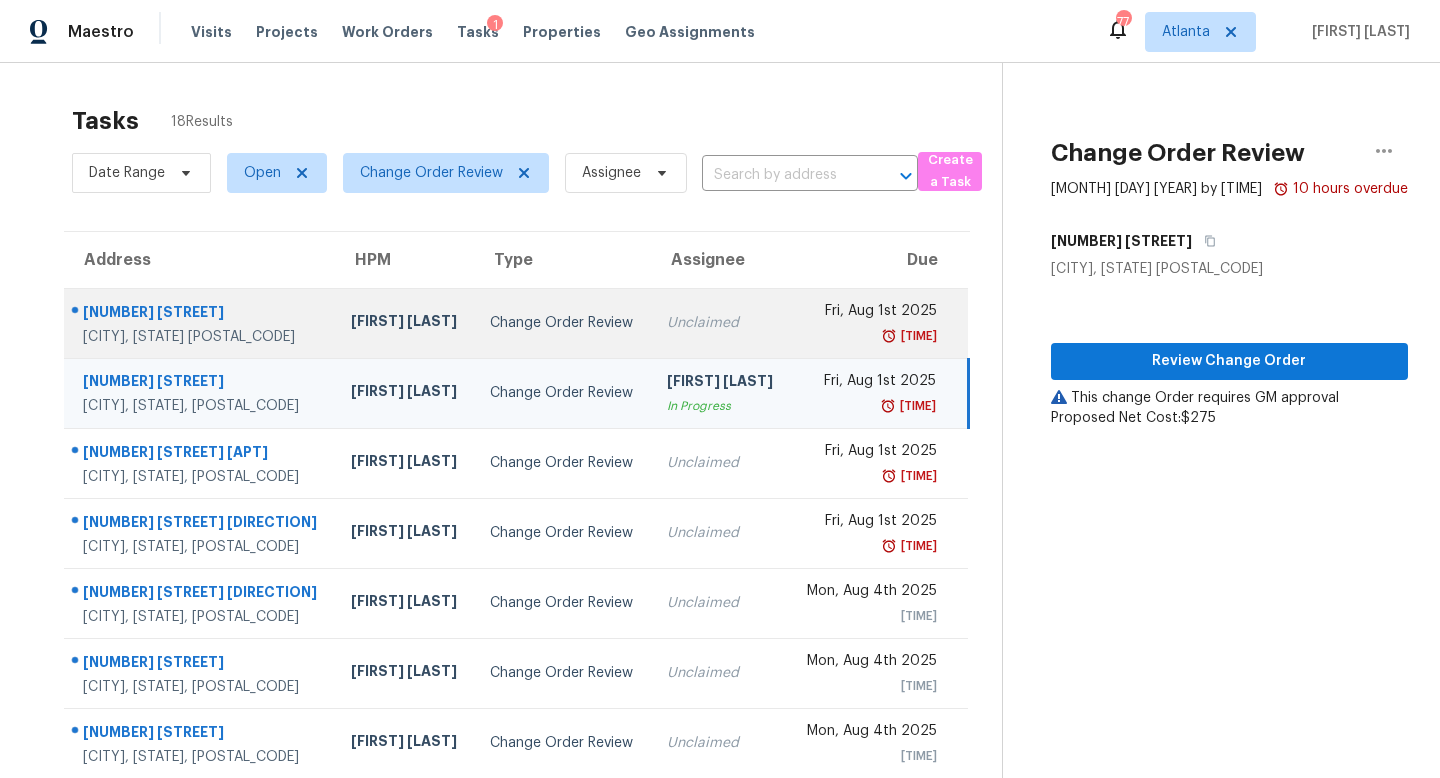 click on "Unclaimed" at bounding box center [720, 323] 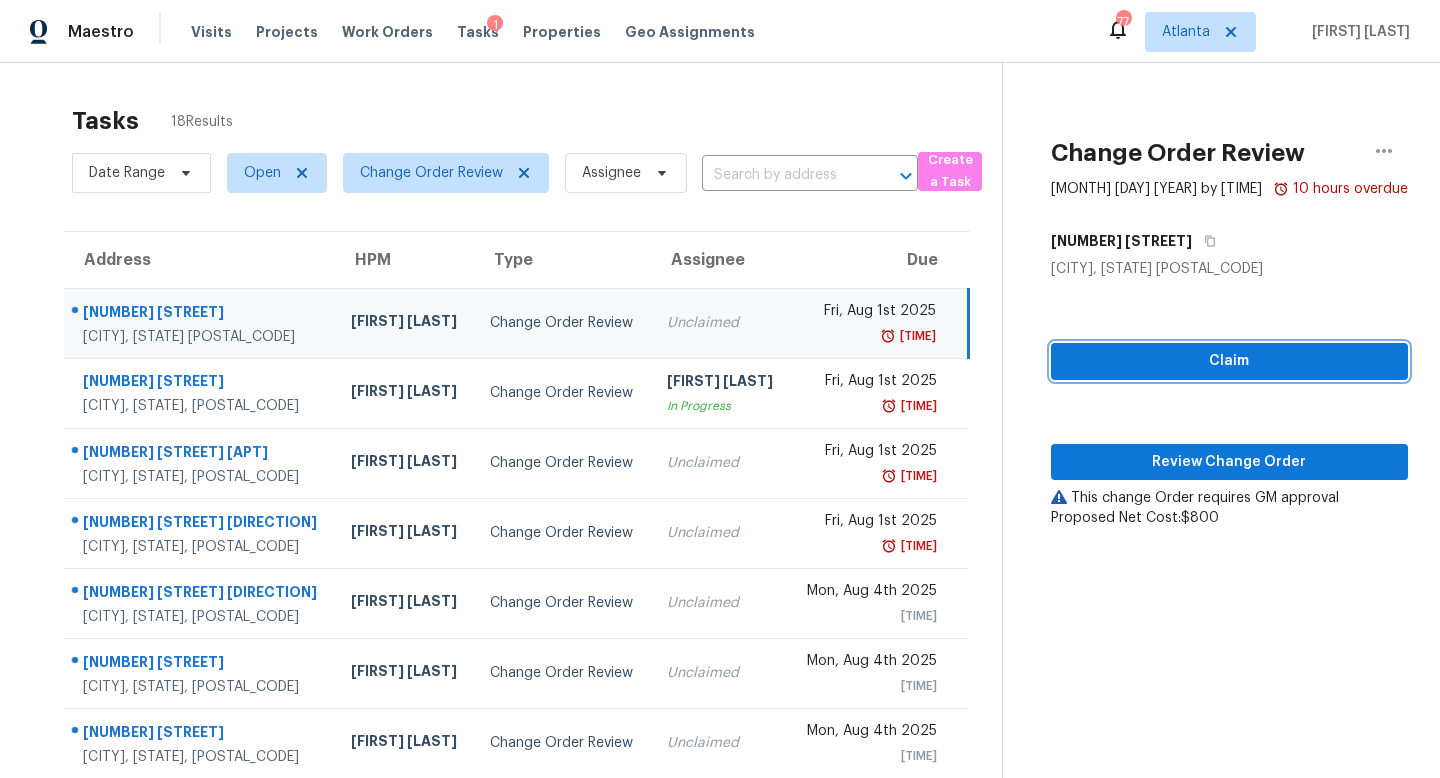 click on "Claim" at bounding box center [1229, 361] 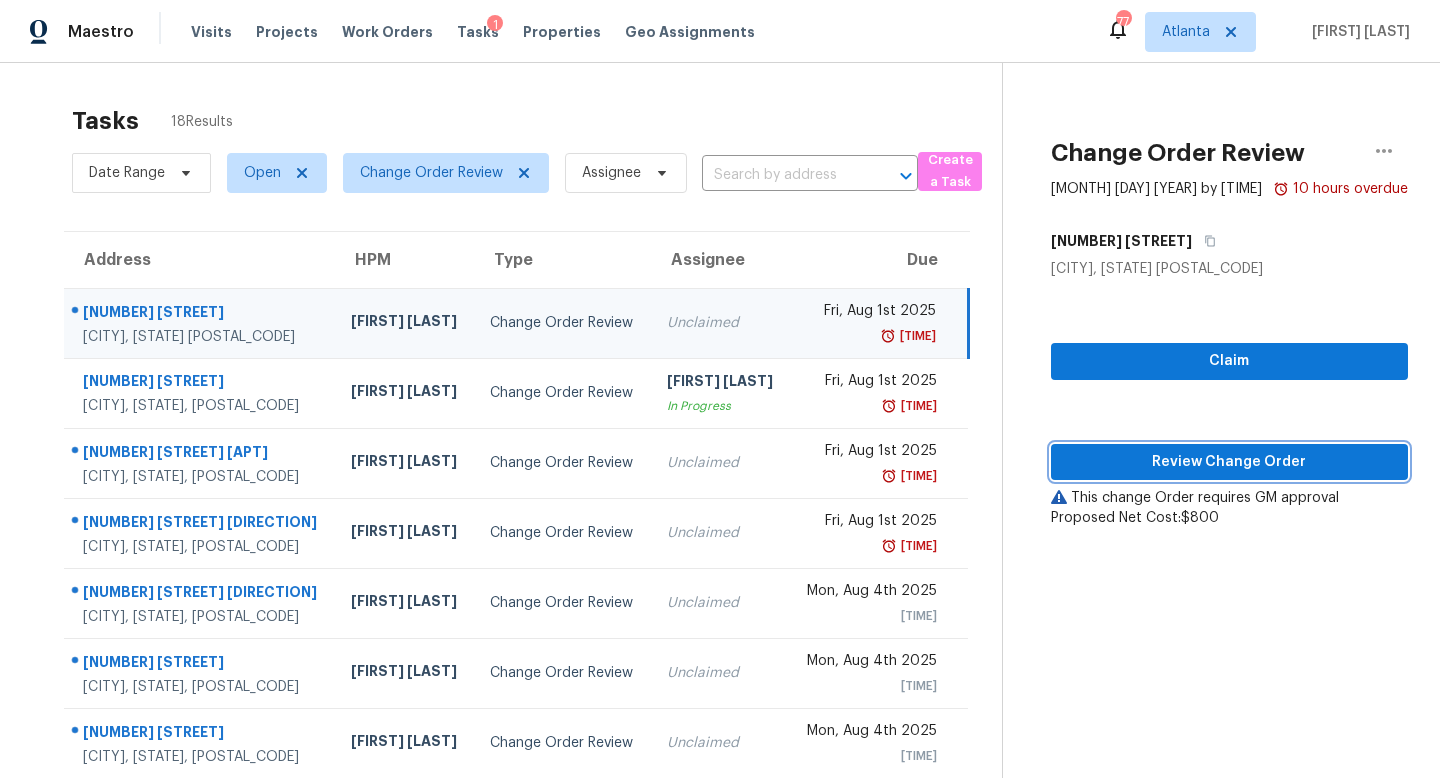 click on "Review Change Order" at bounding box center (1229, 462) 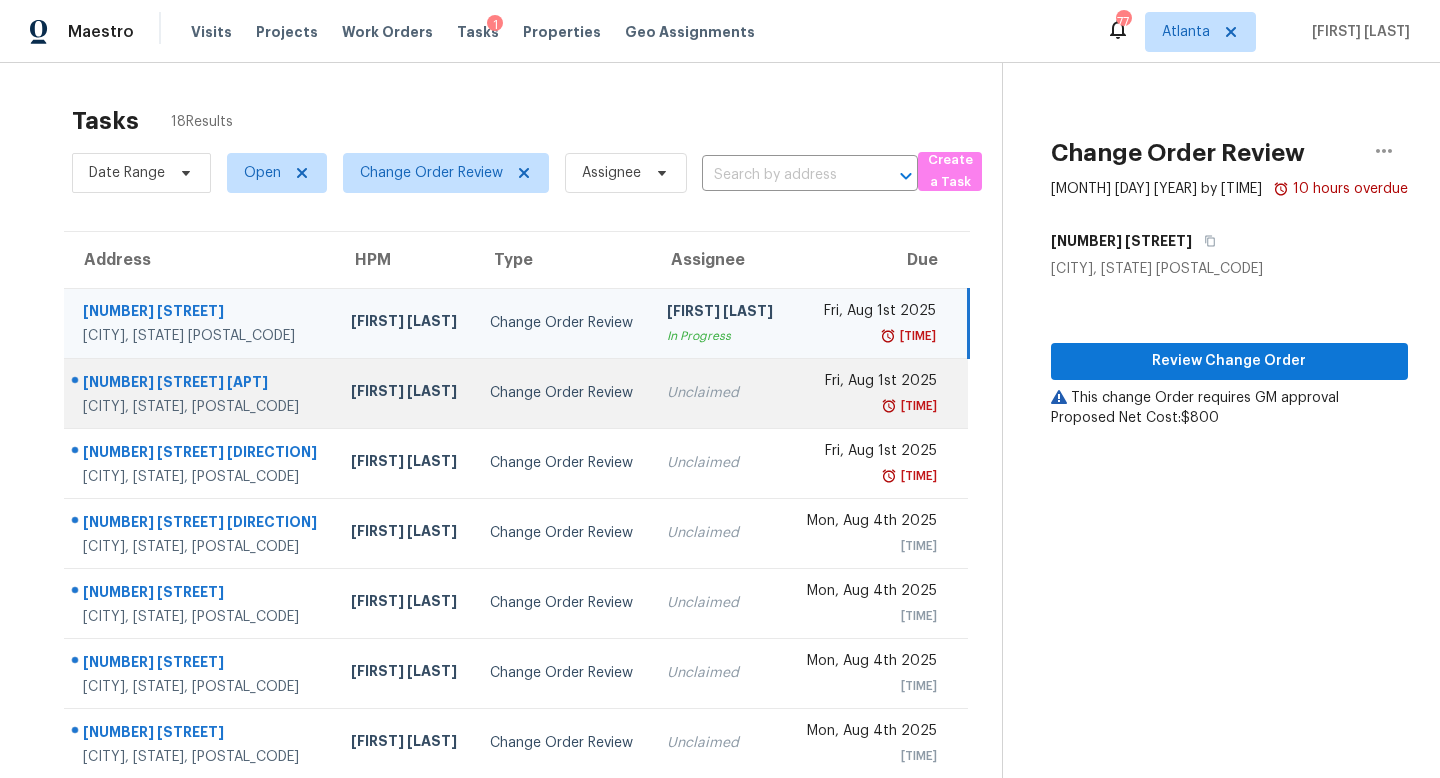 click on "Change Order Review" at bounding box center [562, 393] 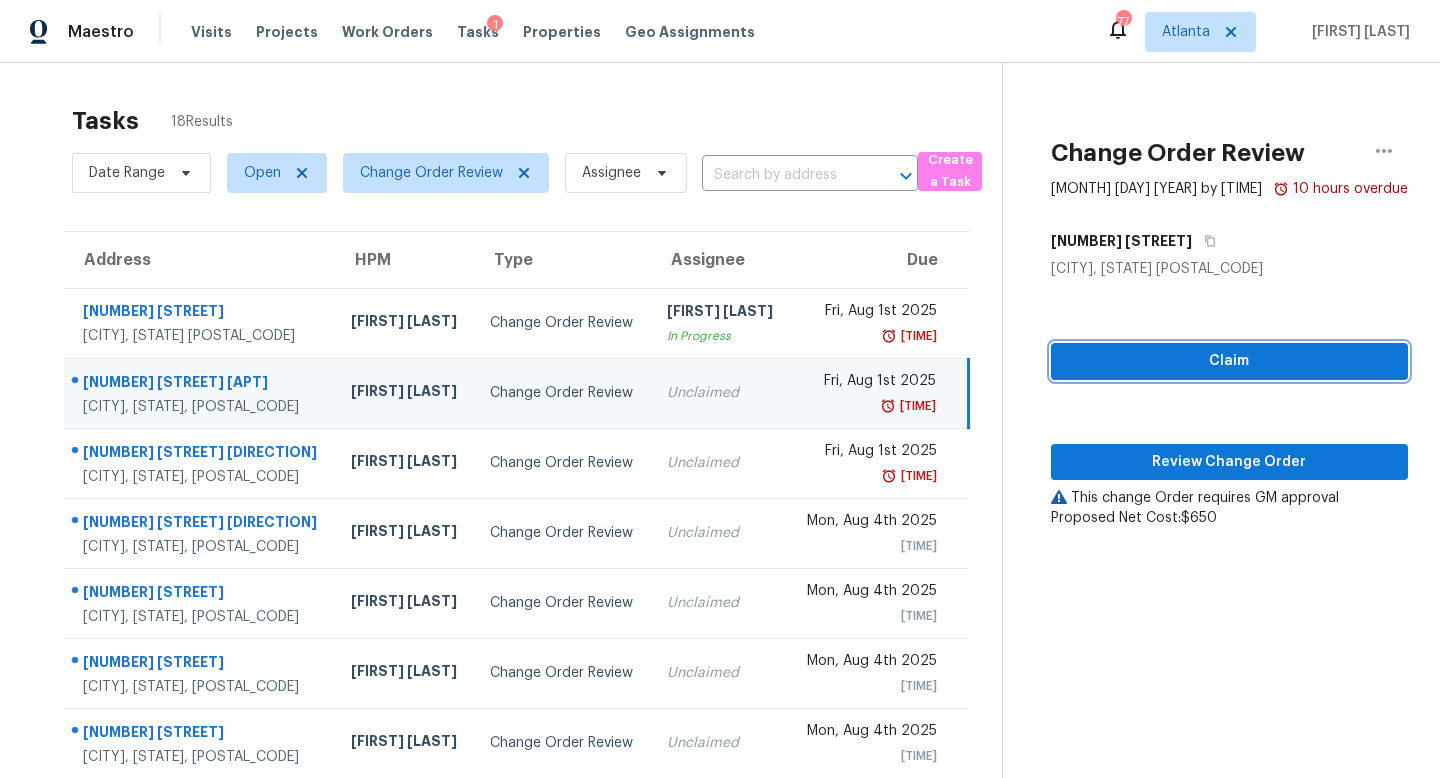 click on "Claim" at bounding box center [1229, 361] 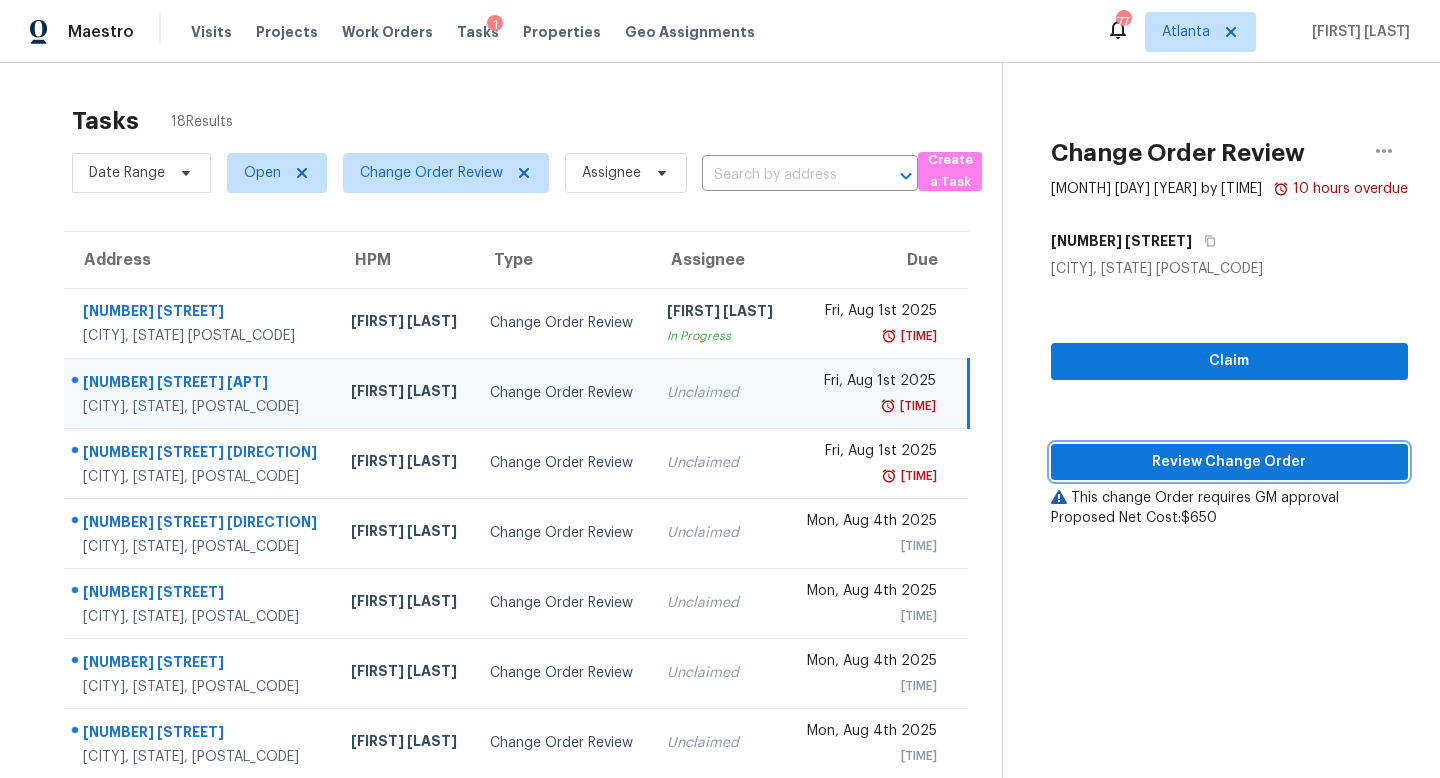 click on "Review Change Order" at bounding box center (1229, 462) 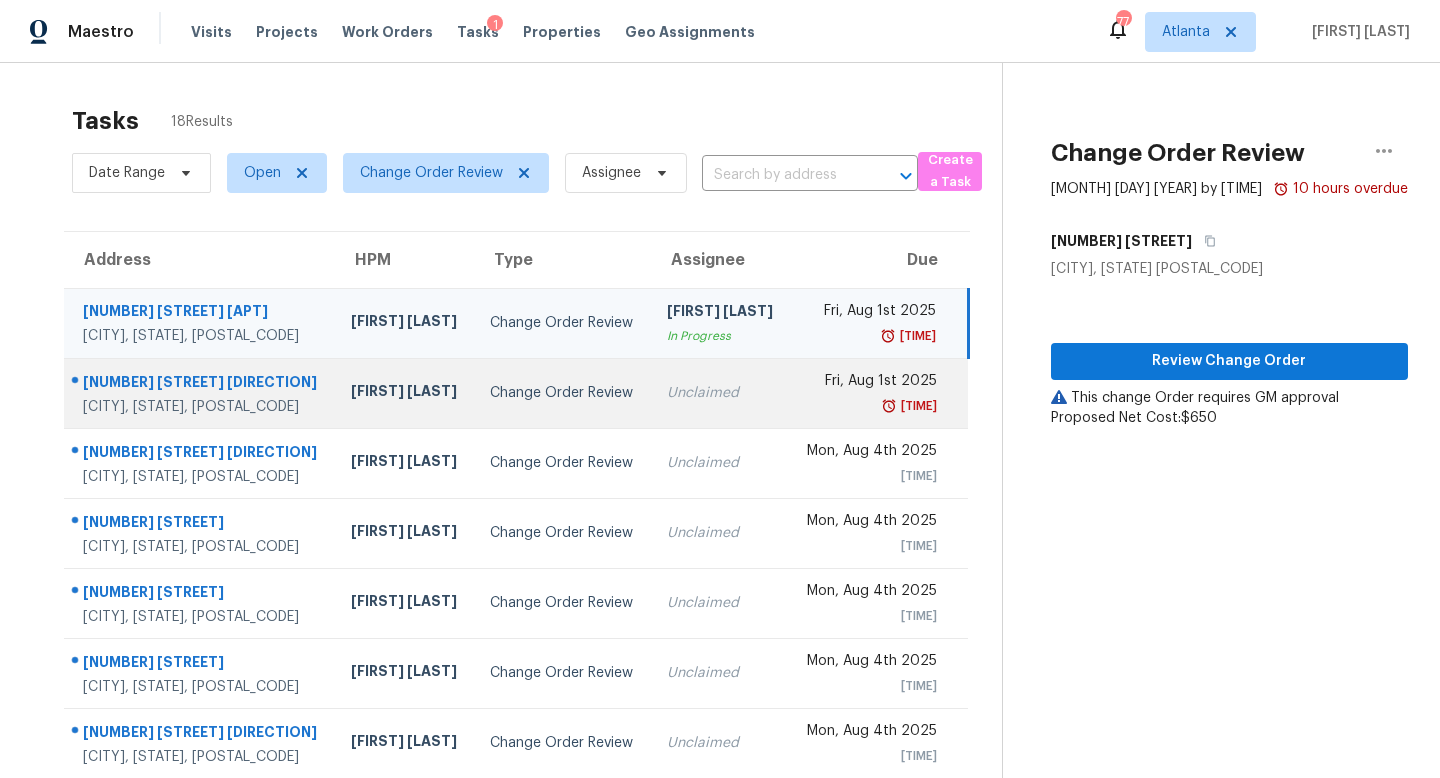 click on "Fri, Aug 1st 2025 11:06pm" at bounding box center [879, 393] 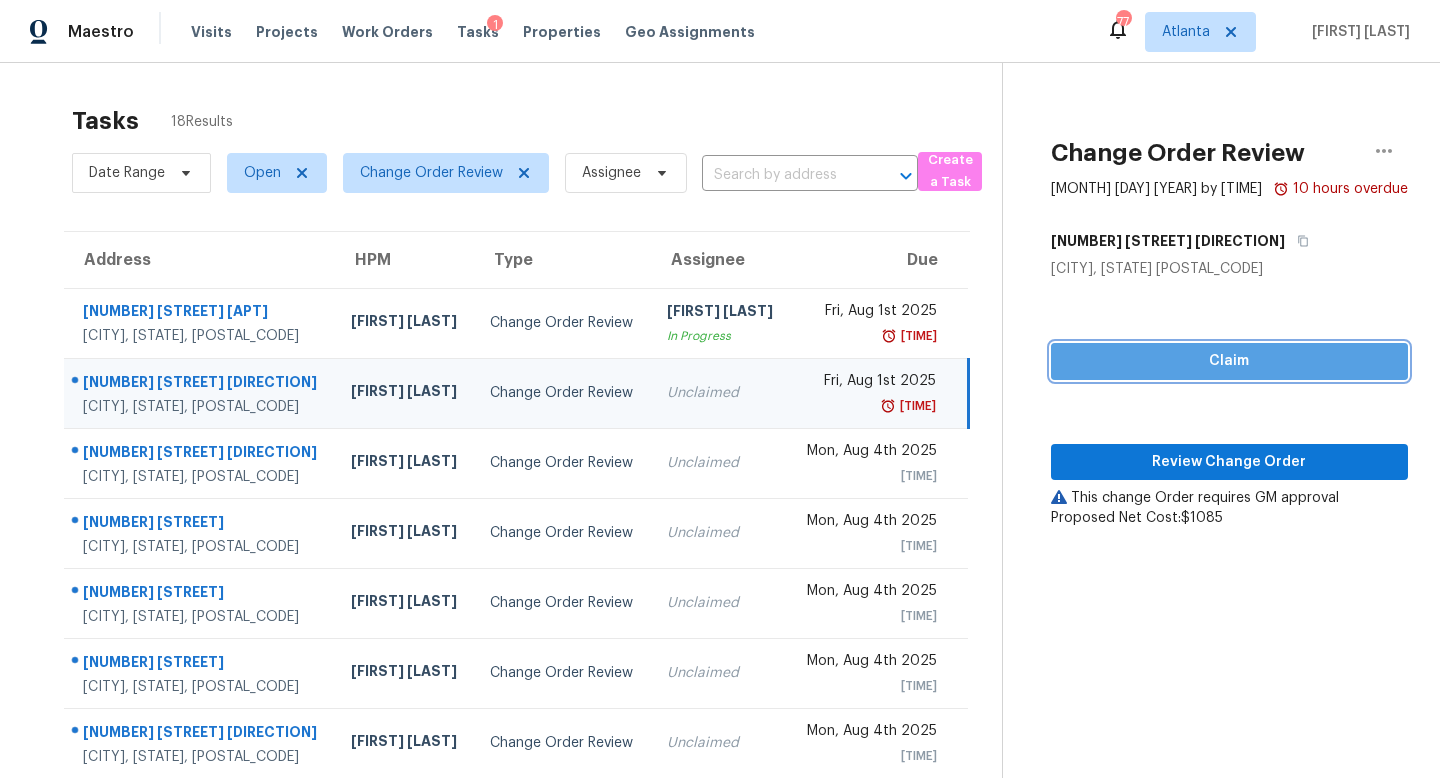 click on "Claim" at bounding box center [1229, 361] 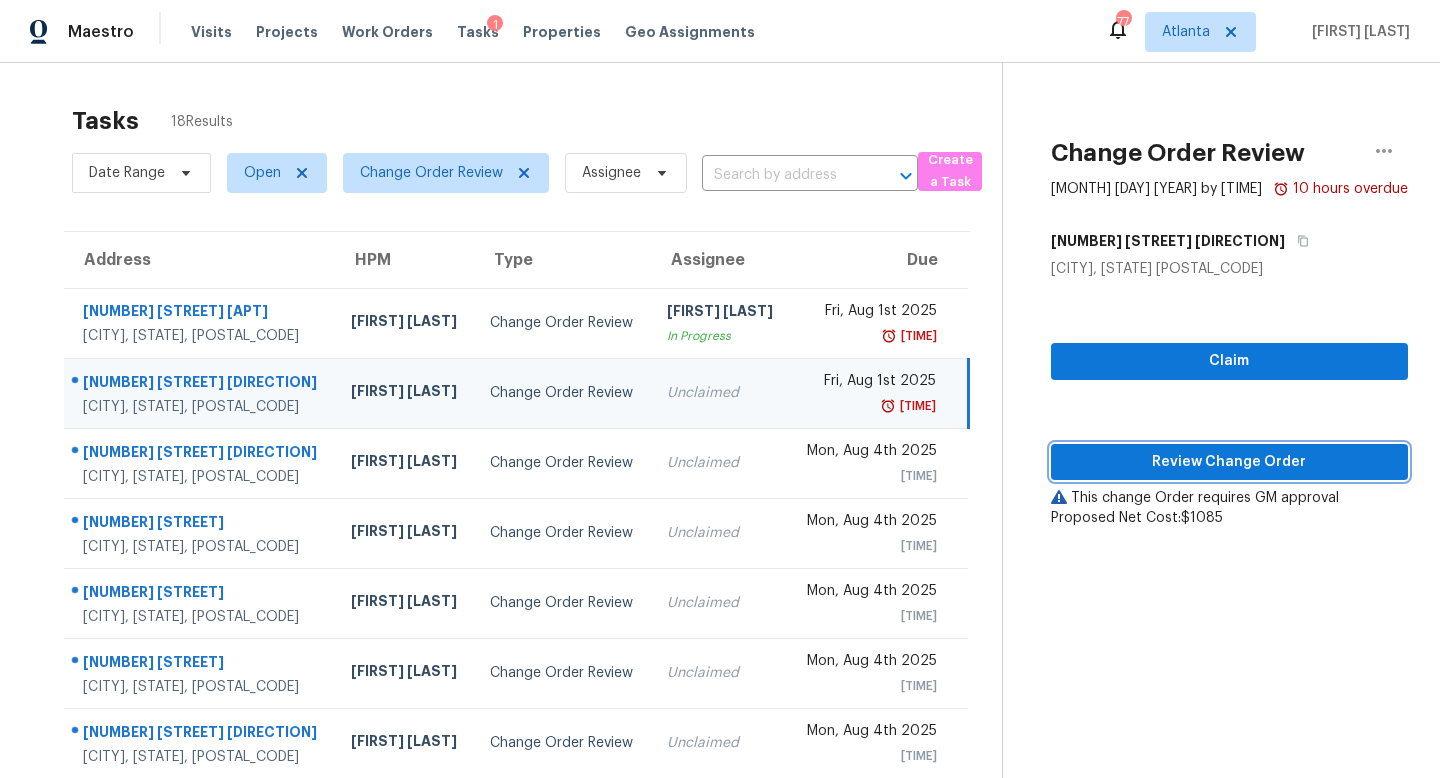 click on "Review Change Order" at bounding box center [1229, 462] 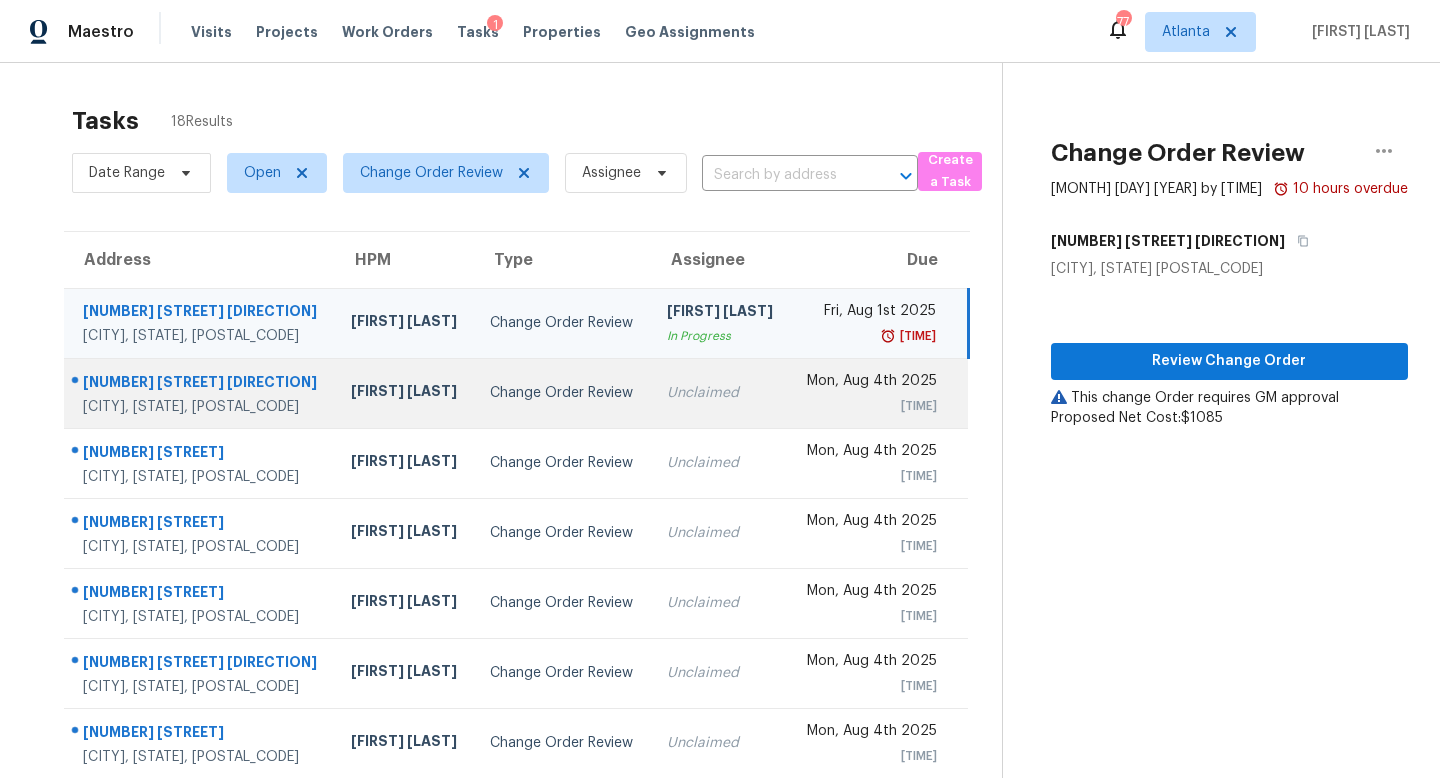 click on "12:18pm" at bounding box center (871, 406) 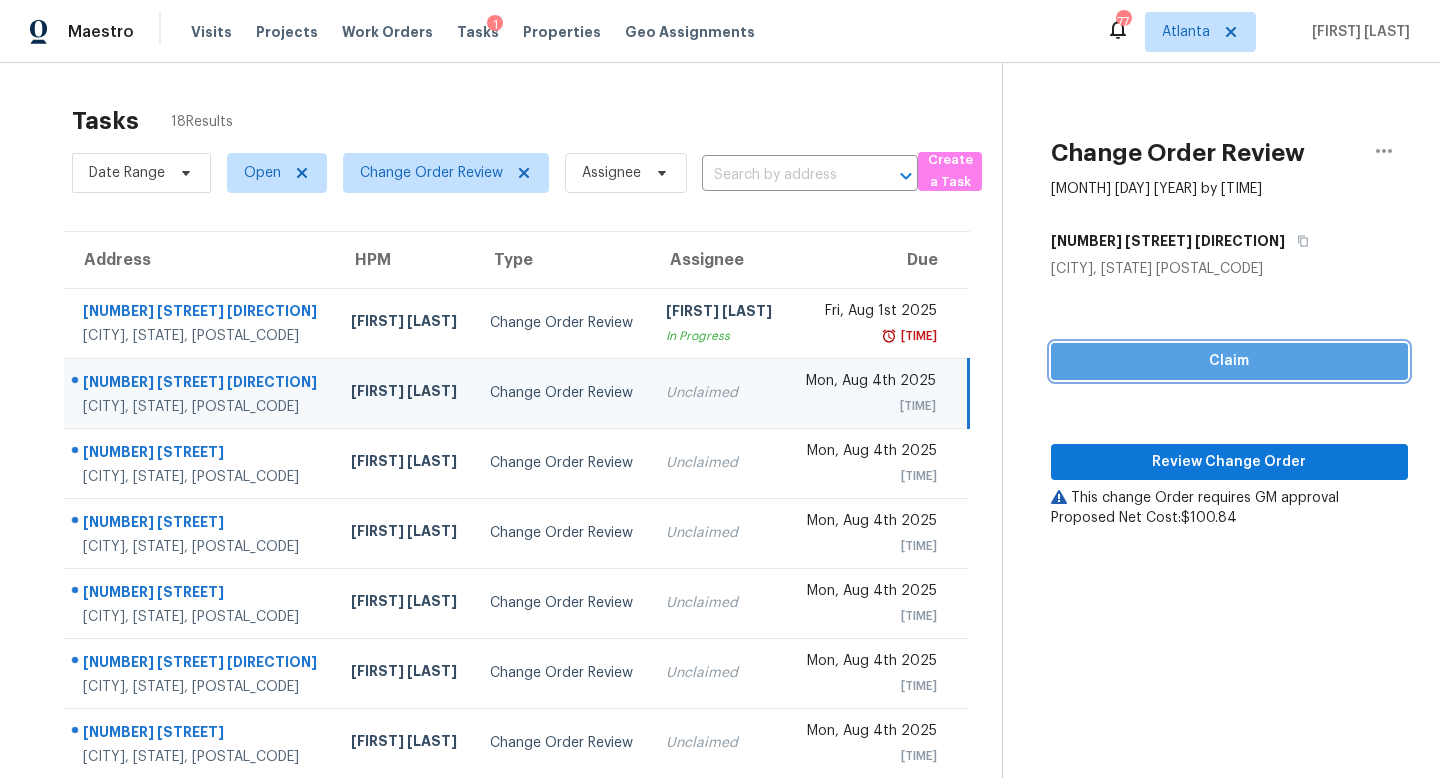 click on "Claim" at bounding box center [1229, 361] 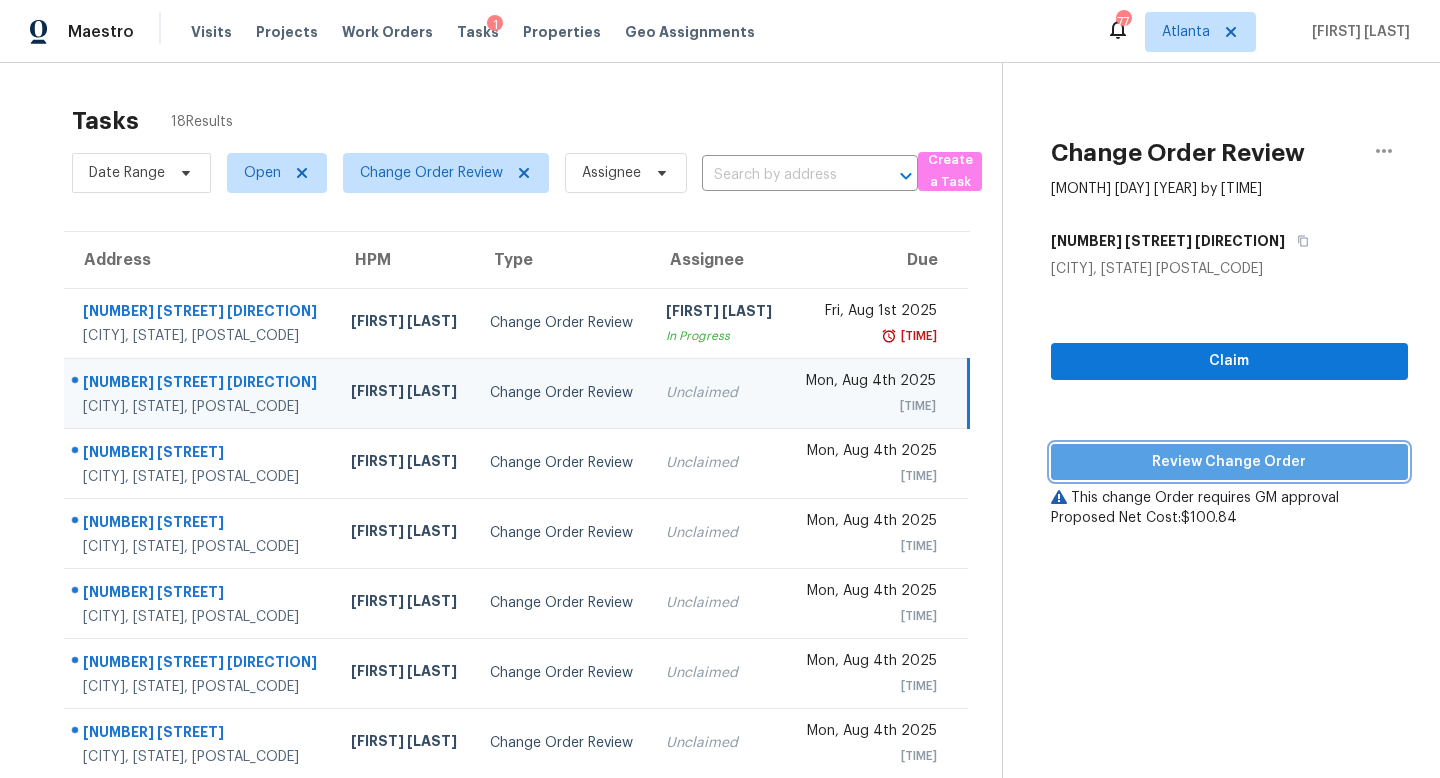 click on "Review Change Order" at bounding box center (1229, 462) 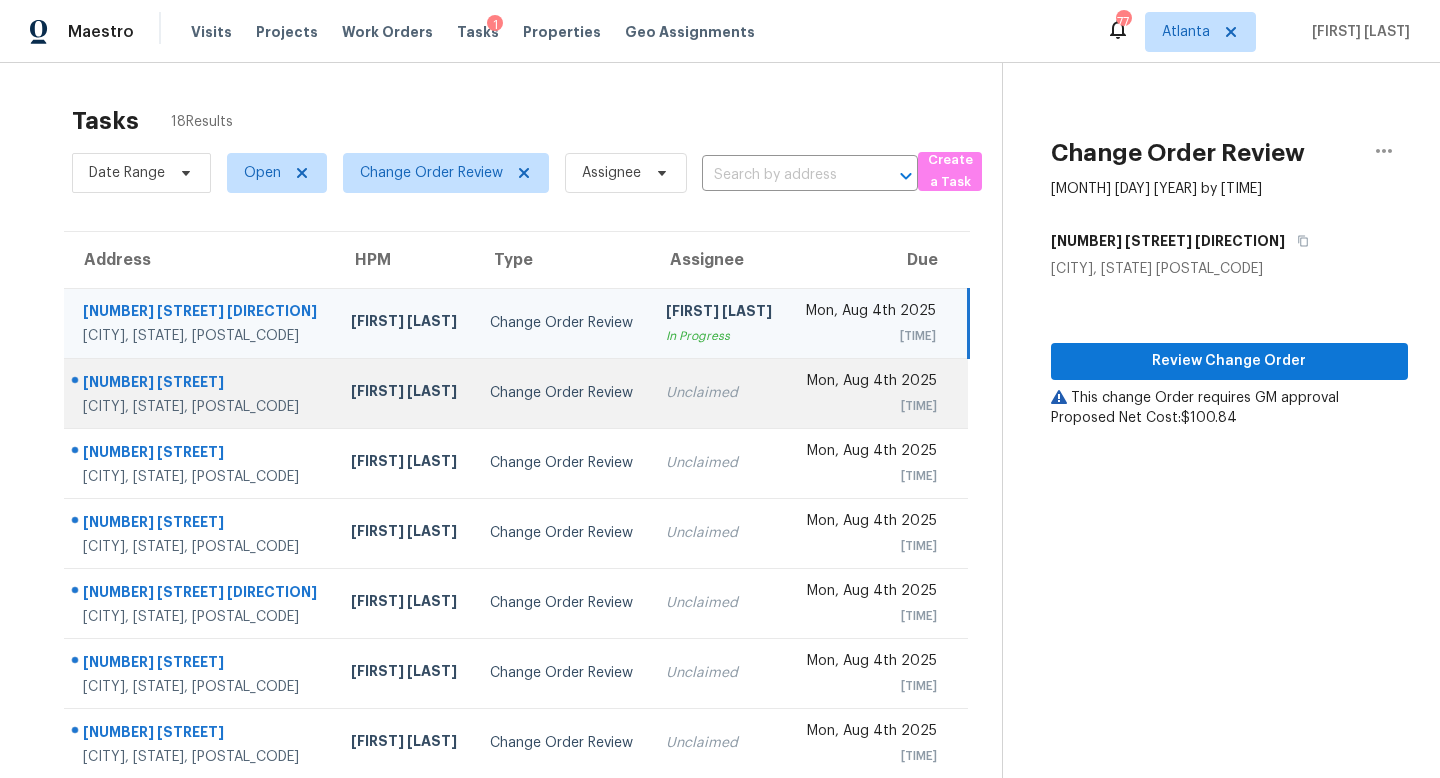 click on "Mon, Aug 4th 2025 1:59pm" at bounding box center [879, 393] 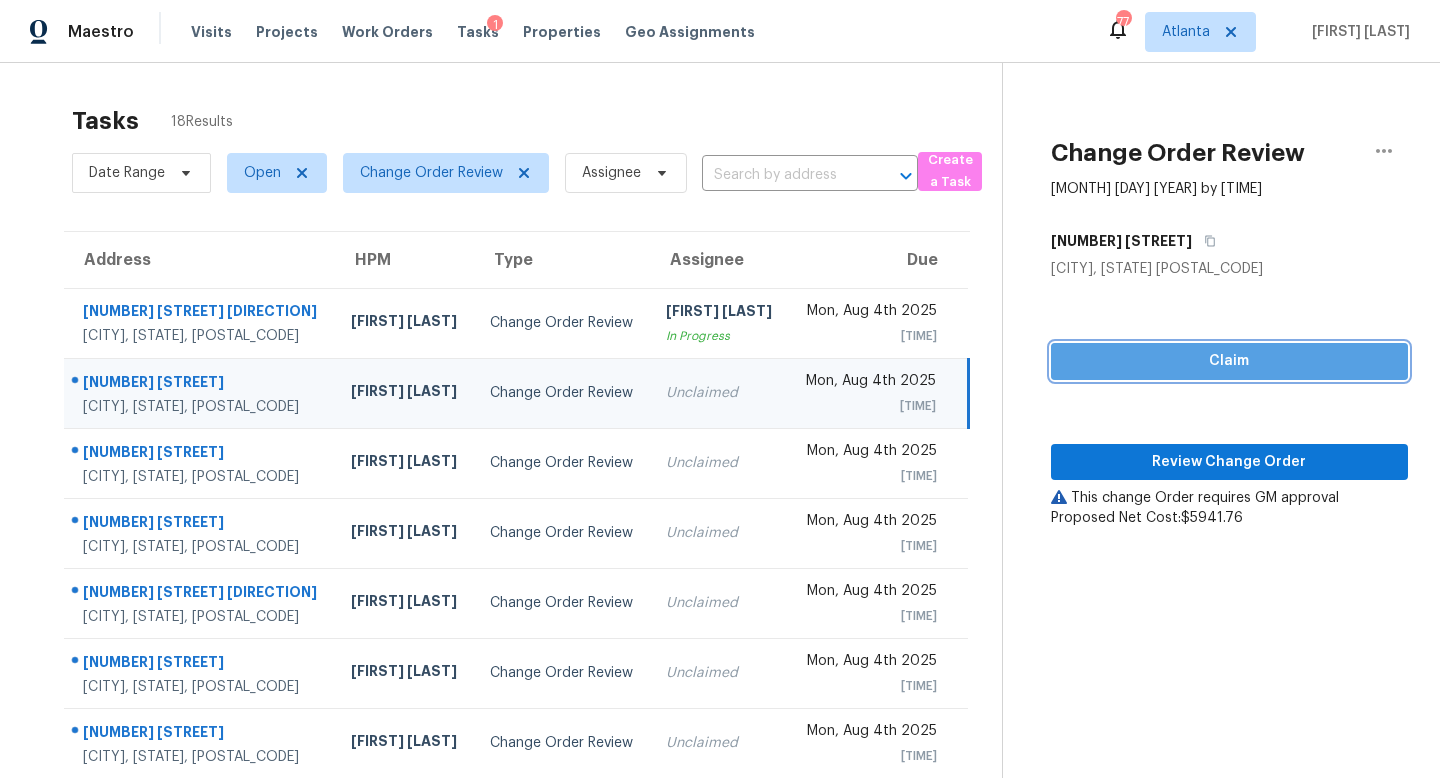 click on "Claim" at bounding box center (1229, 361) 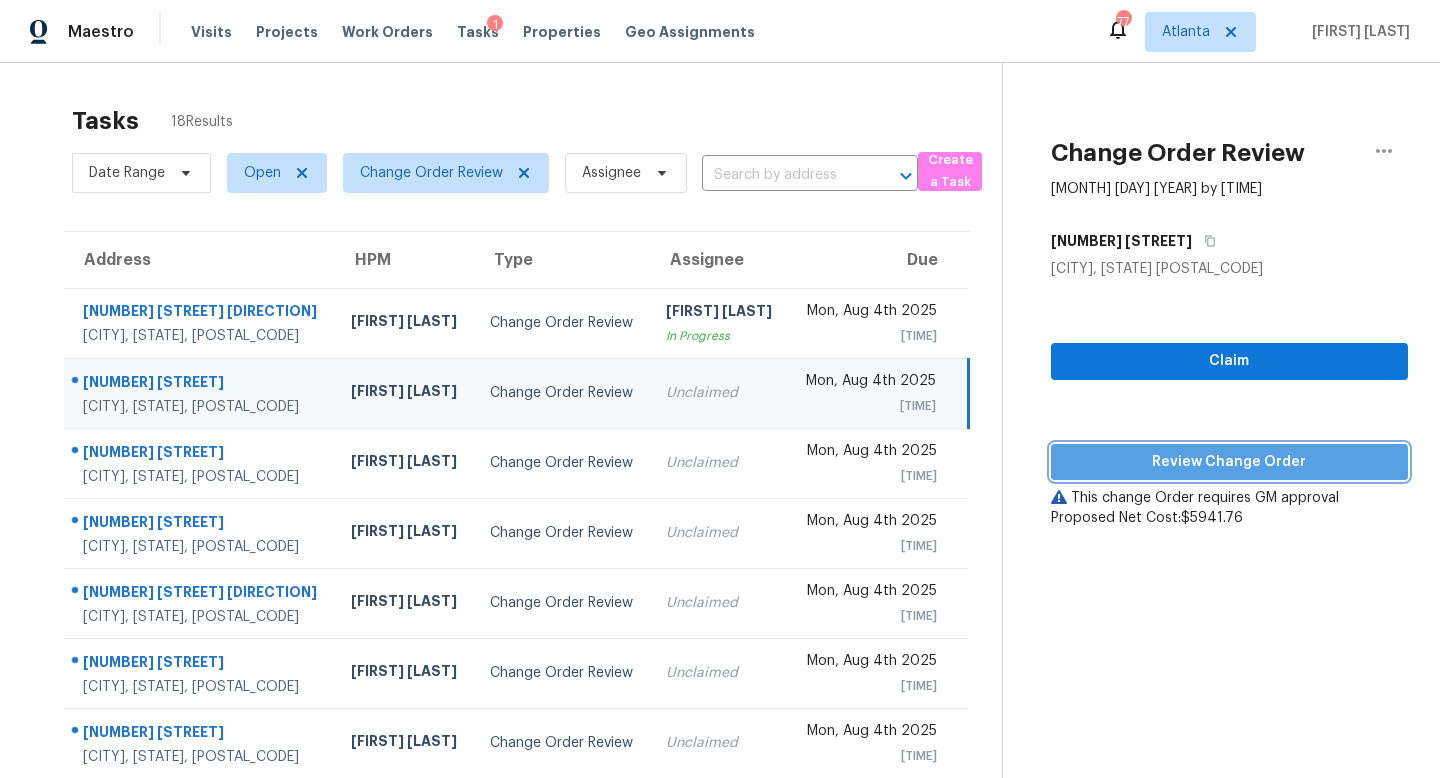 click on "Review Change Order" at bounding box center (1229, 462) 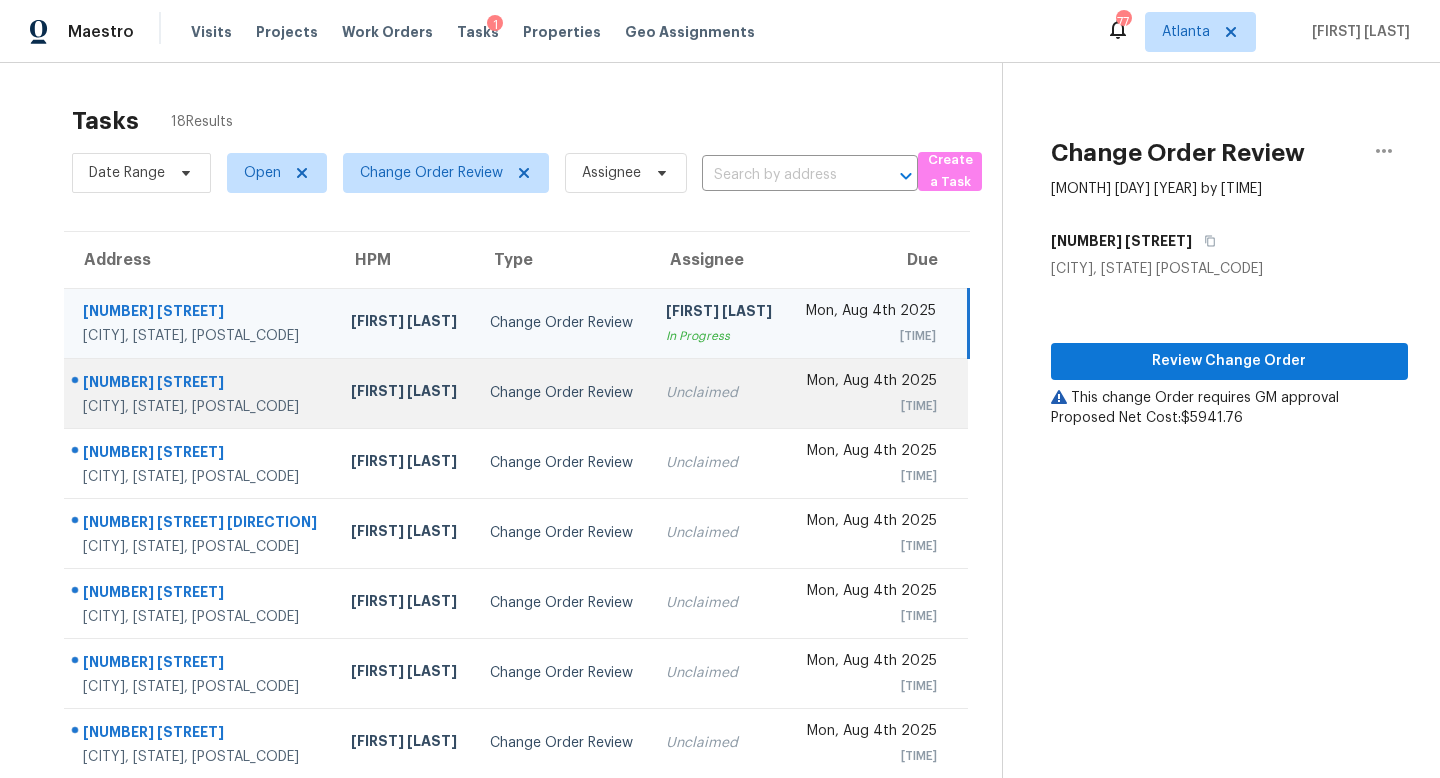 click on "Unclaimed" at bounding box center (719, 393) 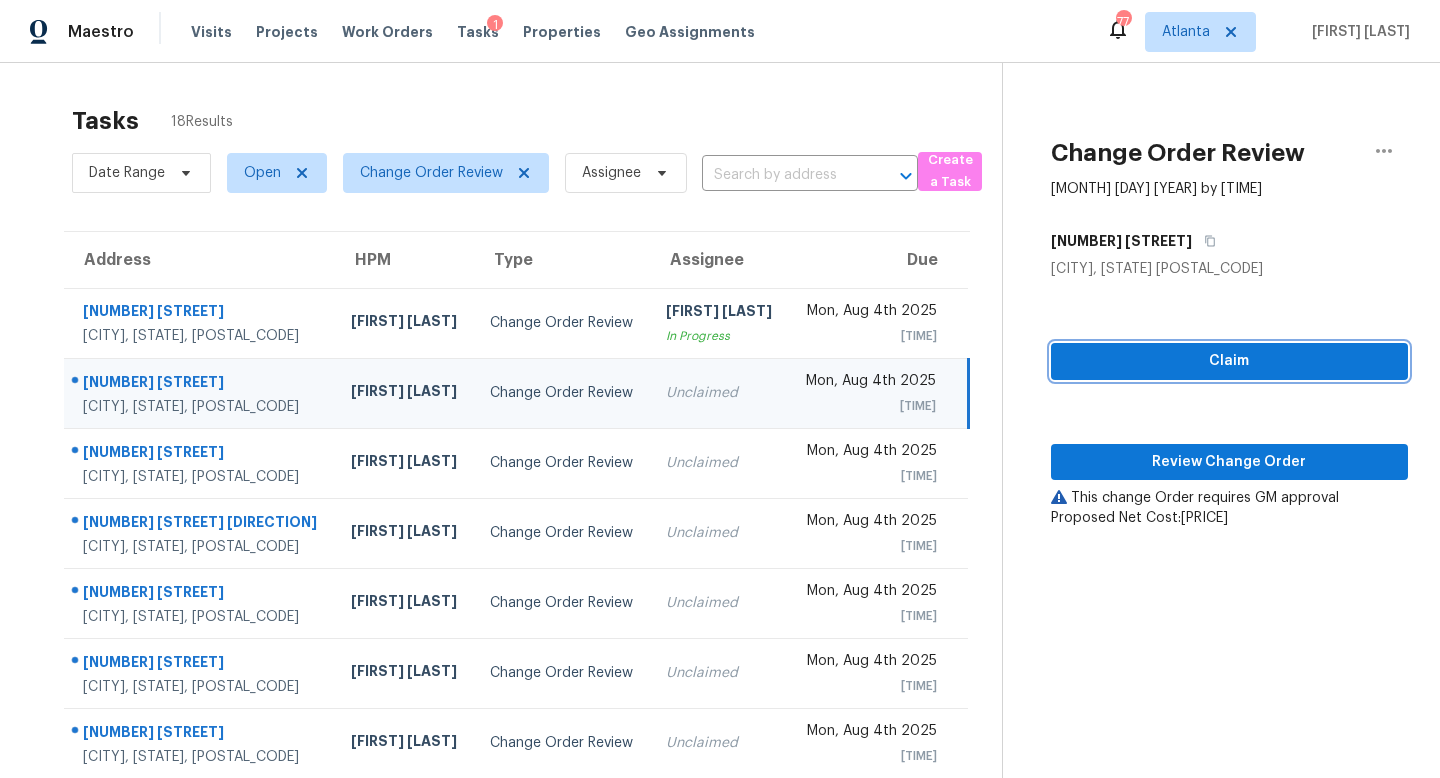 click on "Claim" at bounding box center (1229, 361) 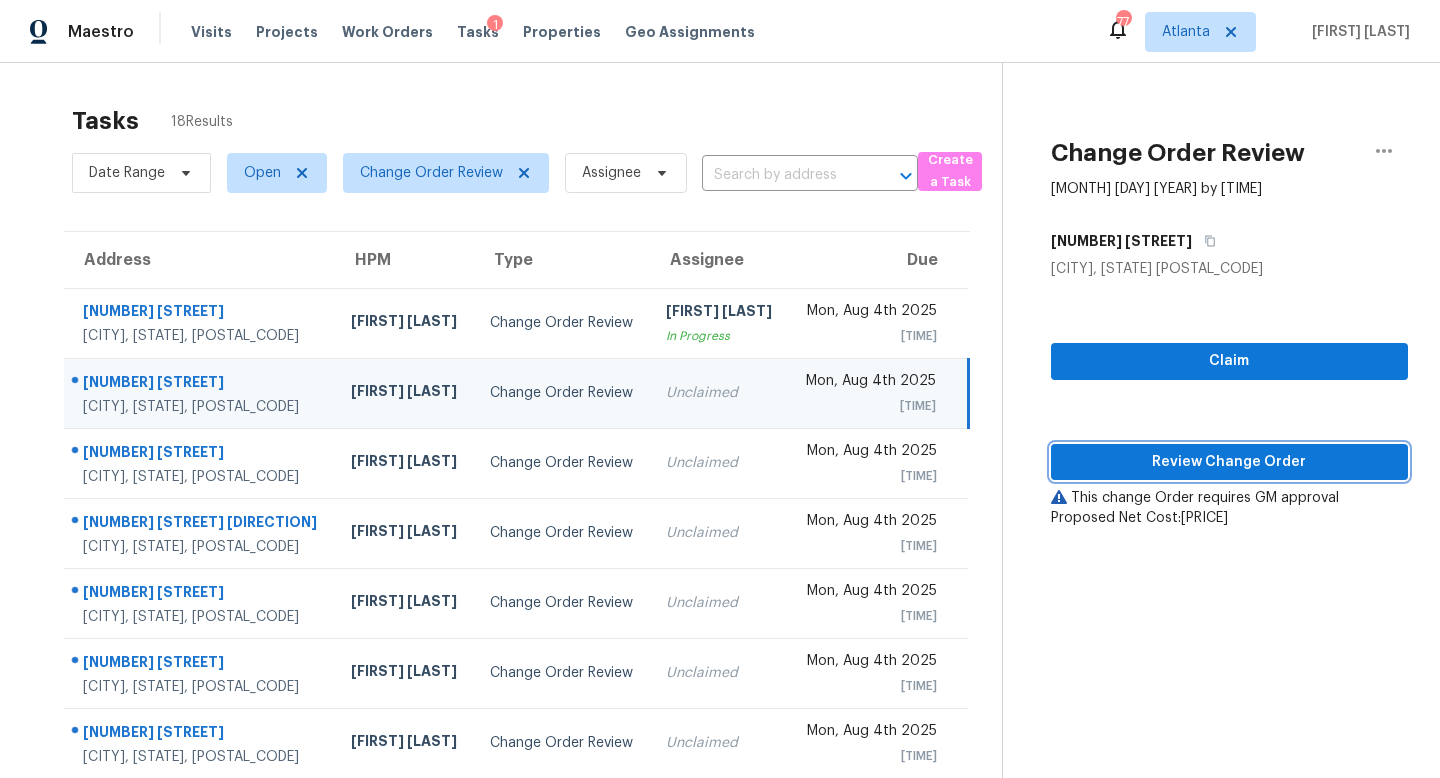 click on "Review Change Order" at bounding box center (1229, 462) 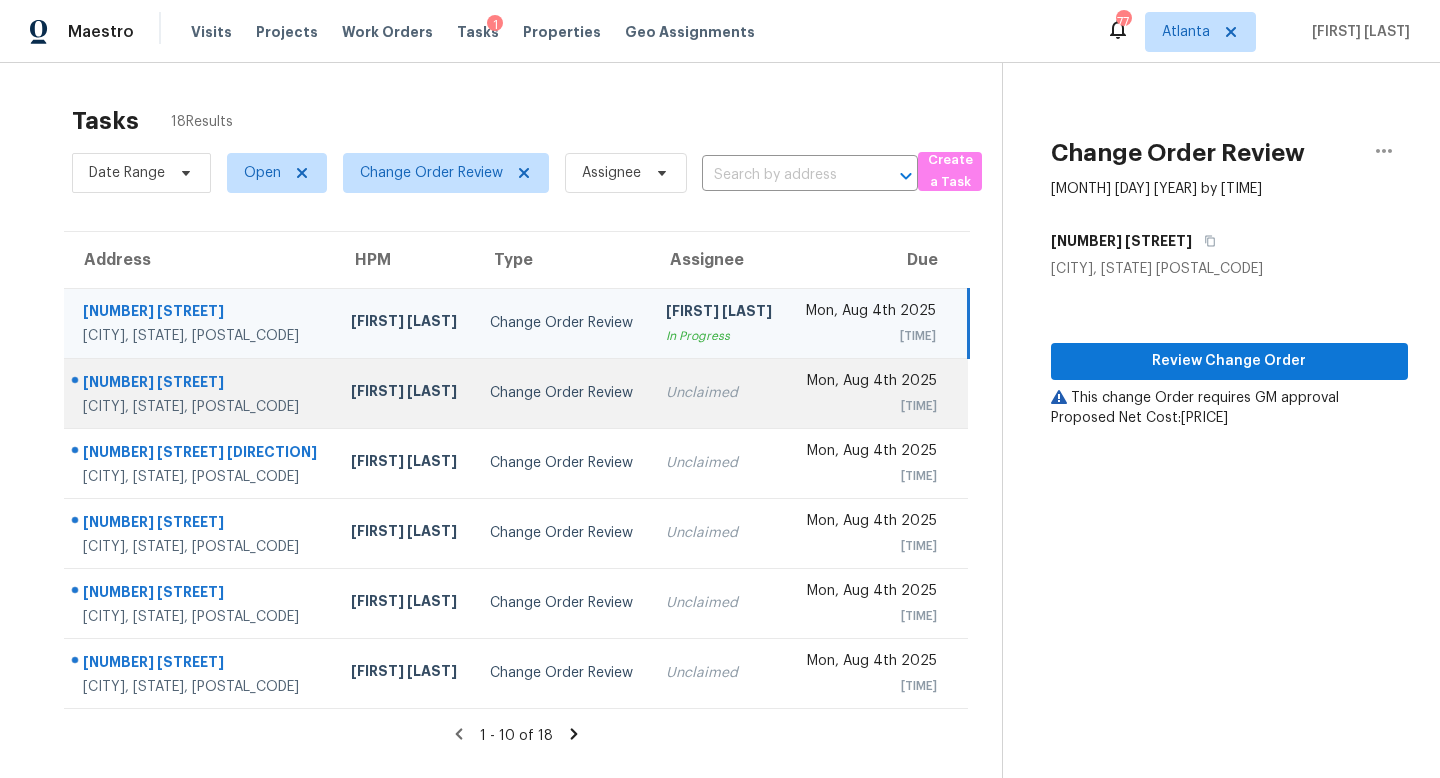 click on "Unclaimed" at bounding box center [719, 393] 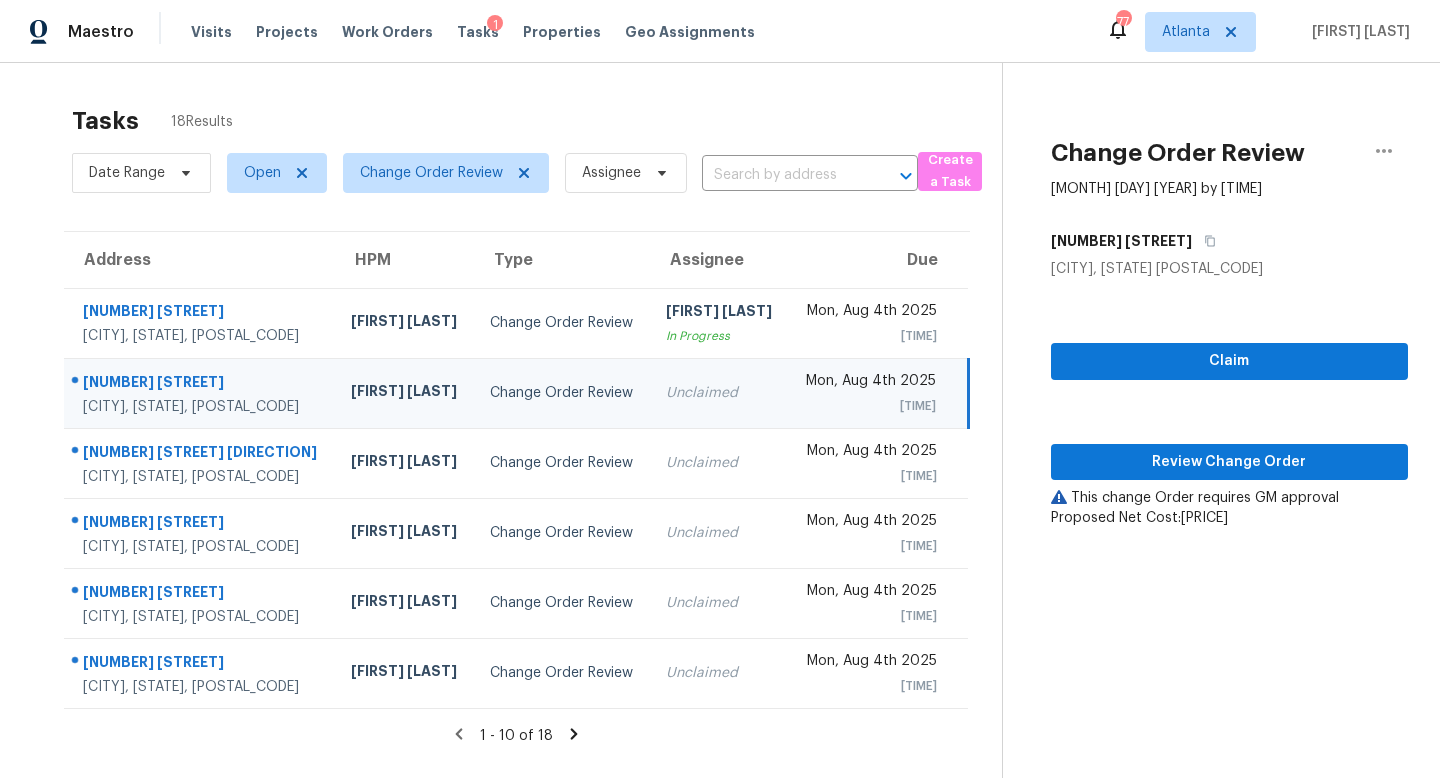 click on "Claim Review Change Order This change Order requires GM approval Proposed Net Cost:  $4700" at bounding box center (1229, 403) 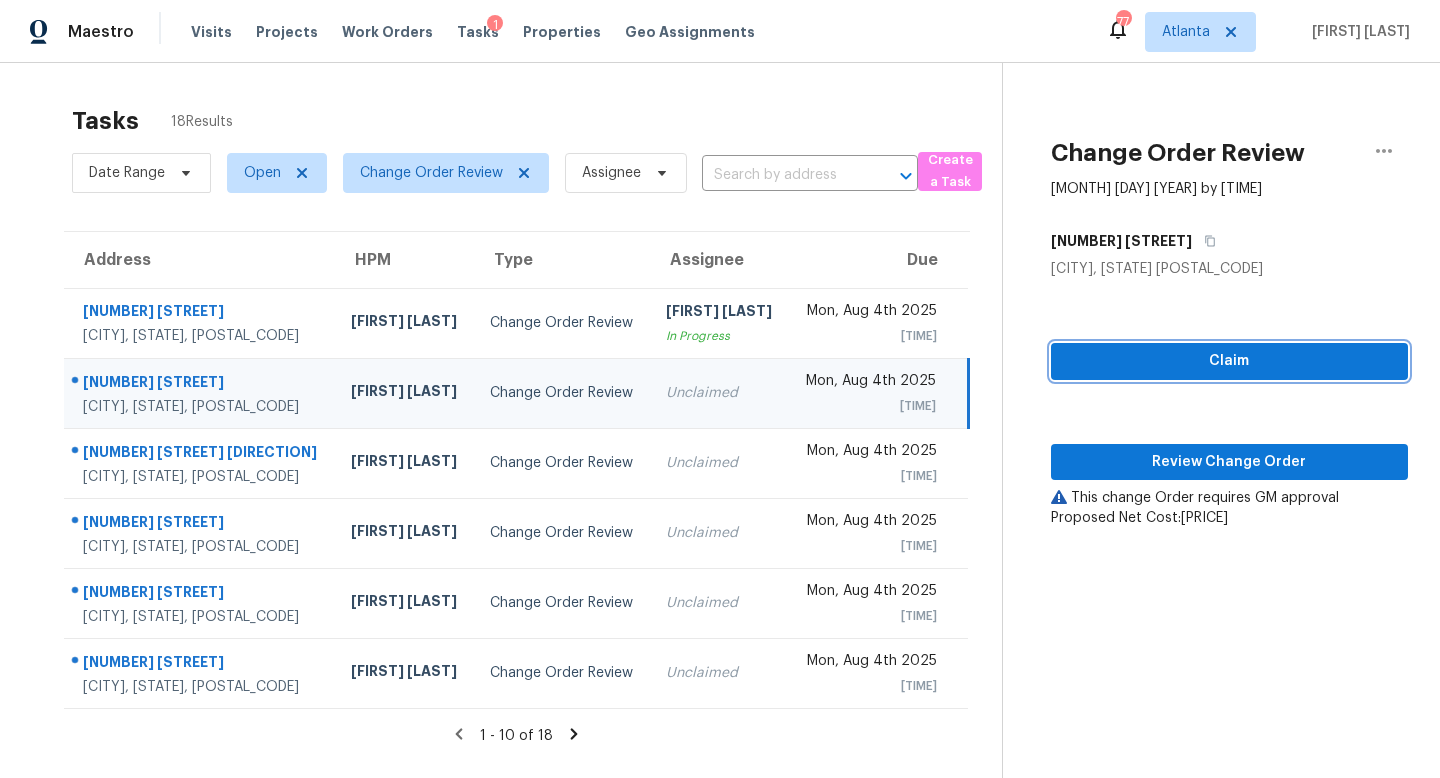 click on "Claim" at bounding box center (1229, 361) 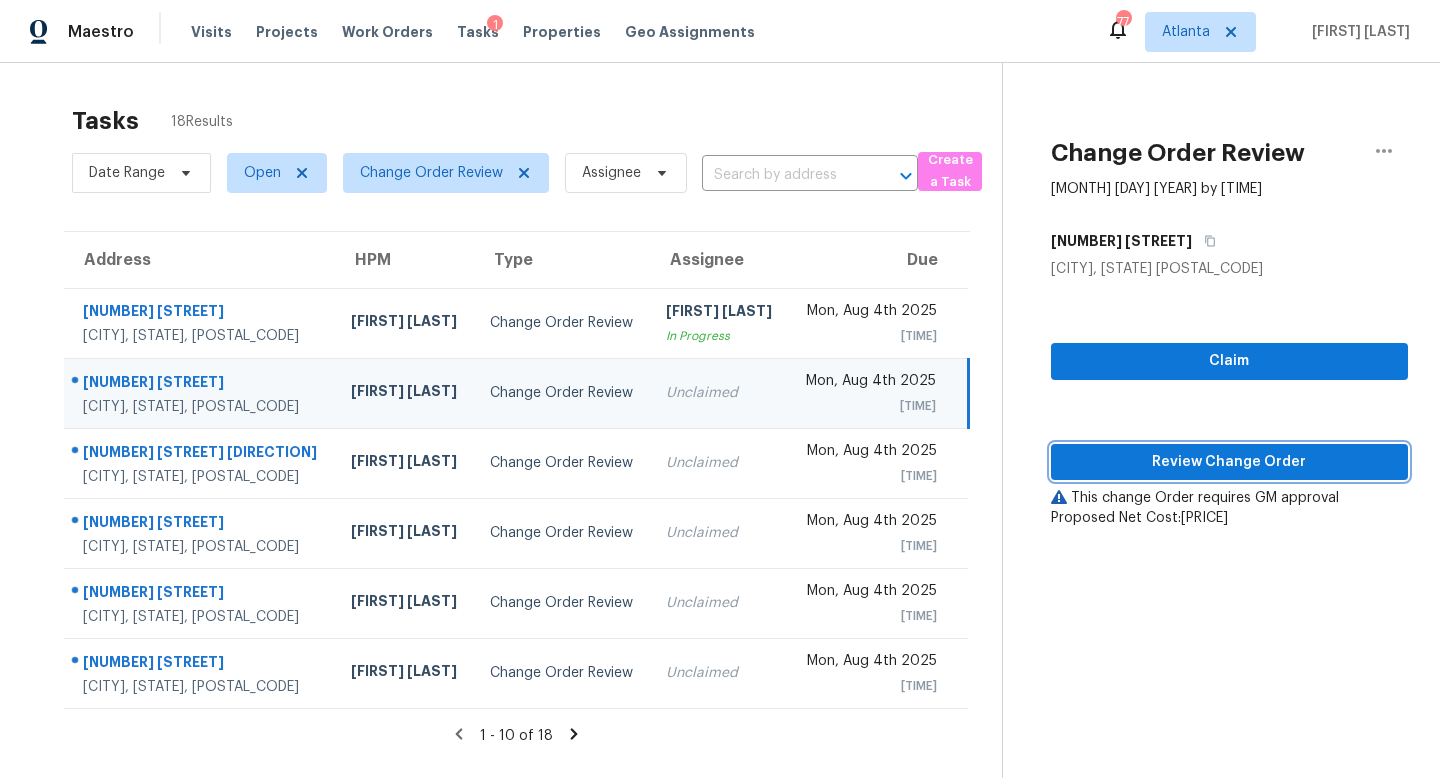 click on "Review Change Order" at bounding box center [1229, 462] 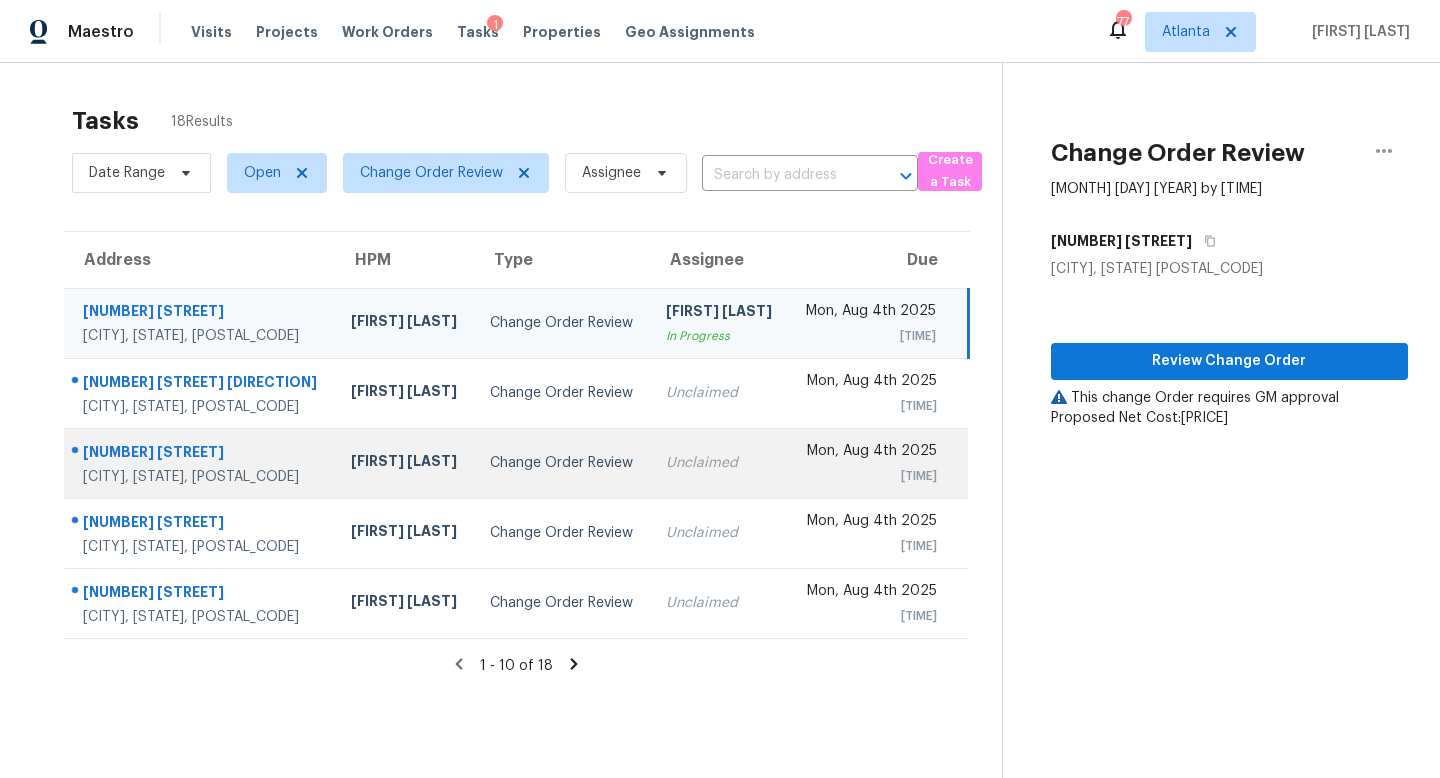 click on "Unclaimed" at bounding box center (719, 463) 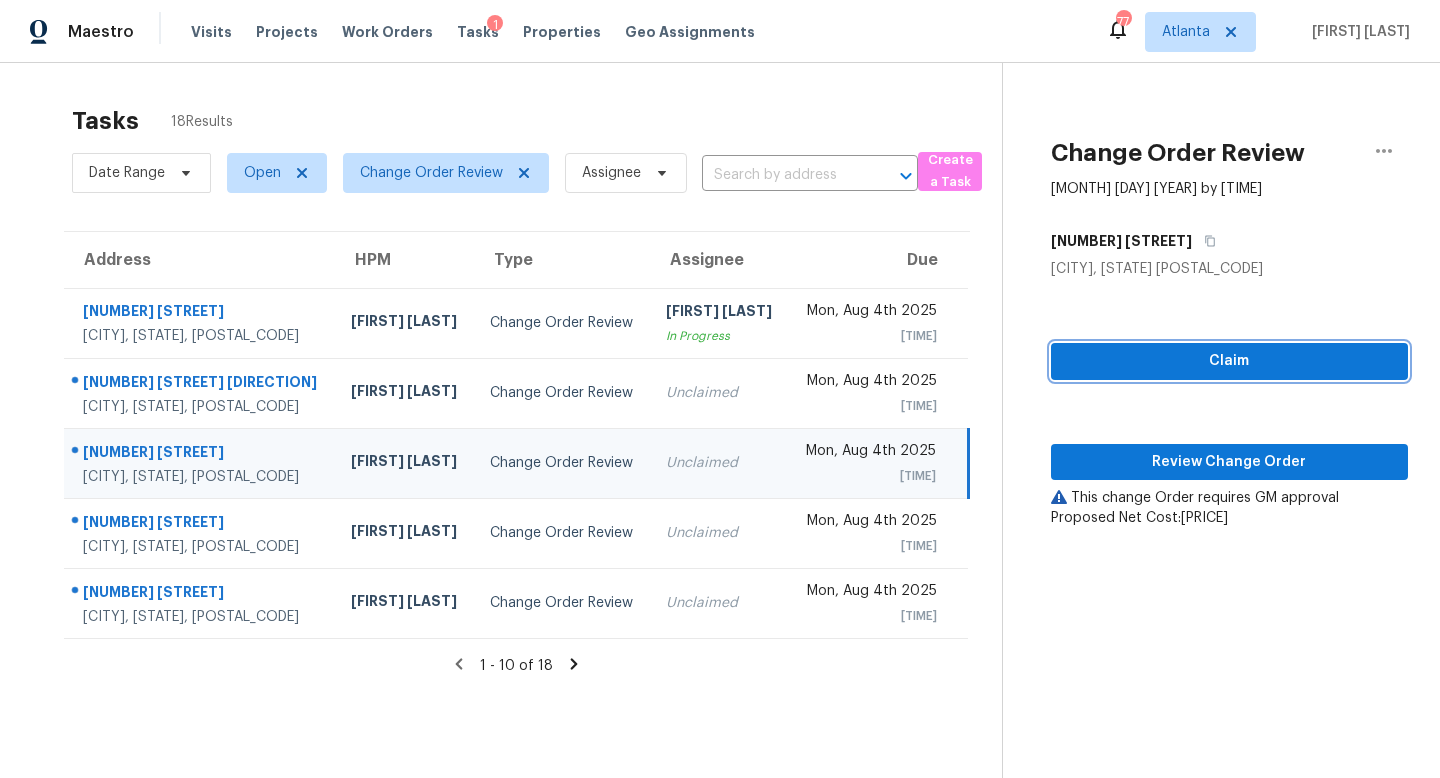 click on "Claim" at bounding box center (1229, 361) 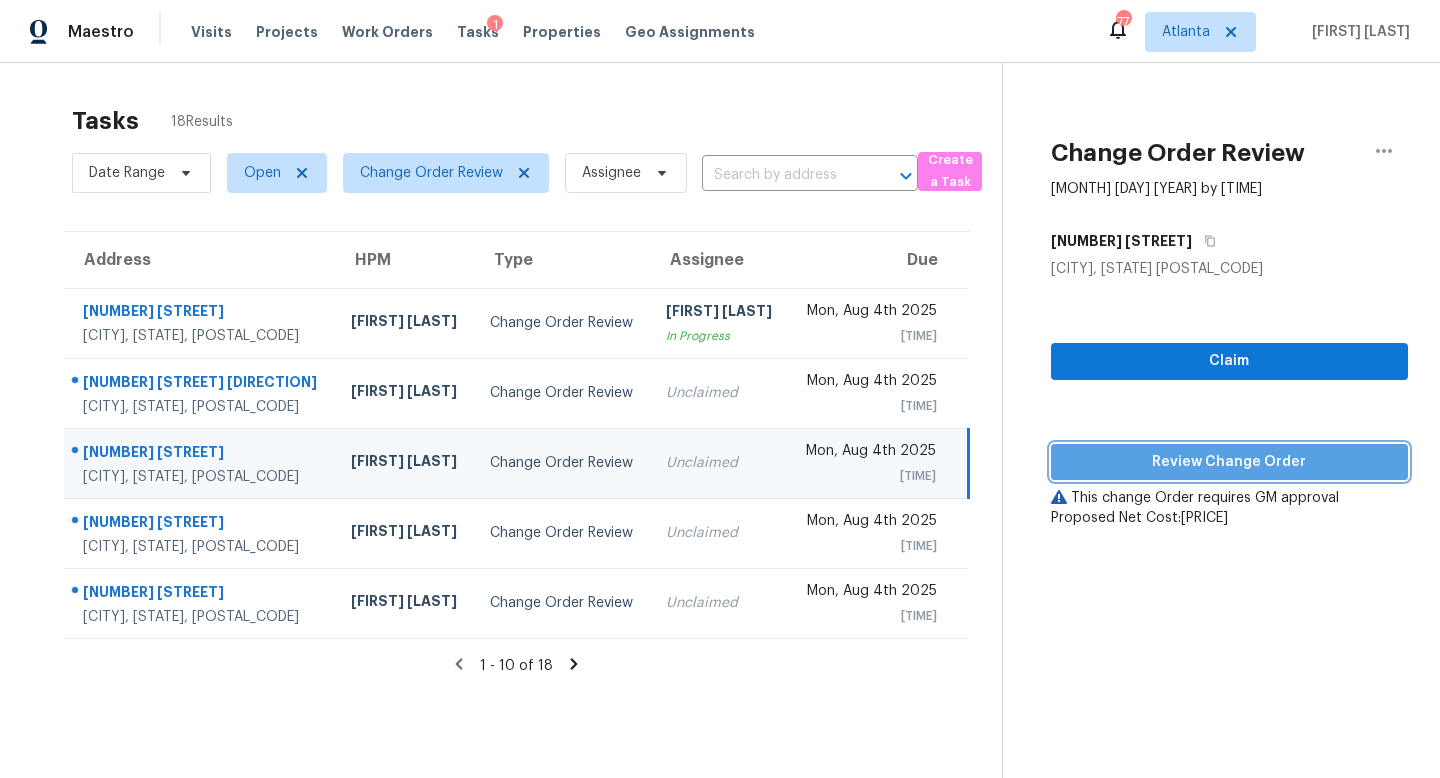 click on "Review Change Order" at bounding box center (1229, 462) 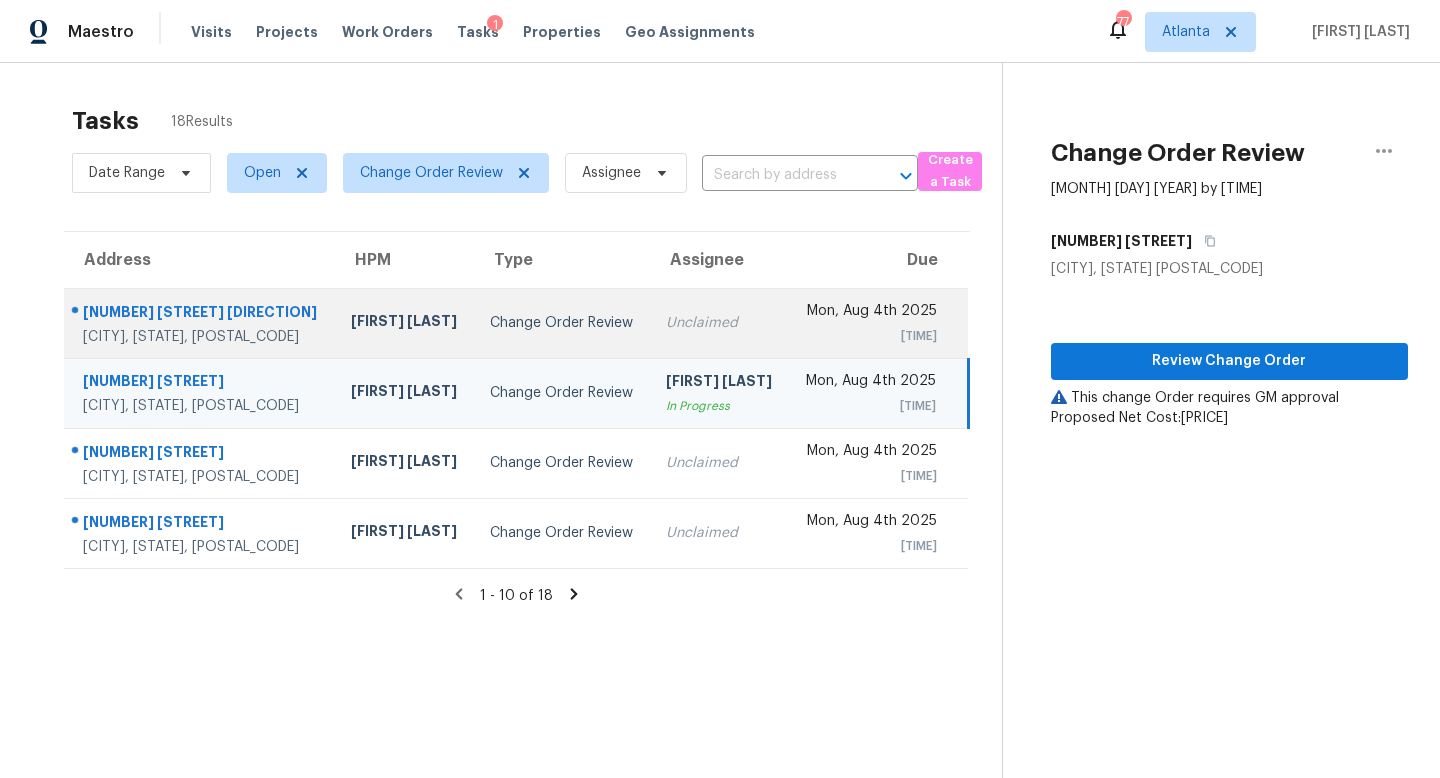 click on "Unclaimed" at bounding box center [719, 323] 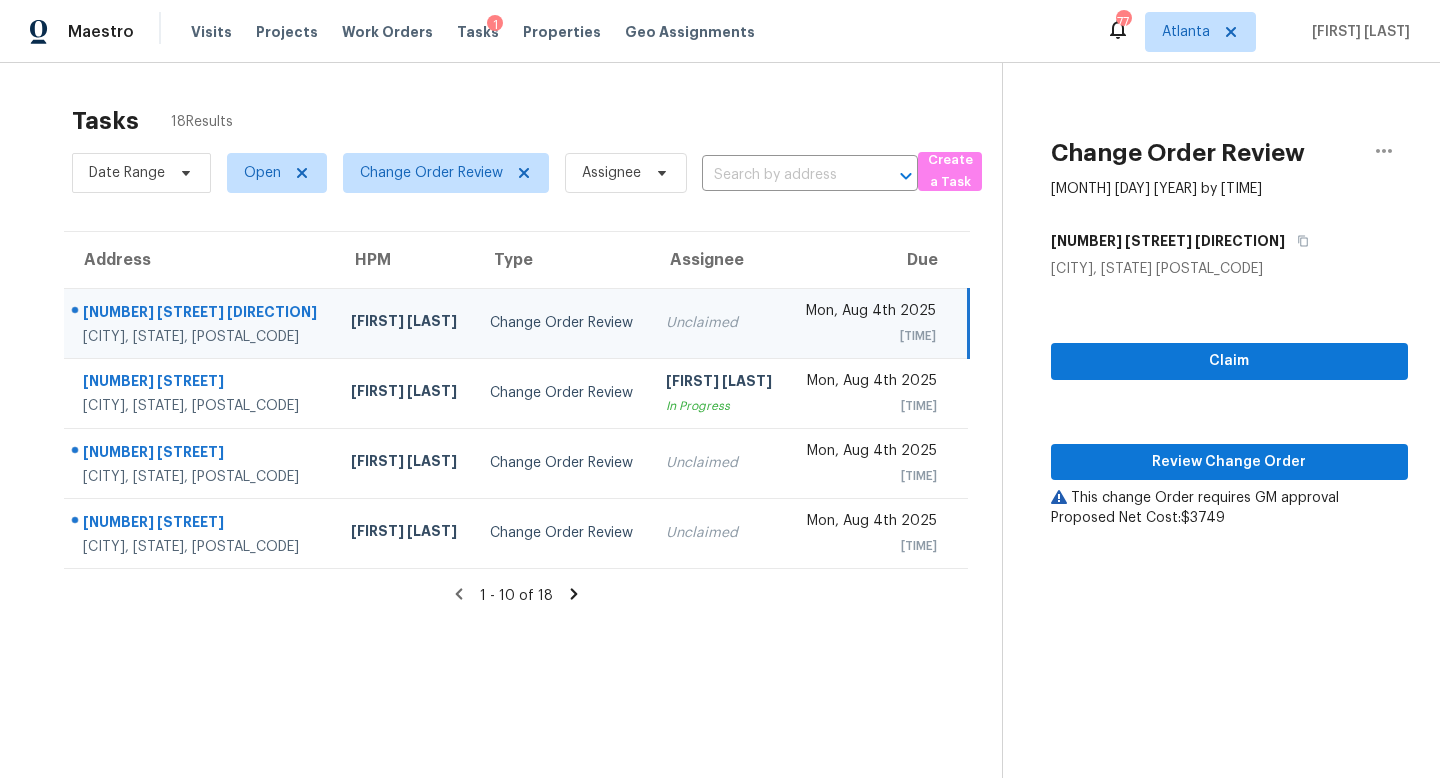 click on "Claim Review Change Order This change Order requires GM approval Proposed Net Cost:  $3749" at bounding box center [1229, 403] 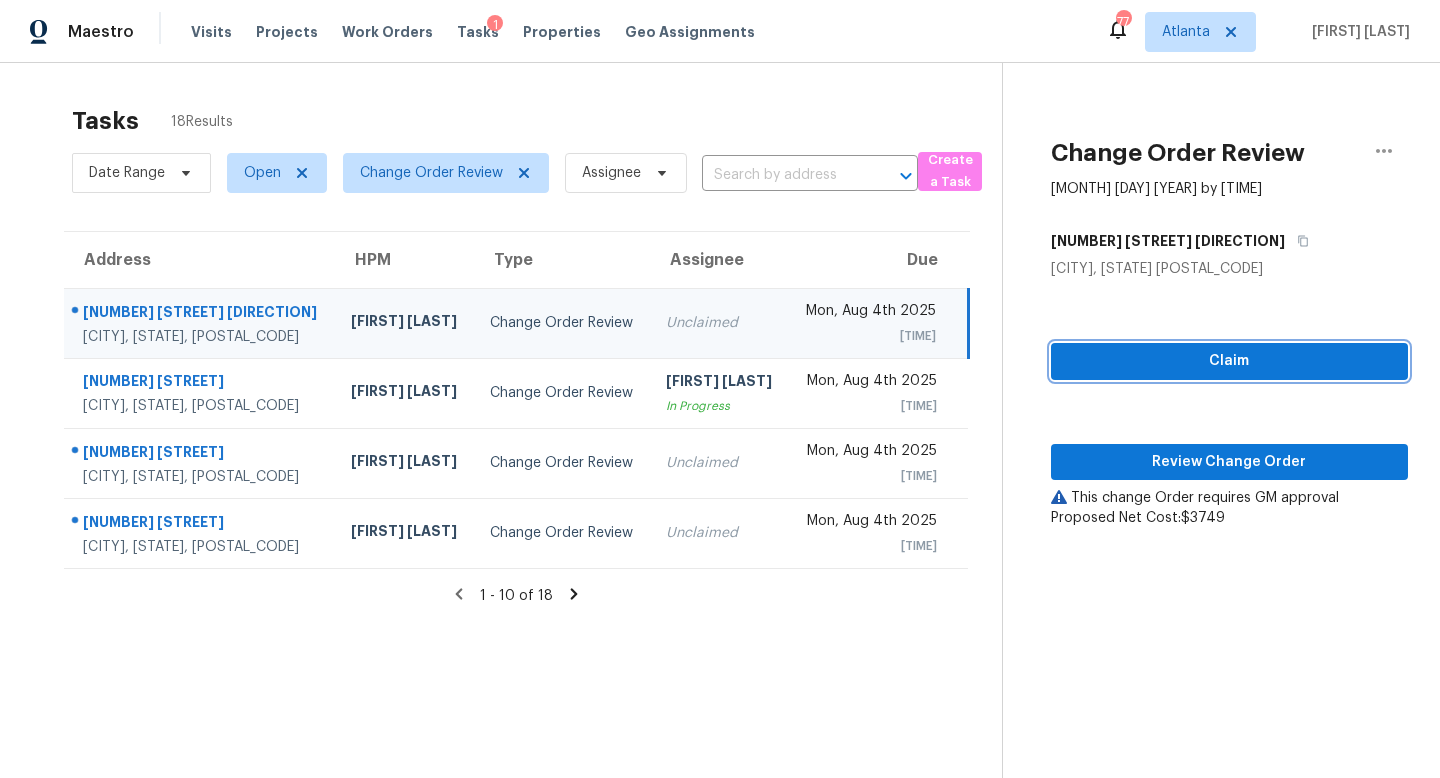 click on "Claim" at bounding box center [1229, 361] 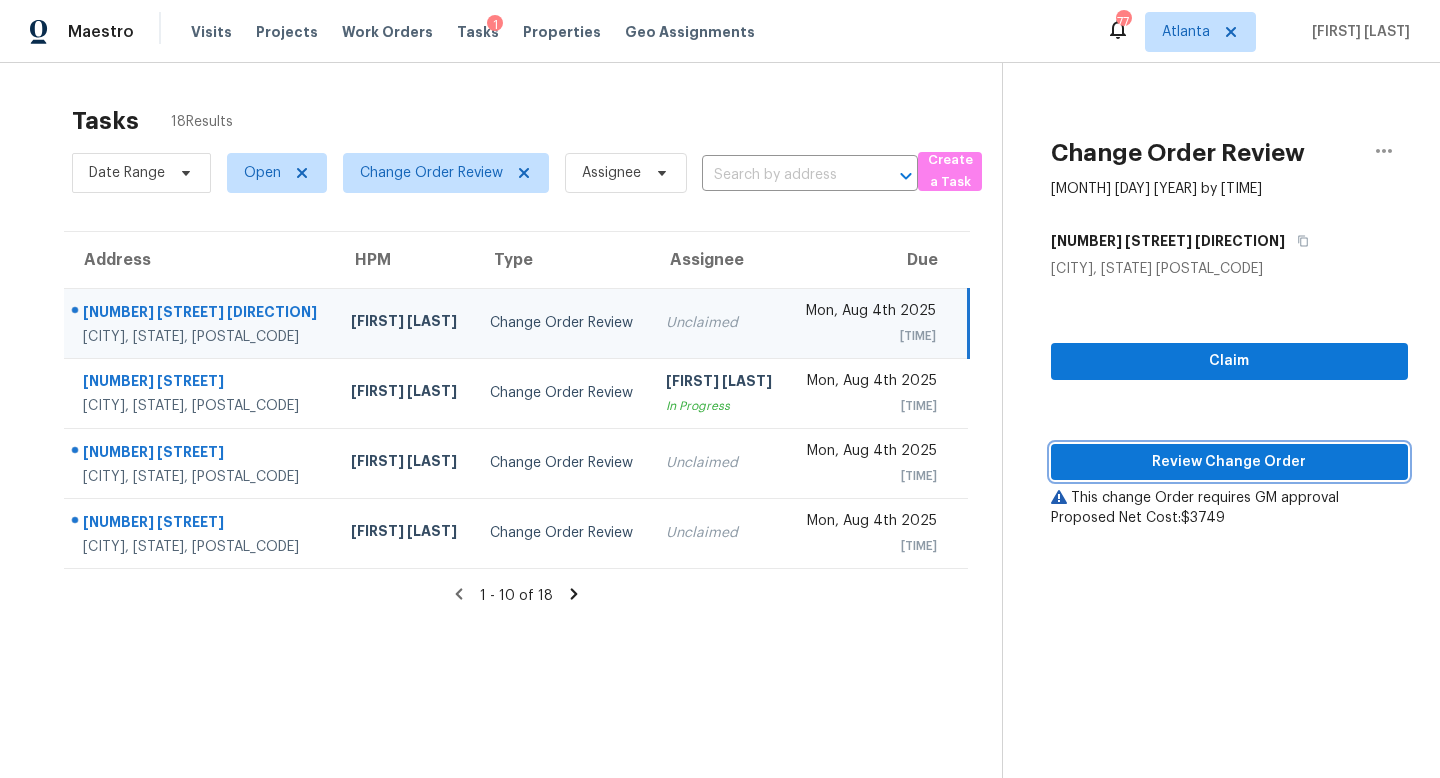 click on "Review Change Order" at bounding box center (1229, 462) 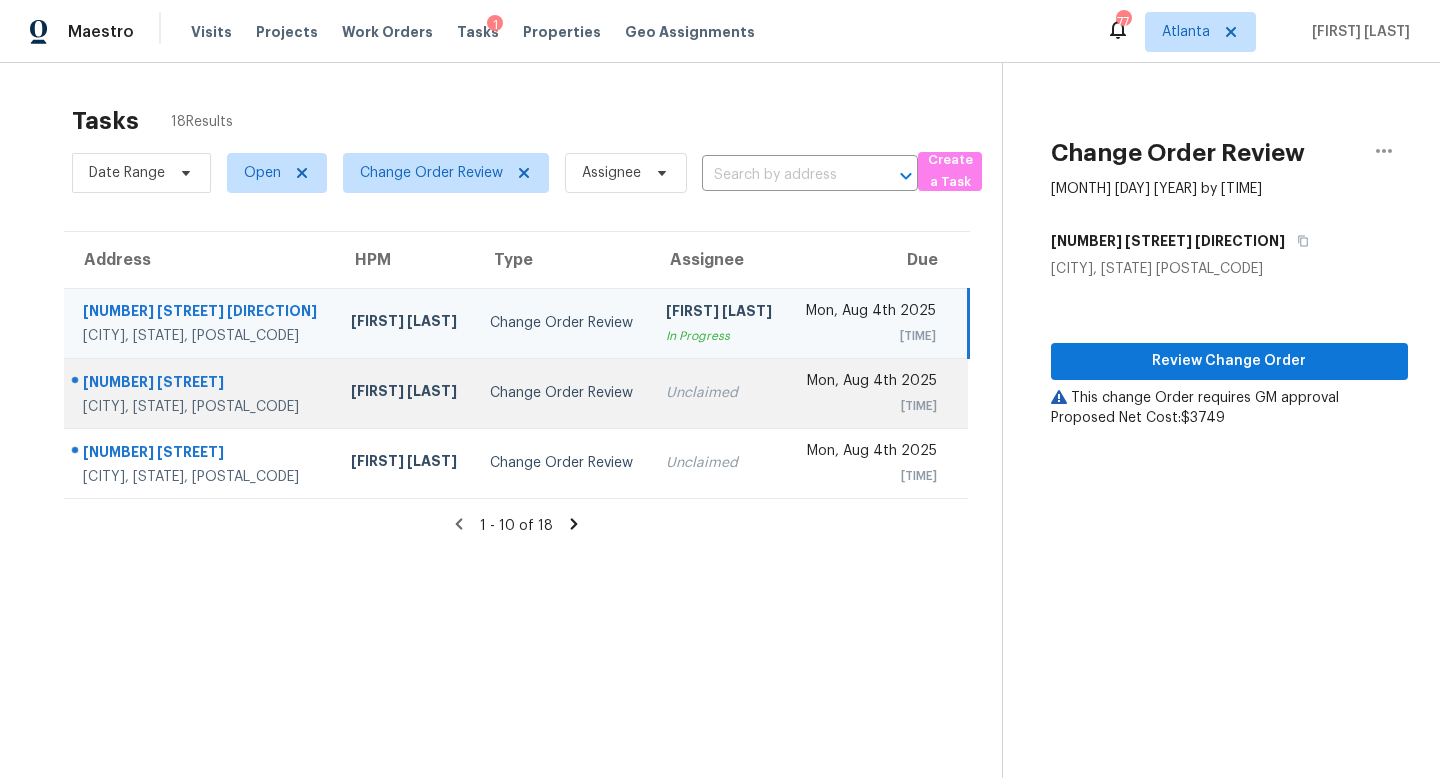 click on "Unclaimed" at bounding box center (719, 393) 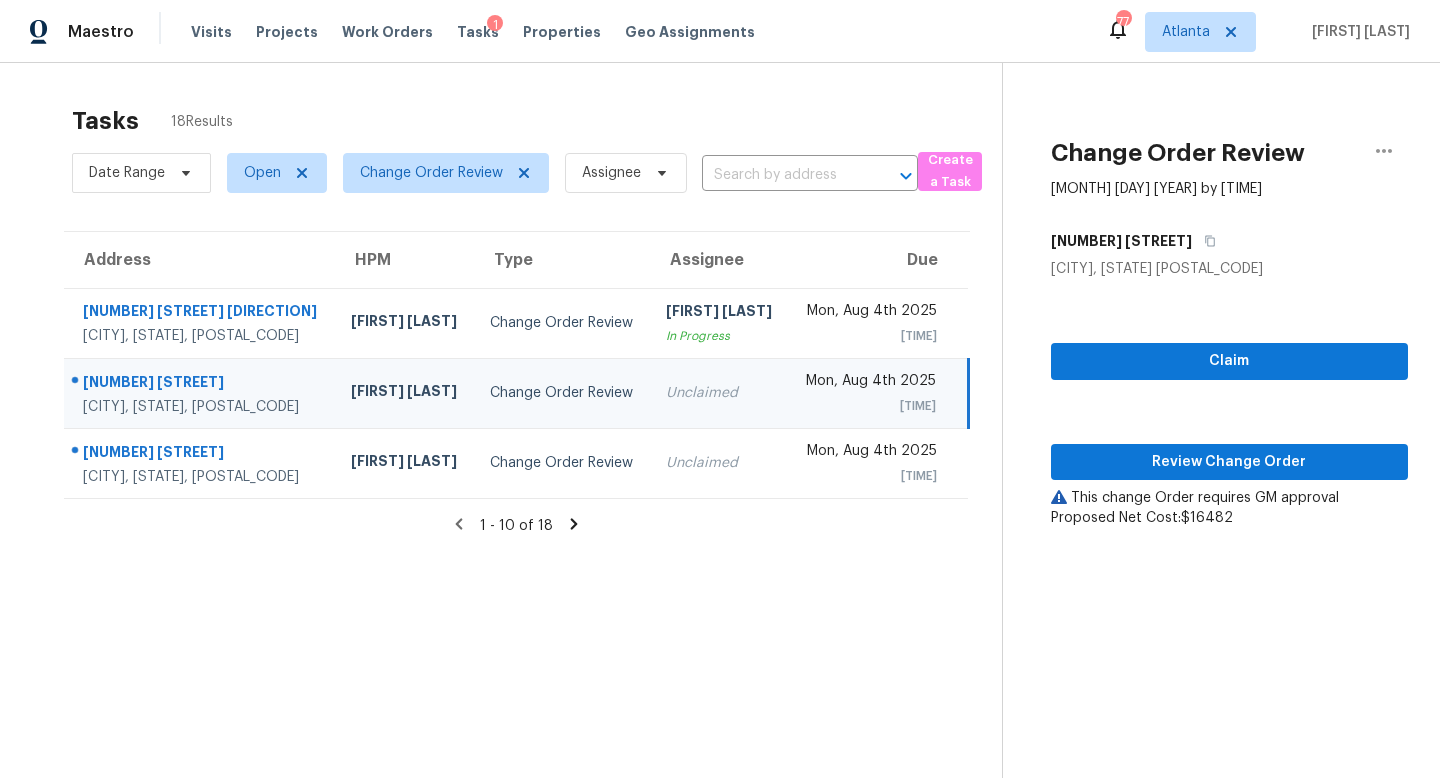 click on "Claim Review Change Order This change Order requires GM approval Proposed Net Cost:  $16482" at bounding box center (1229, 403) 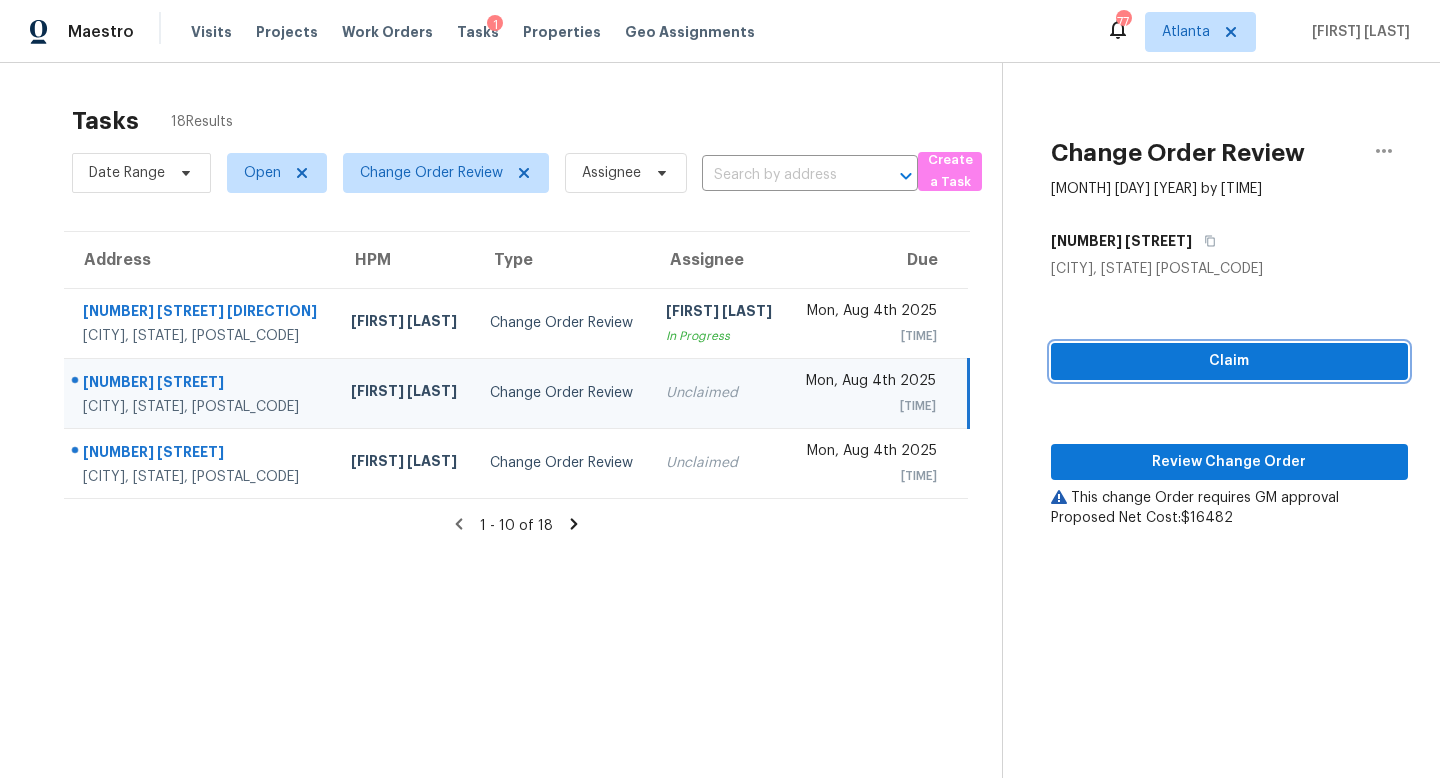 click on "Claim" at bounding box center [1229, 361] 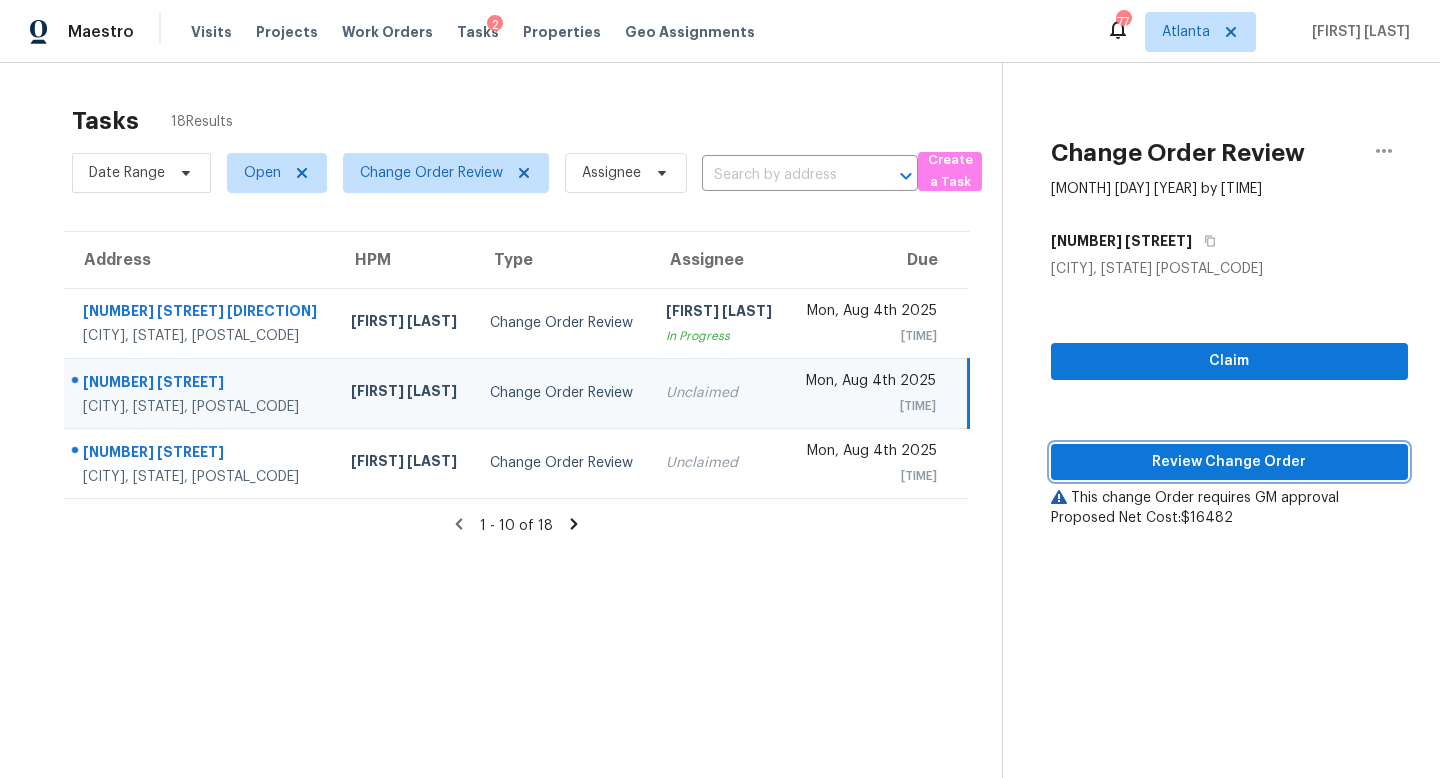 click on "Review Change Order" at bounding box center (1229, 462) 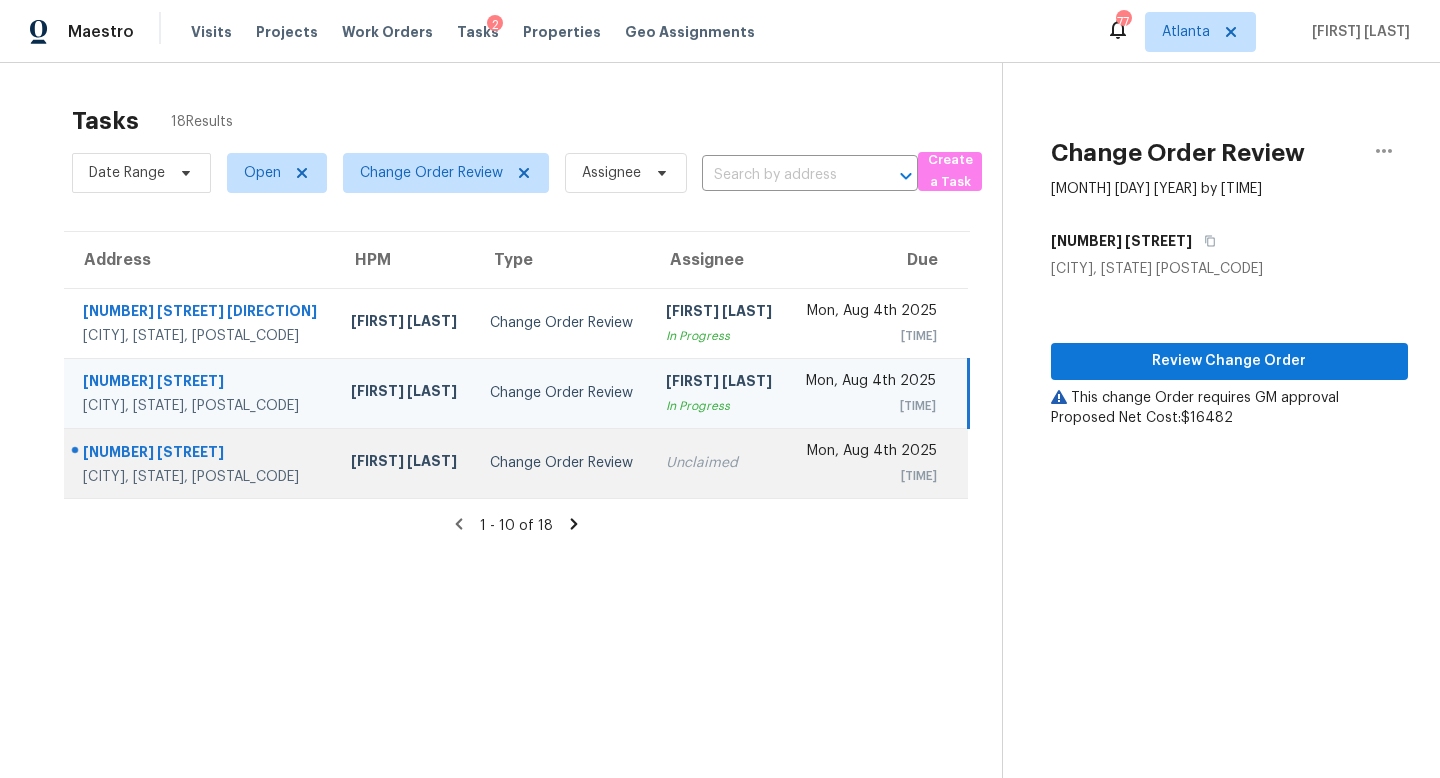 click on "Unclaimed" at bounding box center (719, 463) 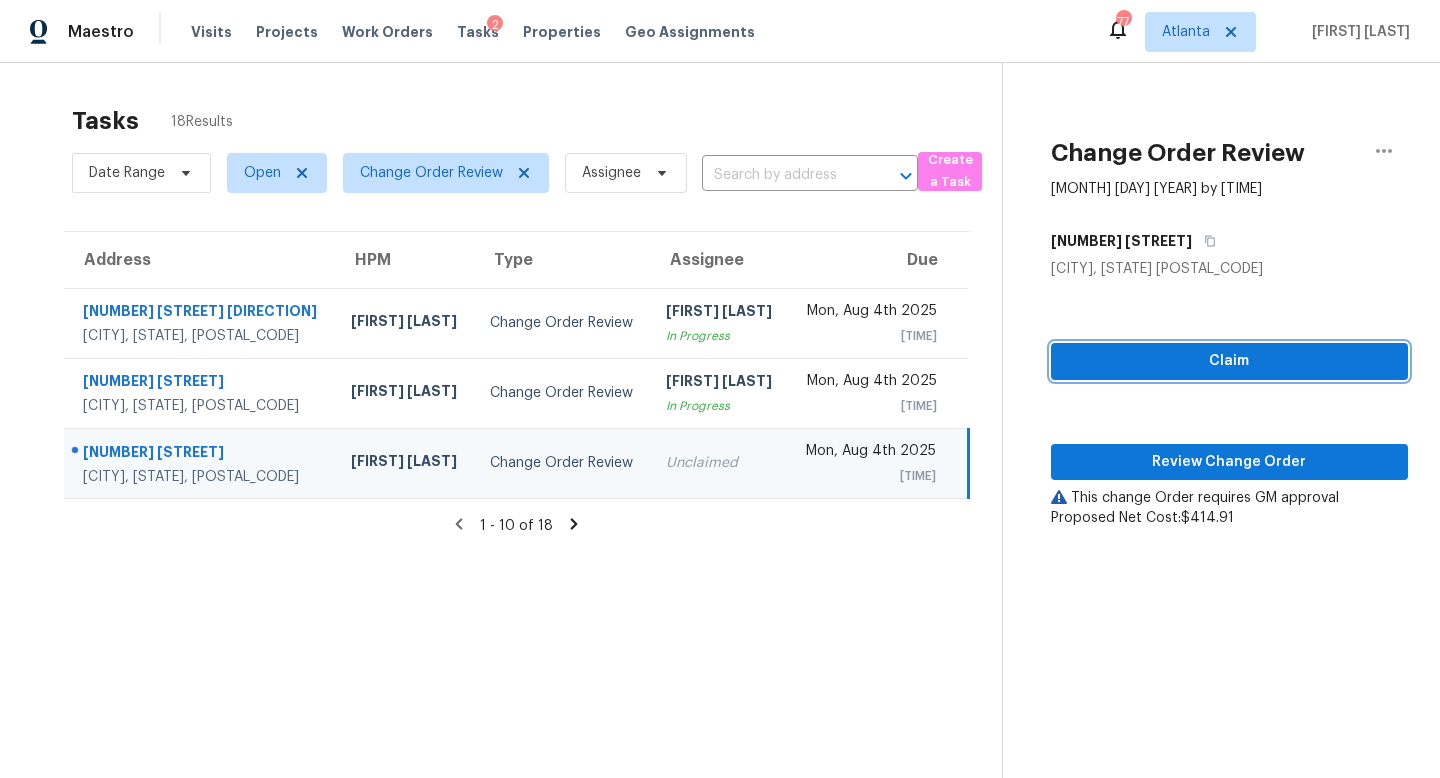click on "Claim" at bounding box center (1229, 361) 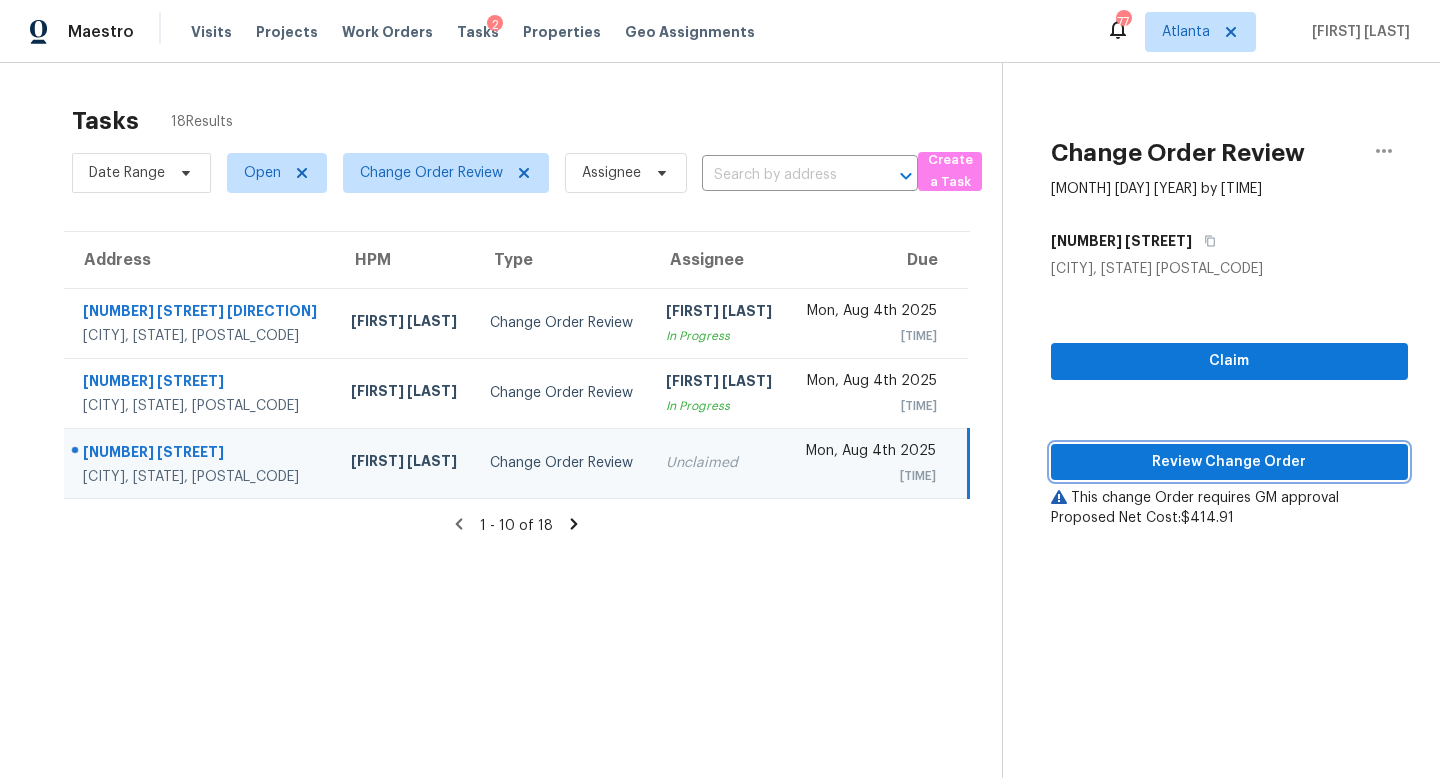 click on "Review Change Order" at bounding box center [1229, 462] 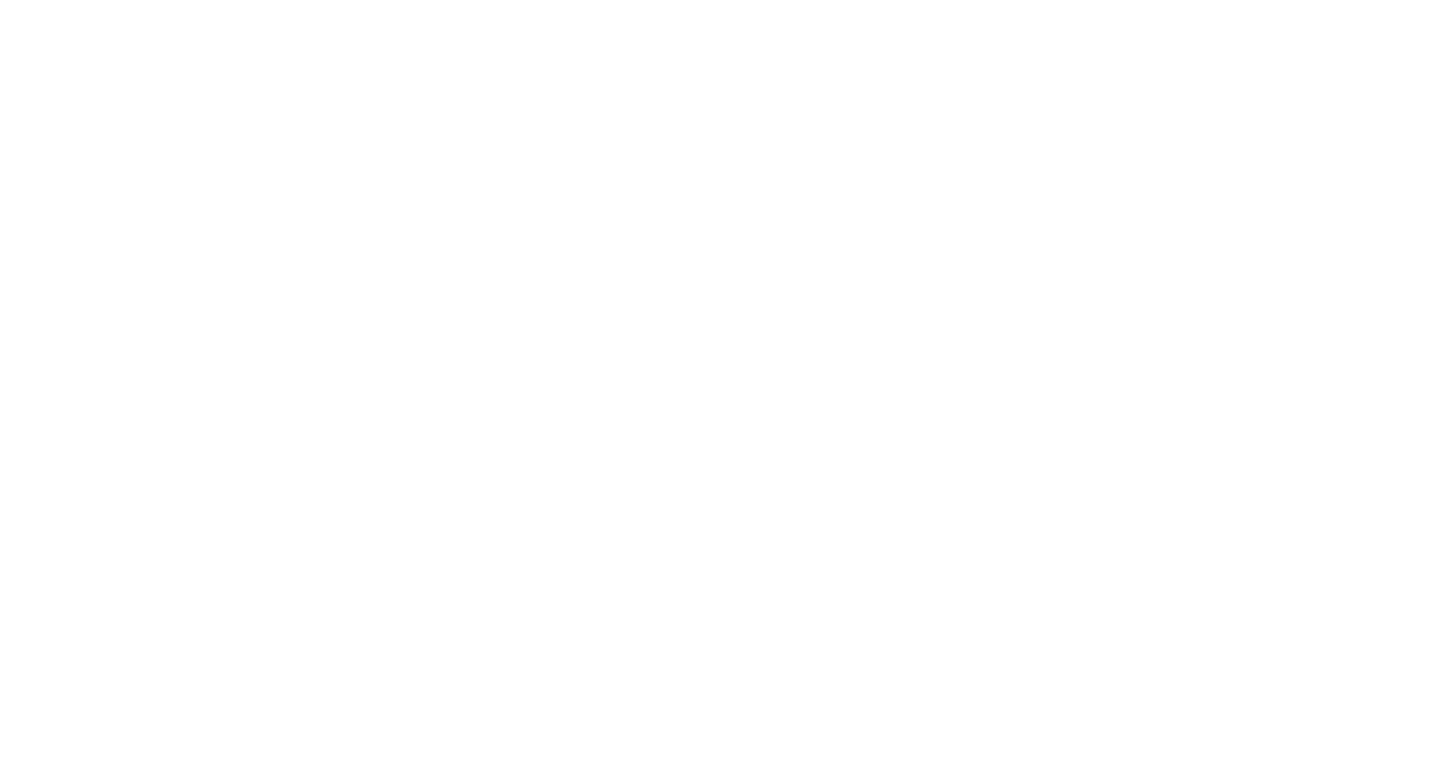 scroll, scrollTop: 0, scrollLeft: 0, axis: both 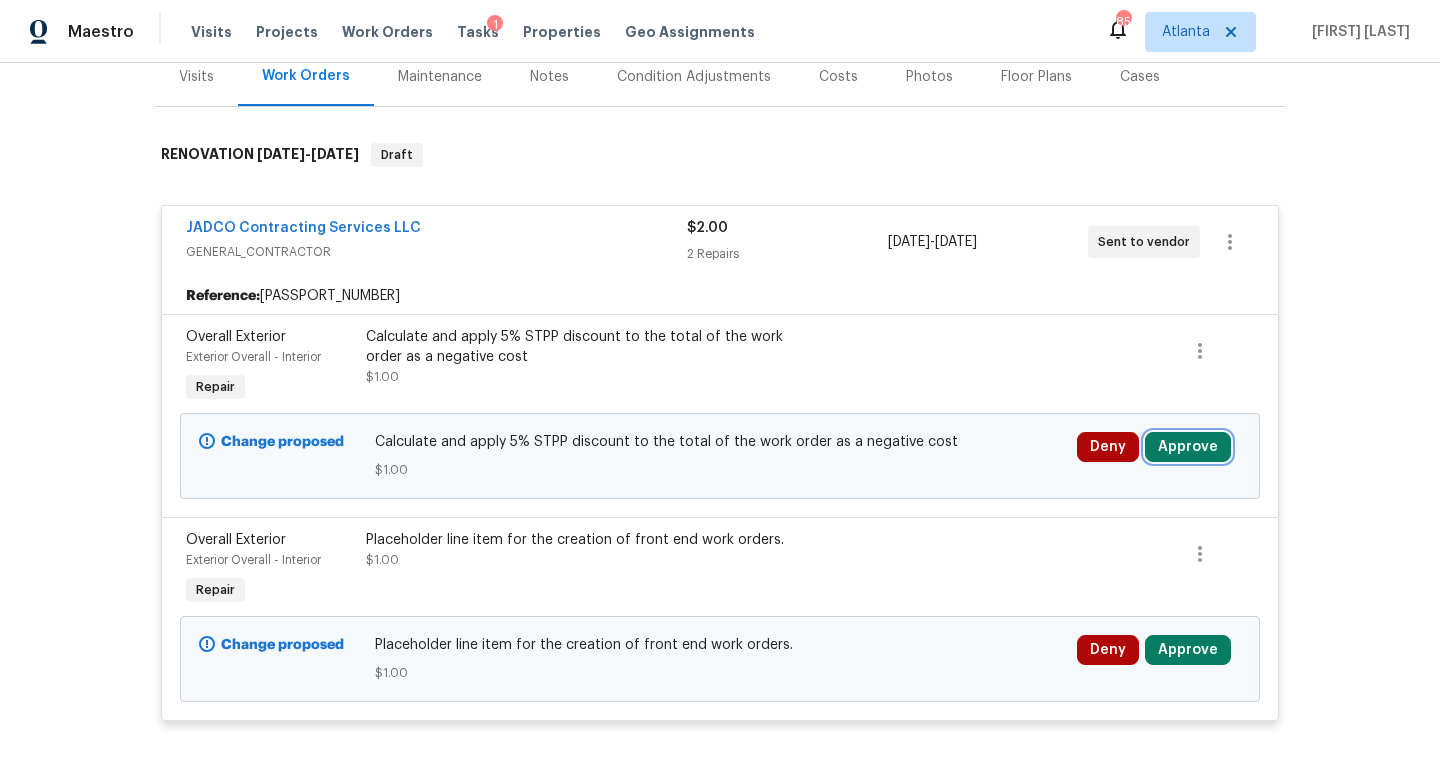 click on "Approve" at bounding box center [1188, 447] 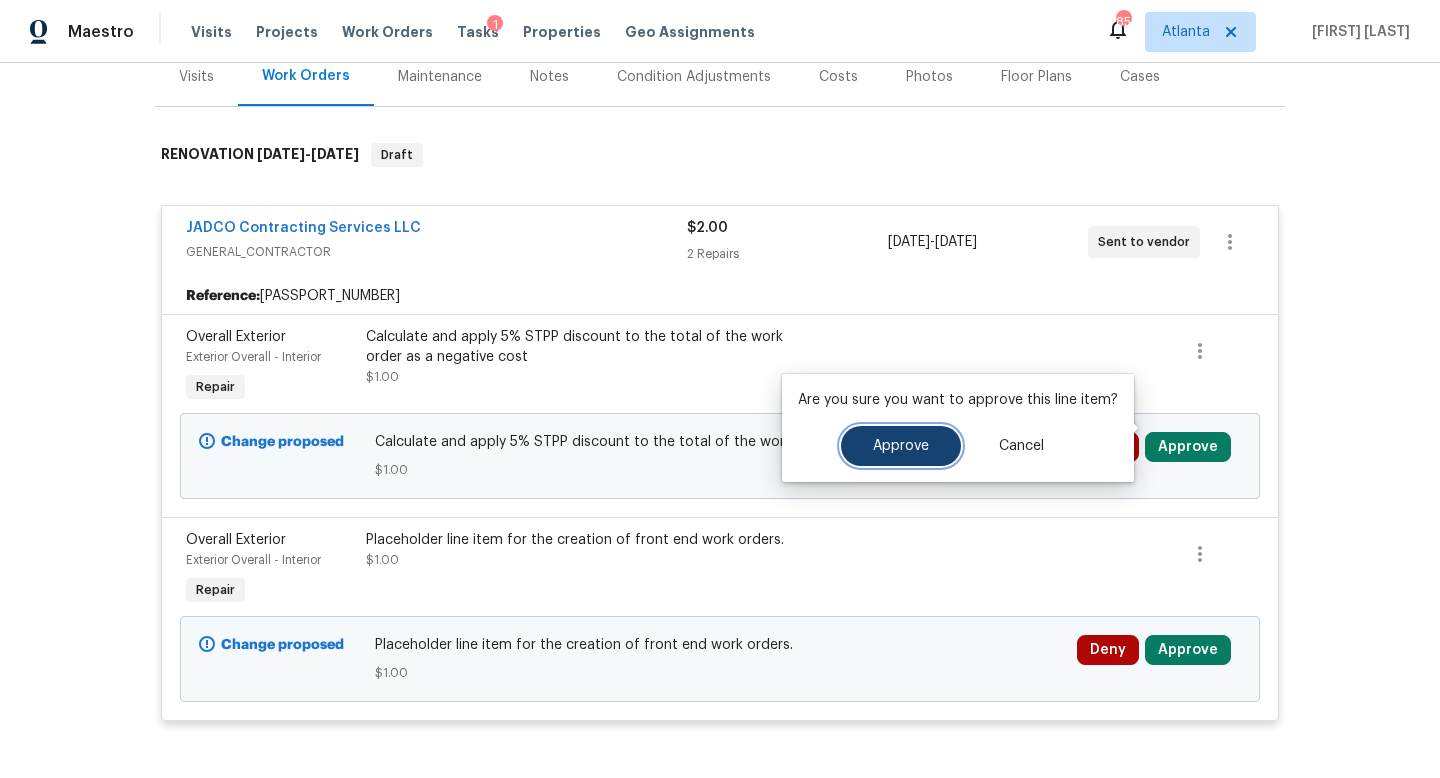 click on "Approve" at bounding box center (901, 446) 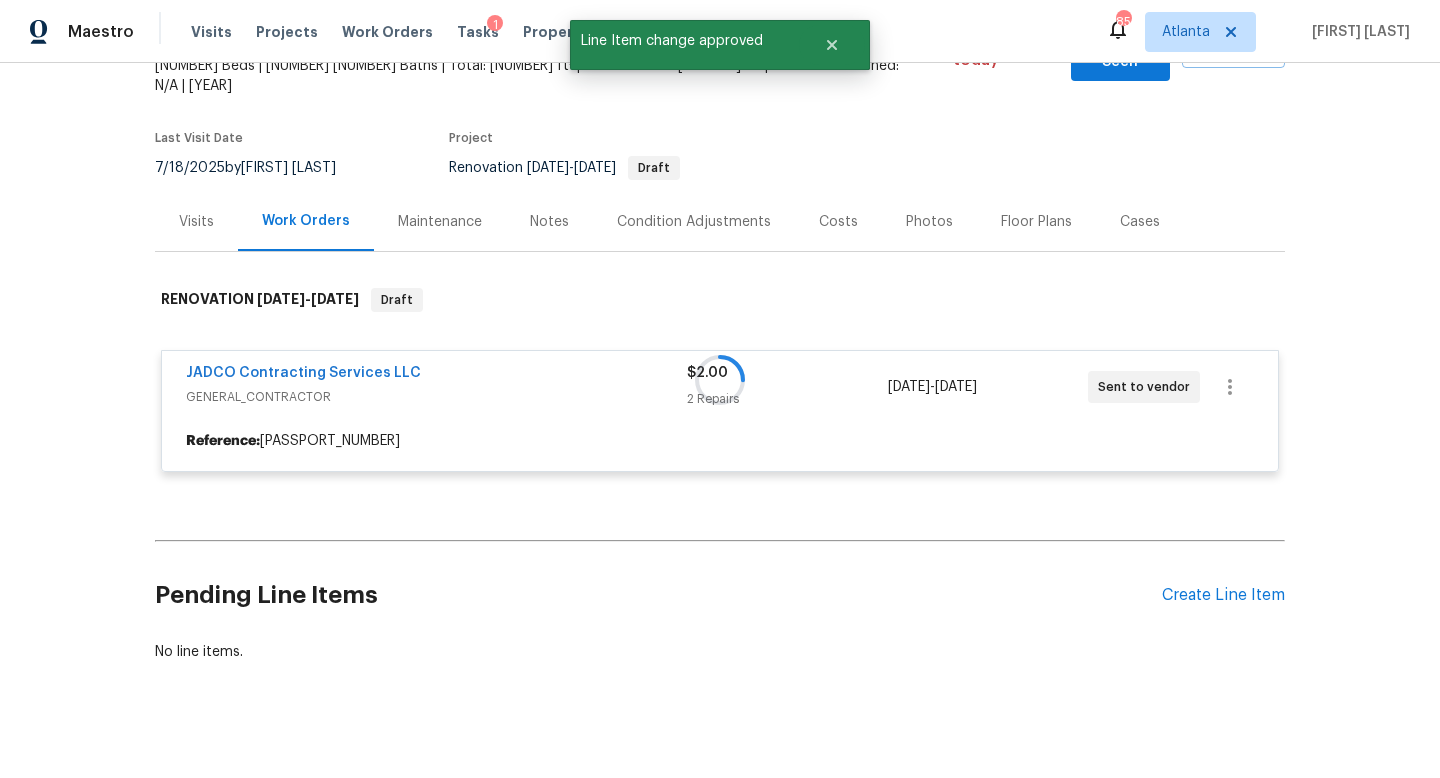 scroll, scrollTop: 276, scrollLeft: 0, axis: vertical 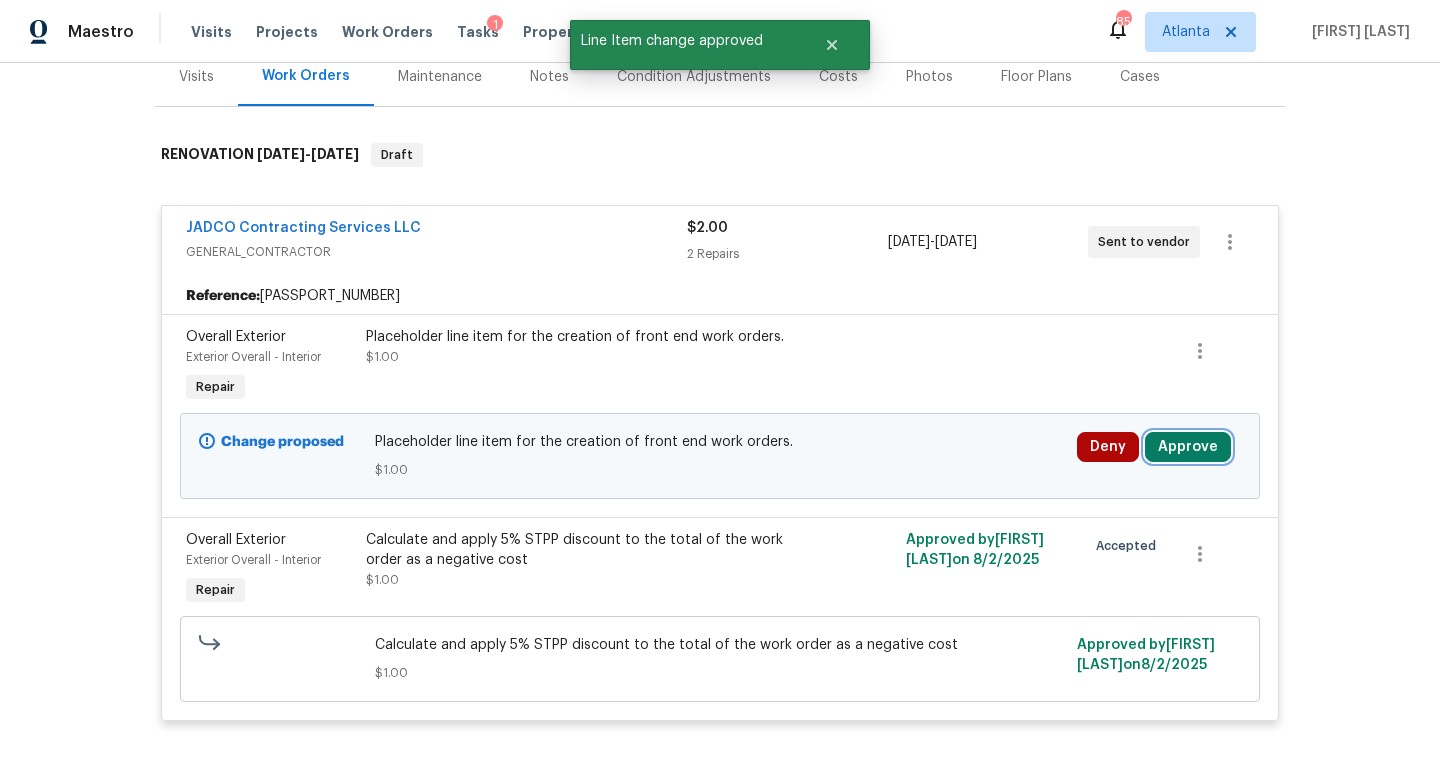 click on "Approve" at bounding box center [1188, 447] 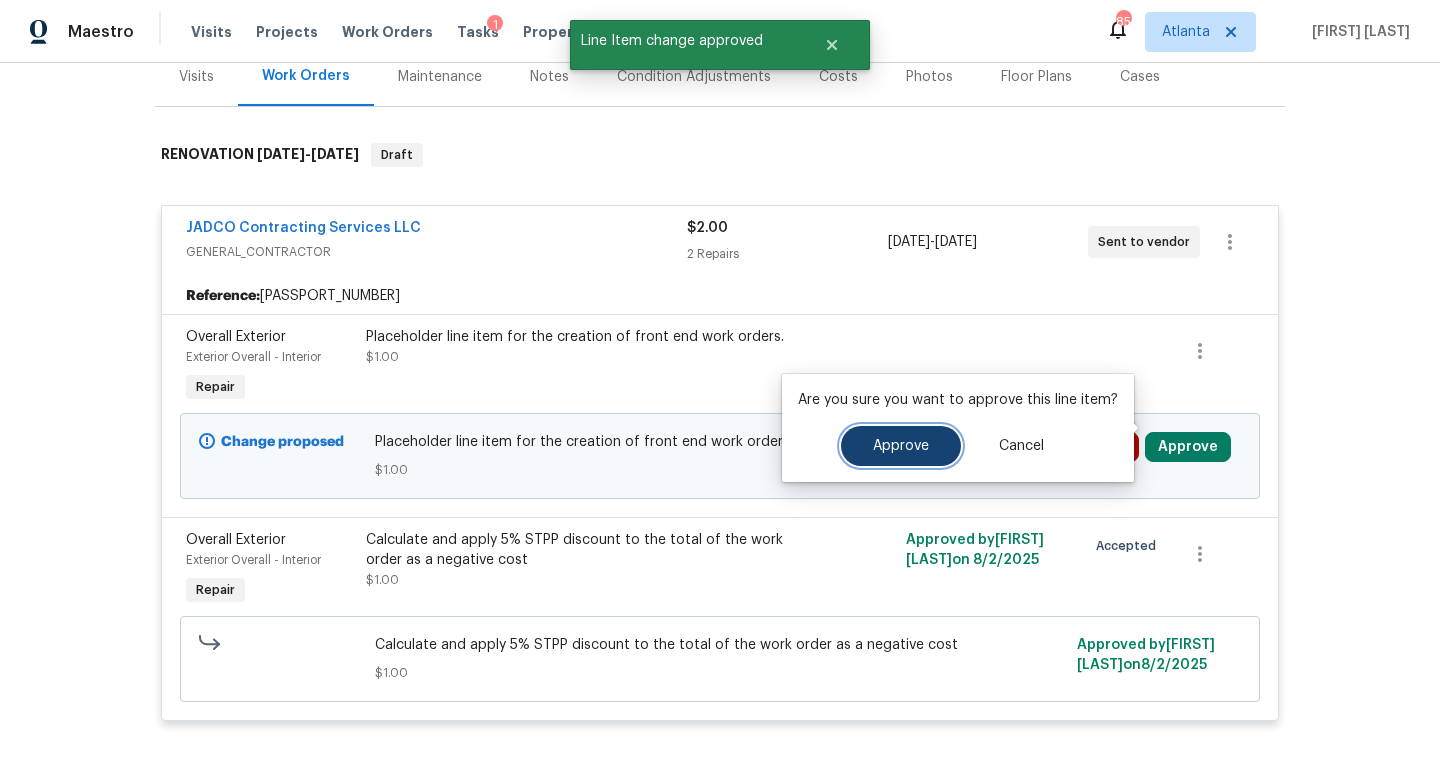 click on "Approve" at bounding box center (901, 446) 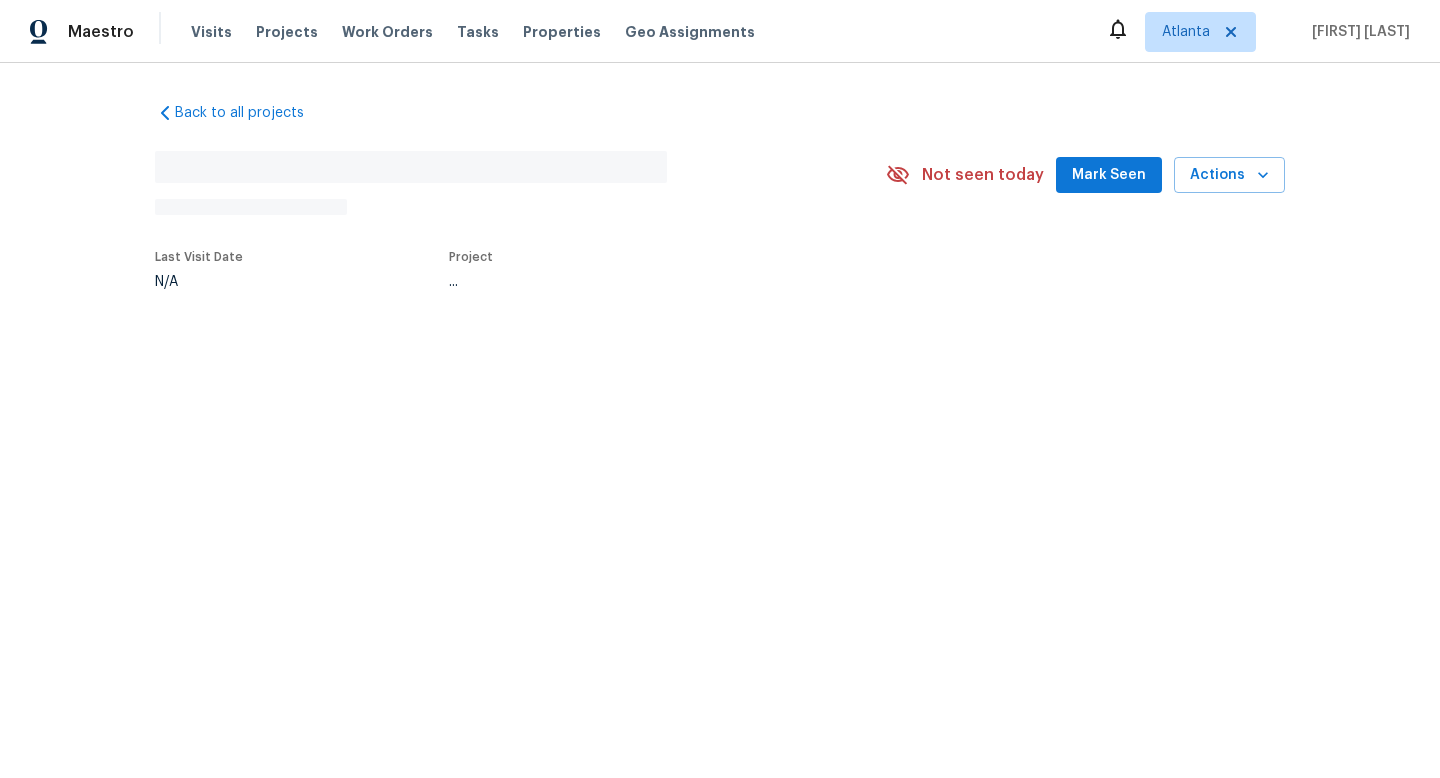 scroll, scrollTop: 0, scrollLeft: 0, axis: both 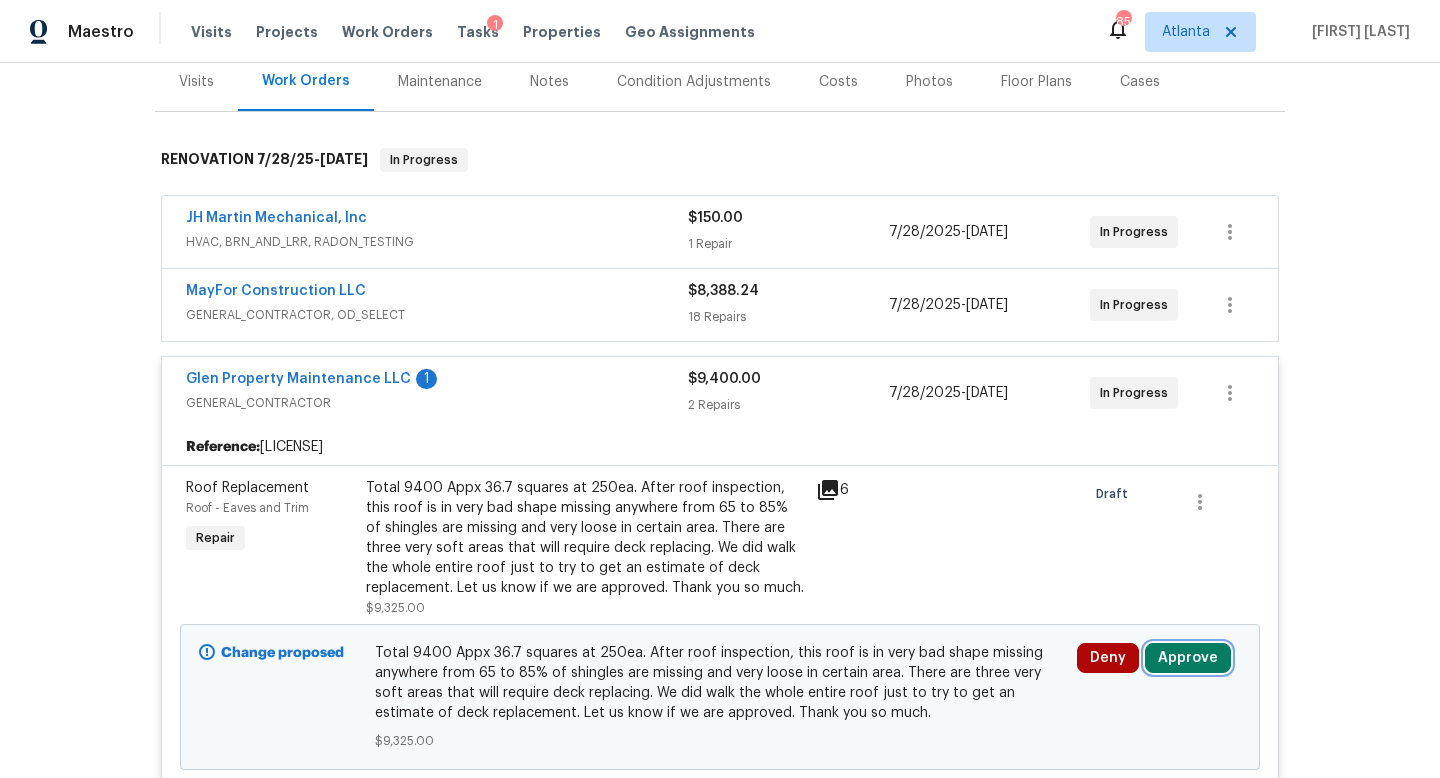 click on "Approve" at bounding box center [1188, 658] 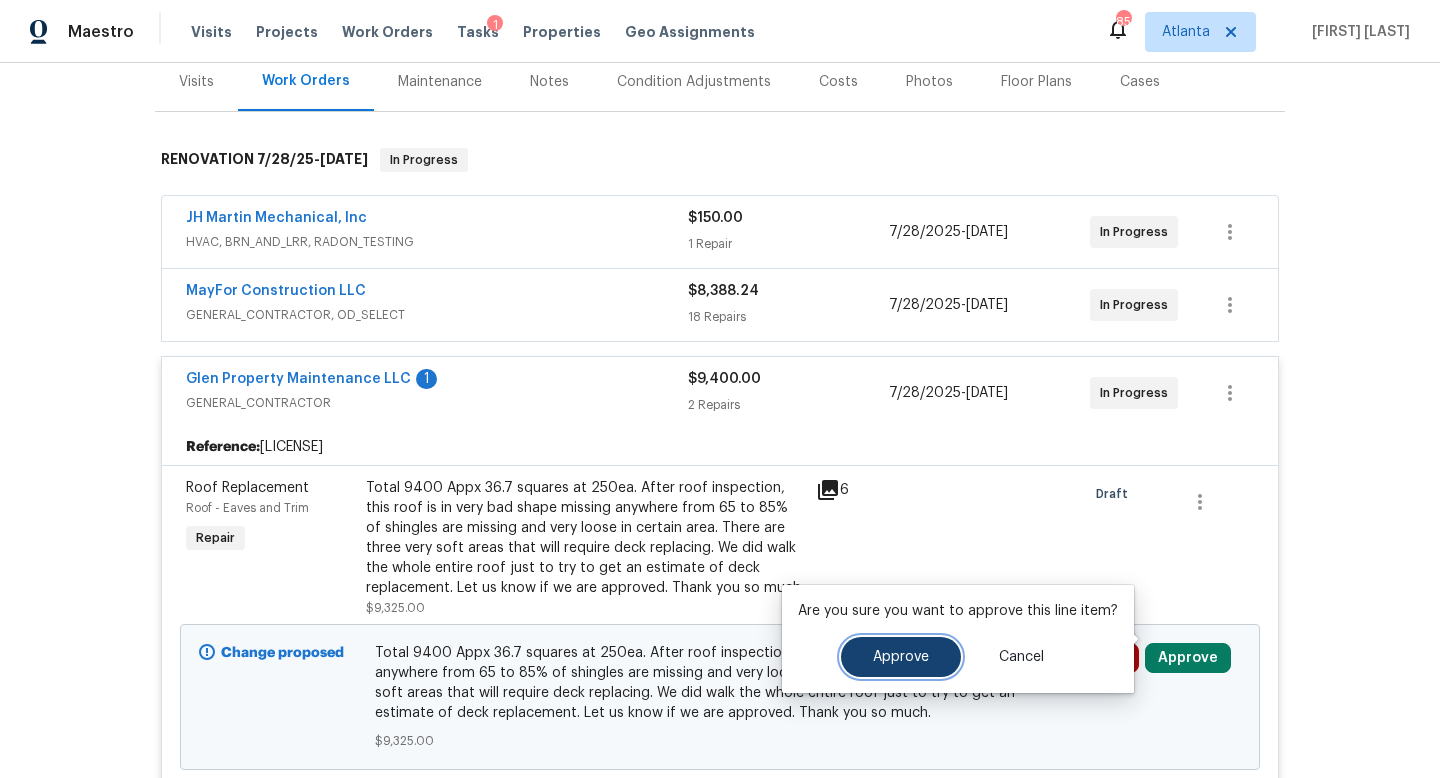 click on "Approve" at bounding box center [901, 657] 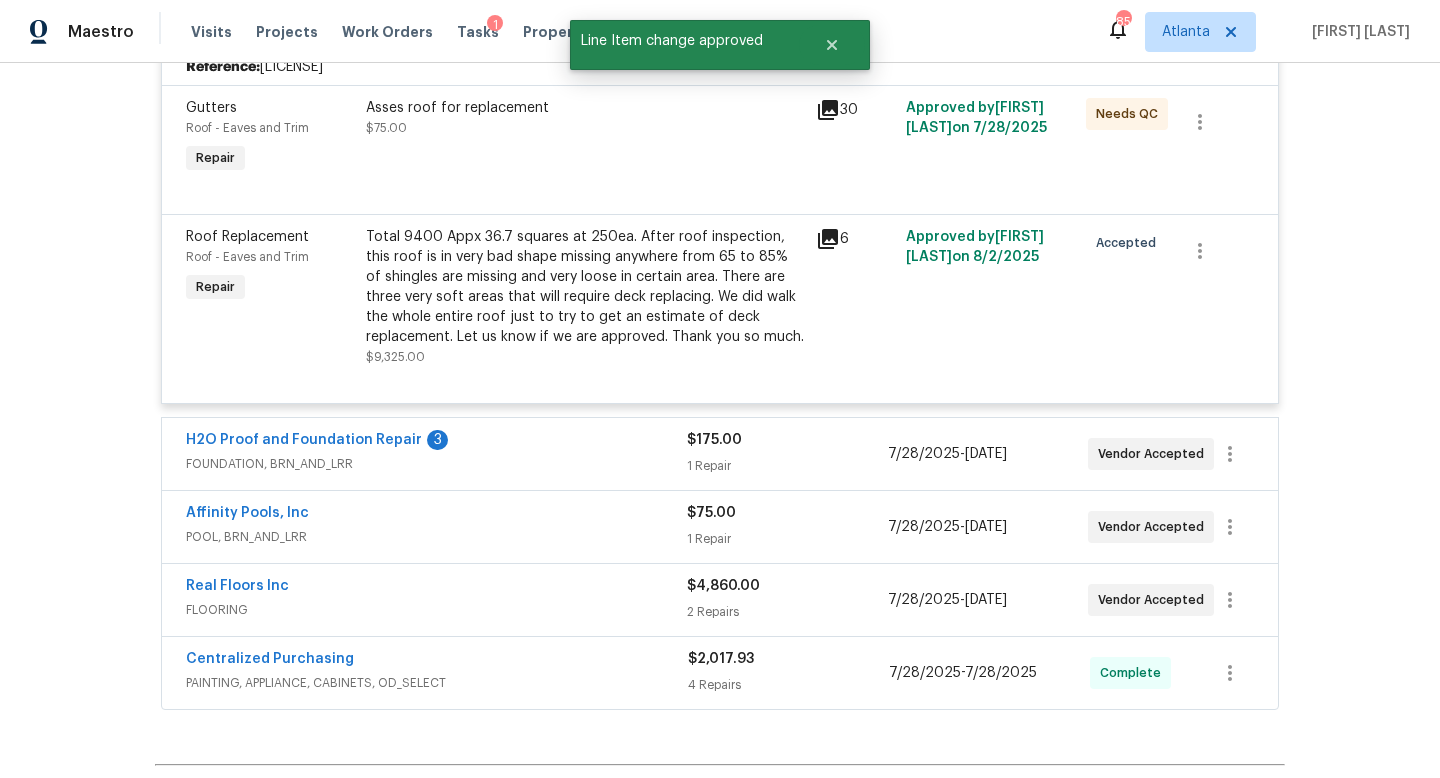 scroll, scrollTop: 876, scrollLeft: 0, axis: vertical 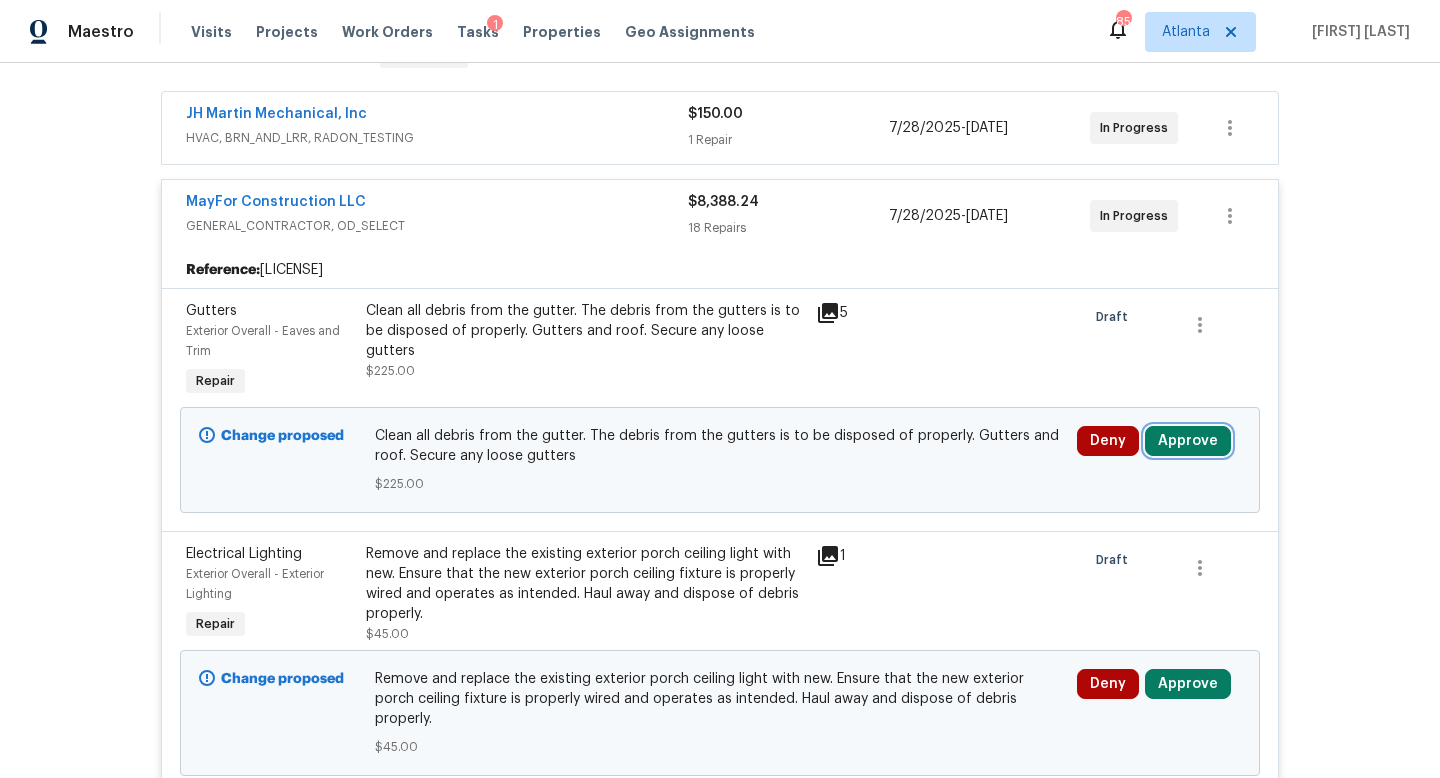 click on "Approve" at bounding box center (1188, 441) 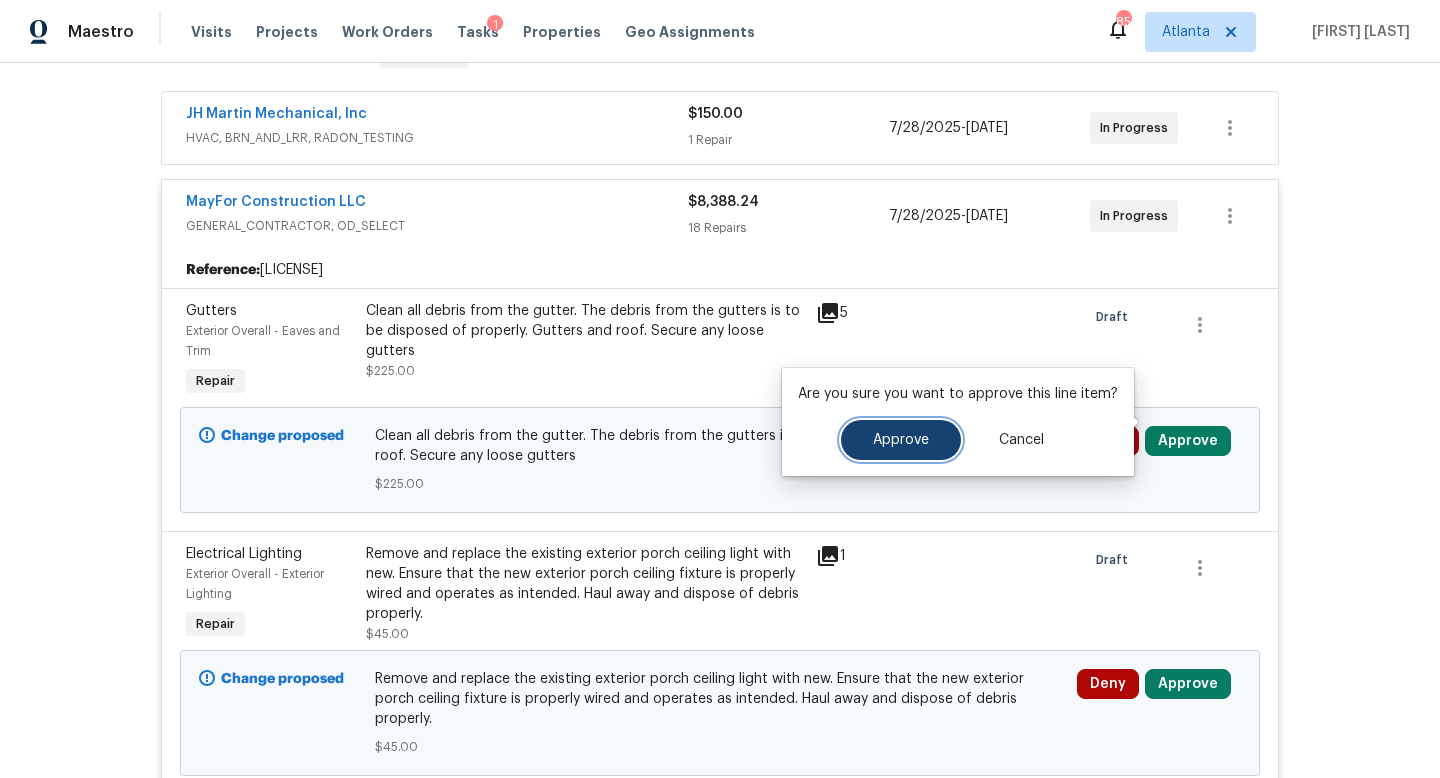 click on "Approve" at bounding box center (901, 440) 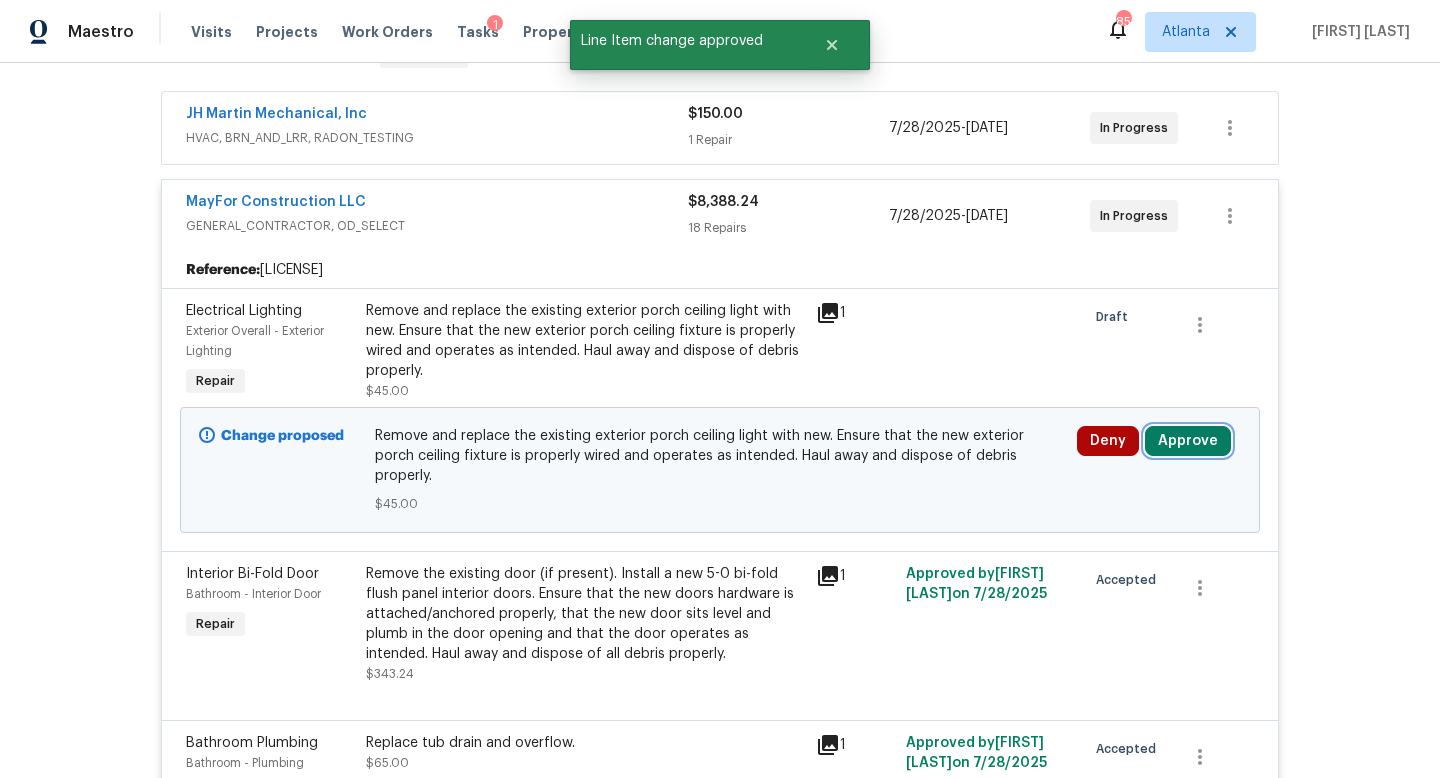 click on "Approve" at bounding box center [1188, 441] 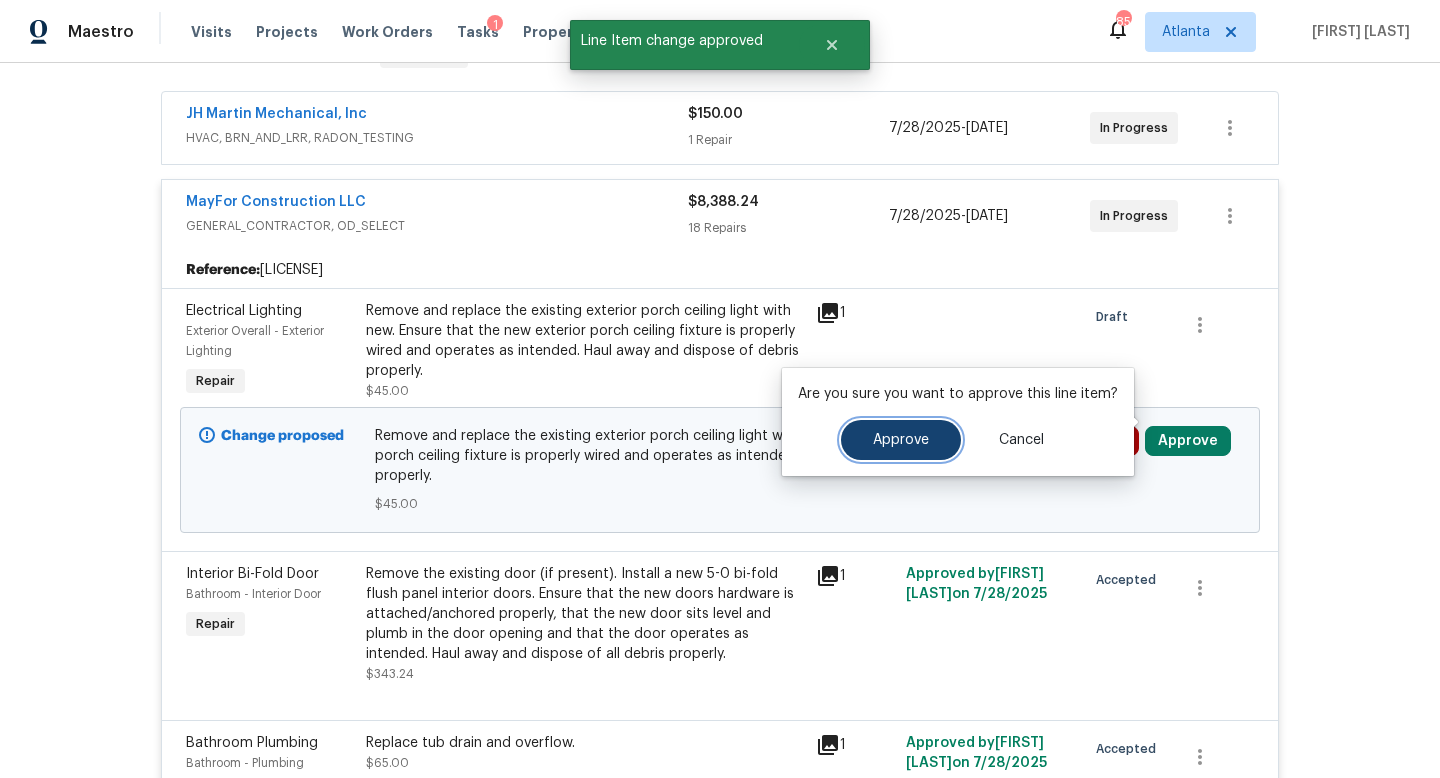 click on "Approve" at bounding box center [901, 440] 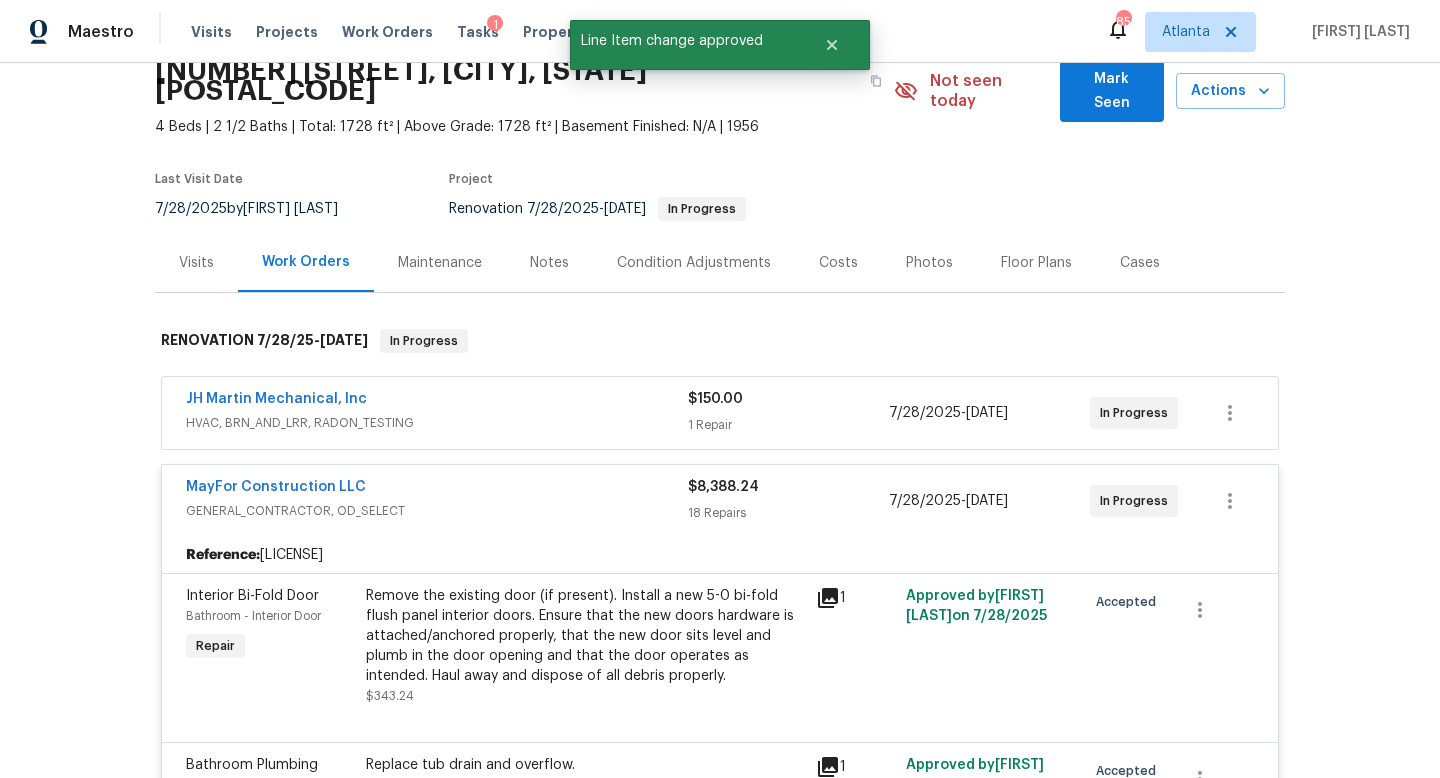 scroll, scrollTop: 0, scrollLeft: 0, axis: both 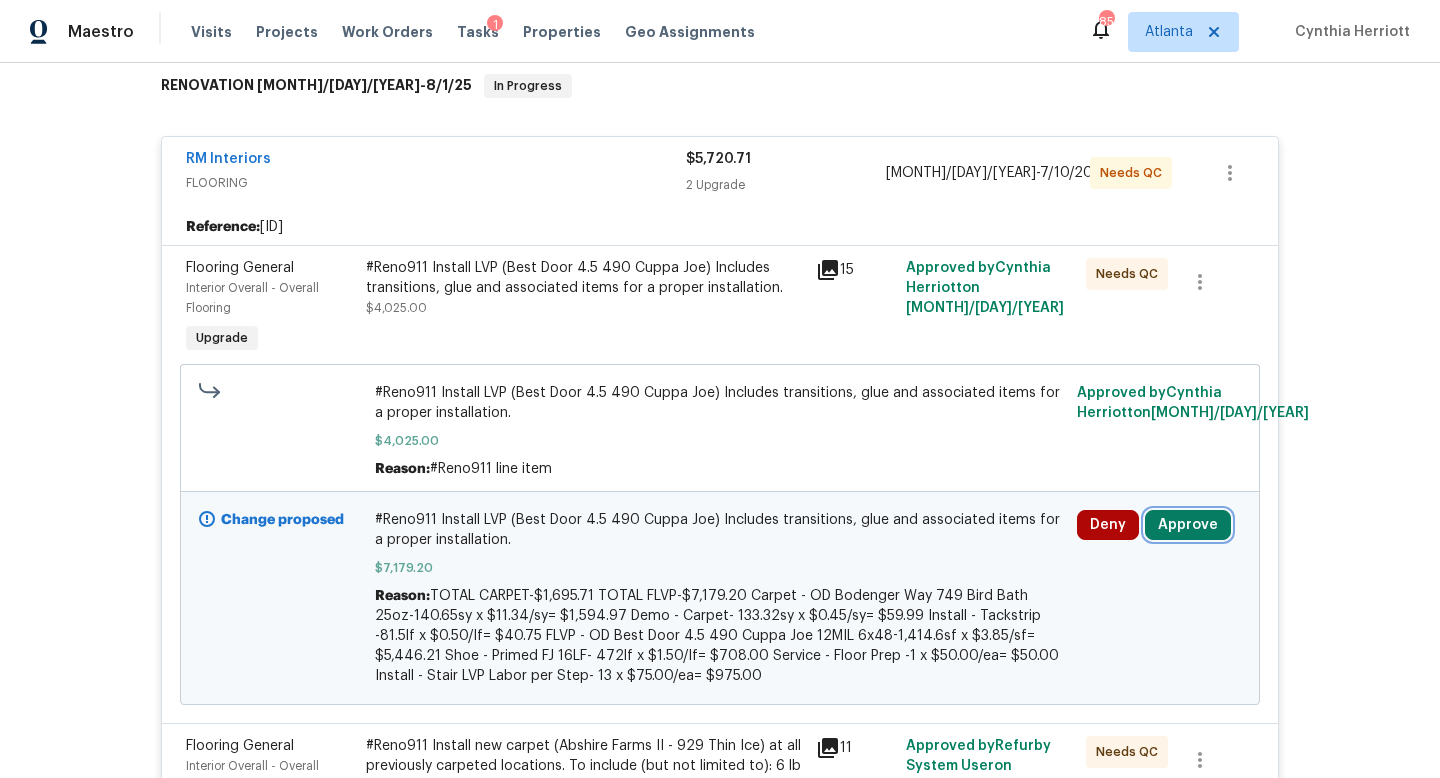 click on "Approve" at bounding box center (1188, 525) 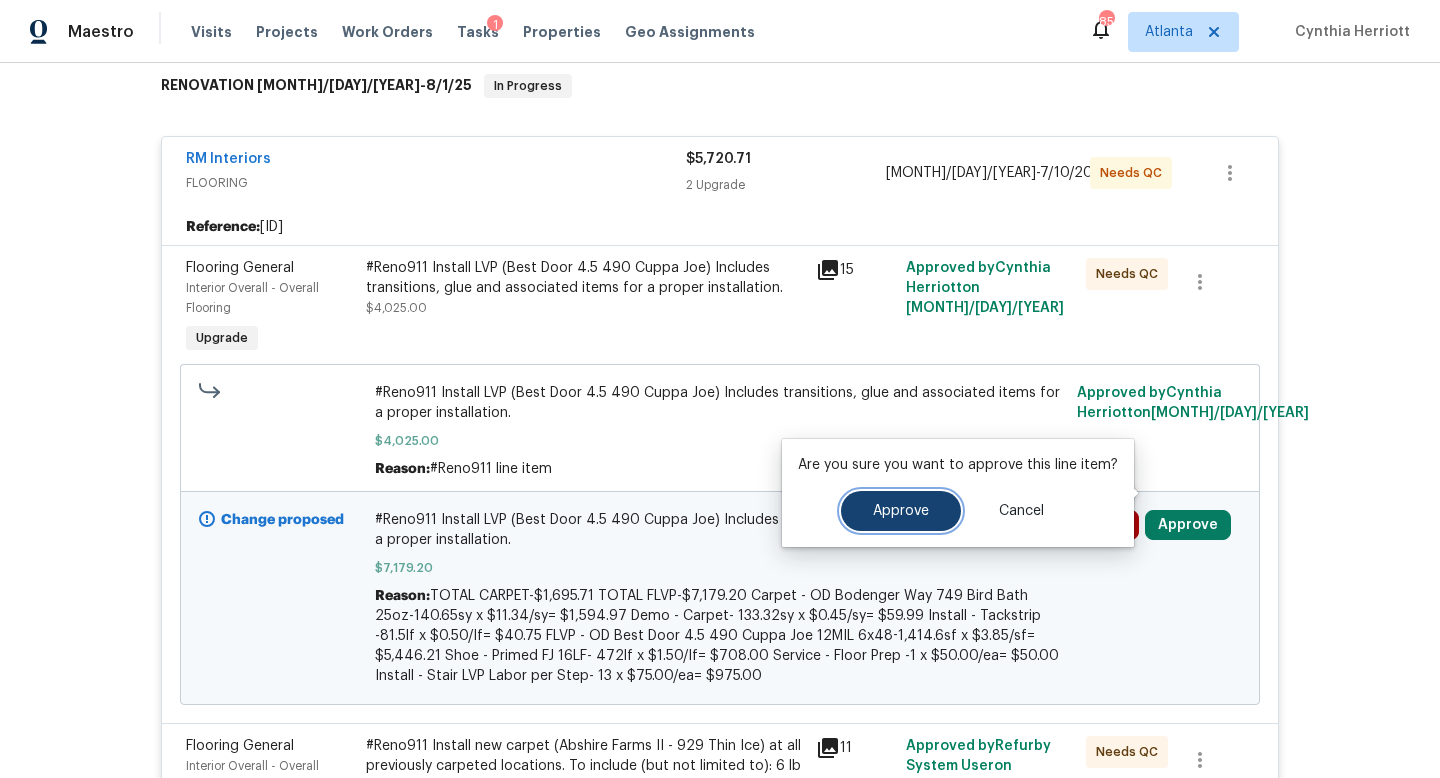 click on "Approve" at bounding box center [901, 511] 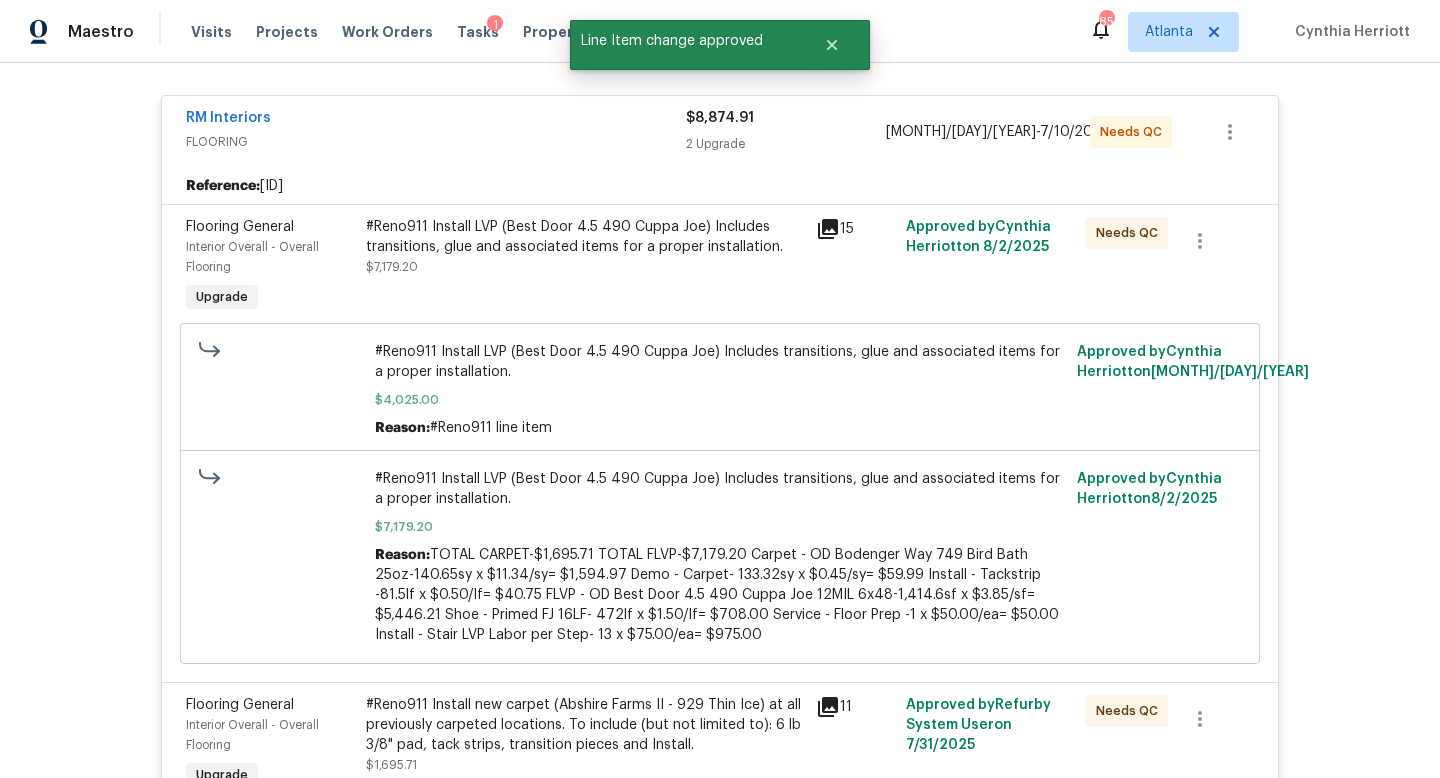 scroll, scrollTop: 0, scrollLeft: 0, axis: both 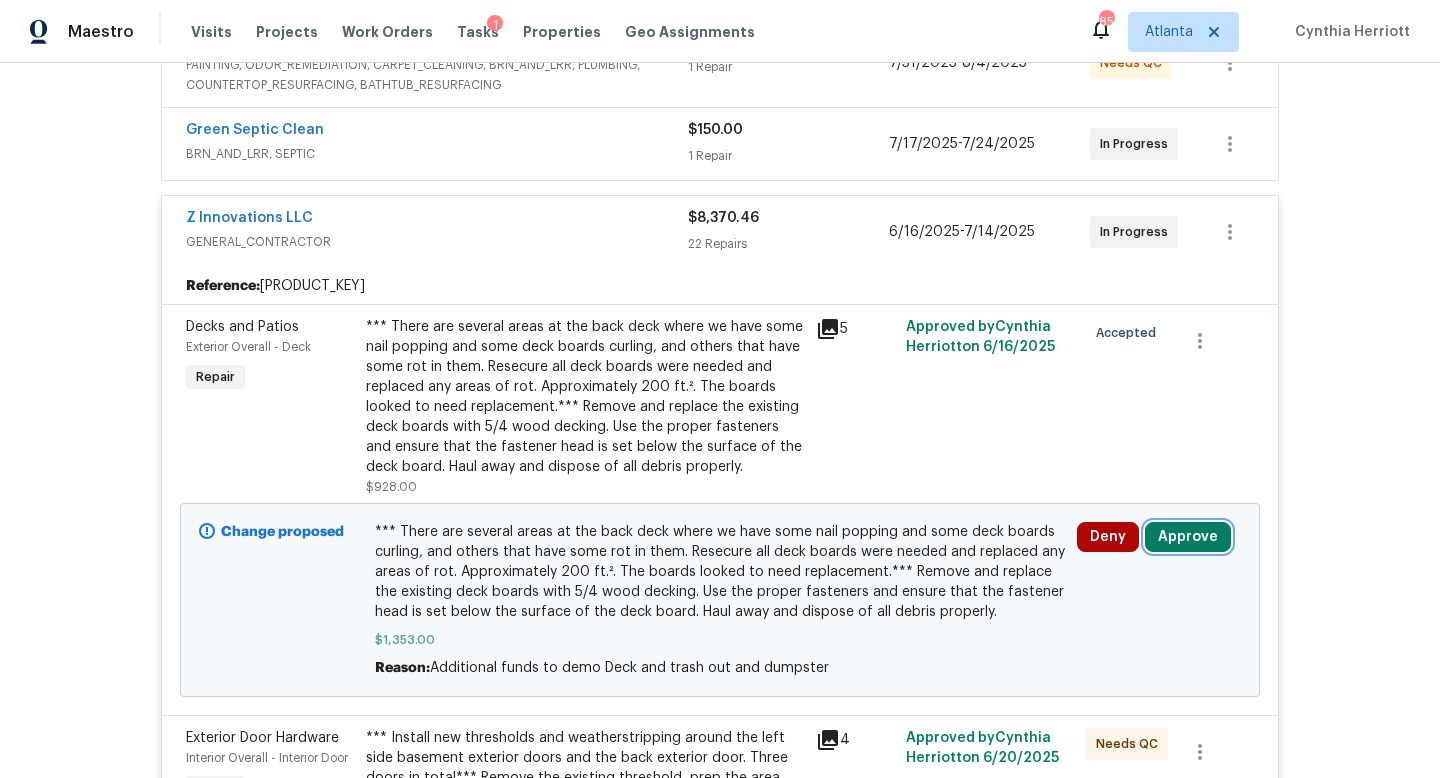 click on "Approve" at bounding box center (1188, 537) 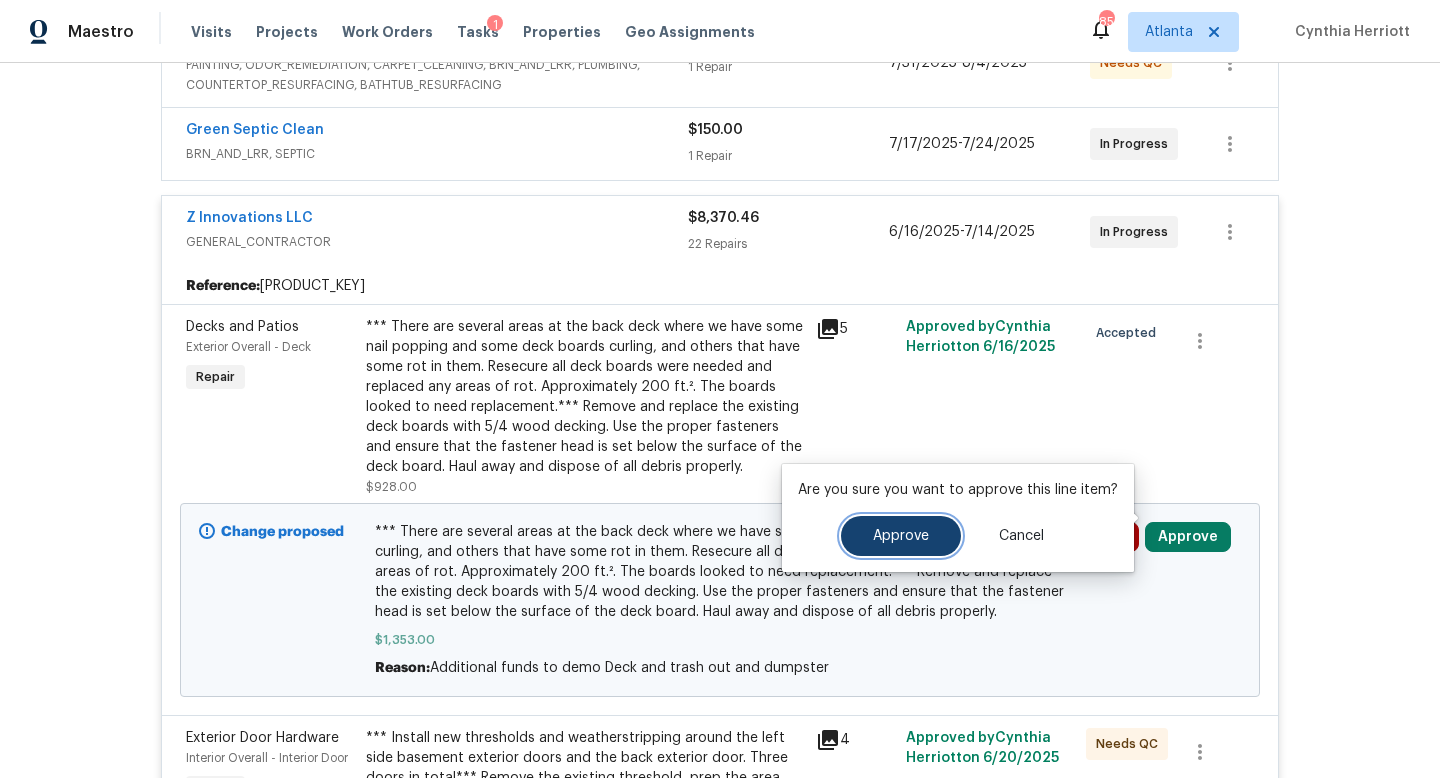 click on "Approve" at bounding box center (901, 536) 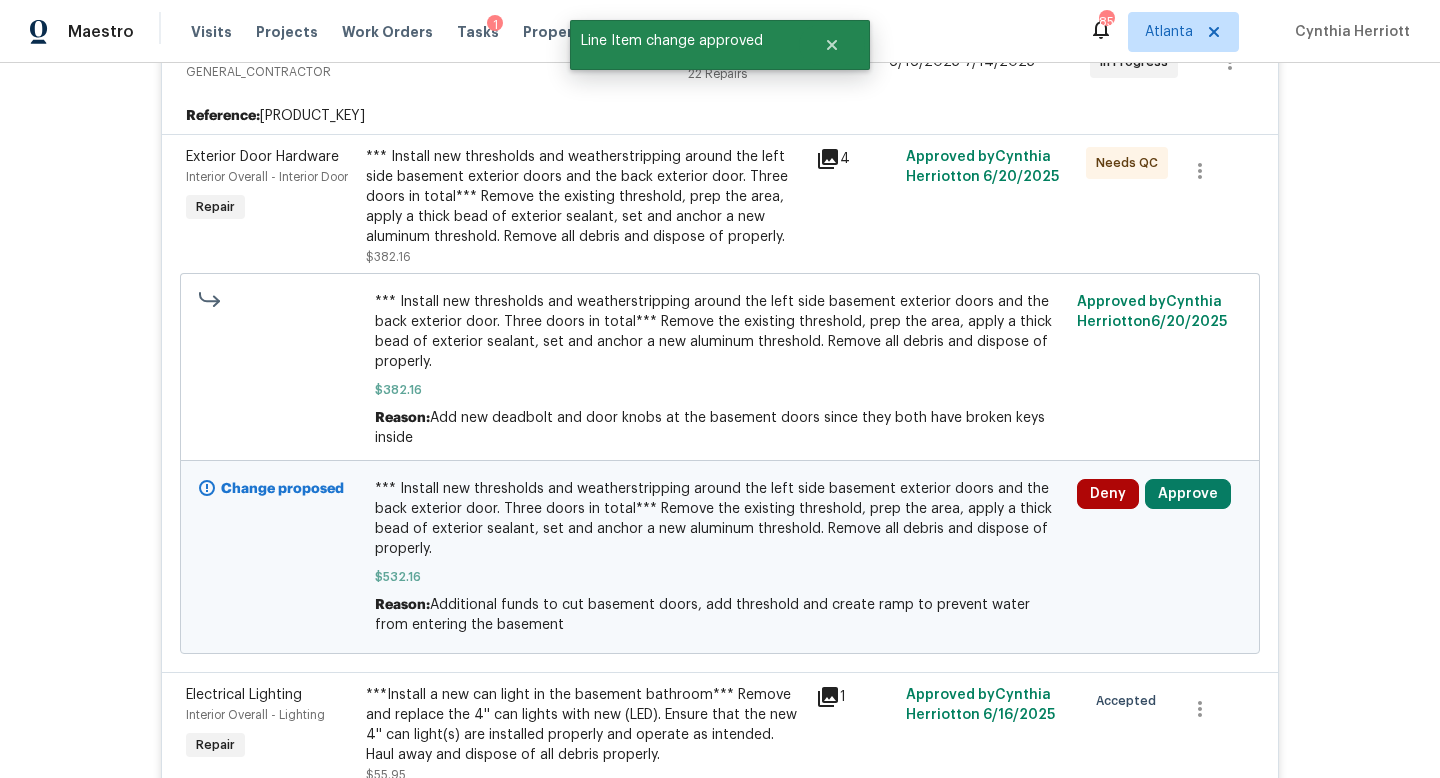 scroll, scrollTop: 617, scrollLeft: 0, axis: vertical 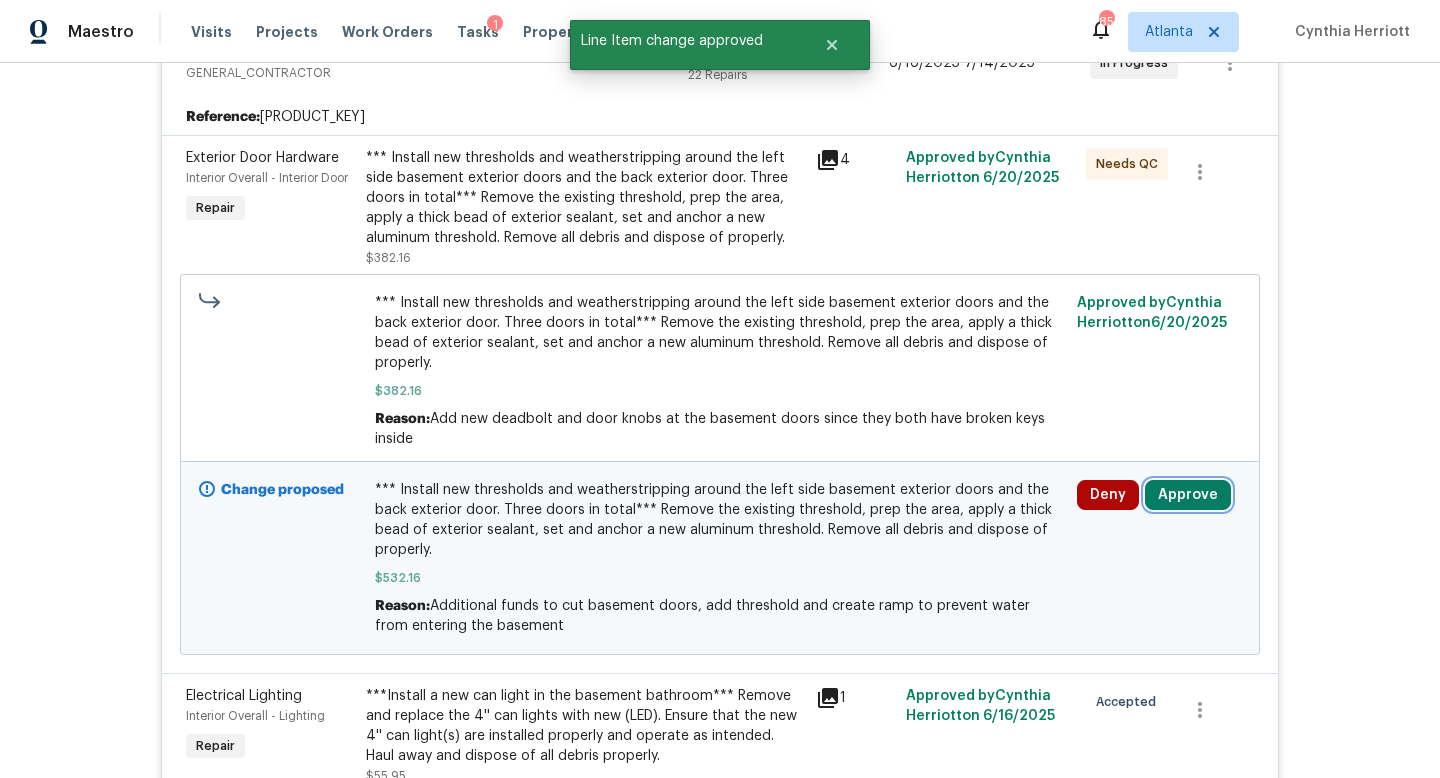 click on "Approve" at bounding box center (1188, 495) 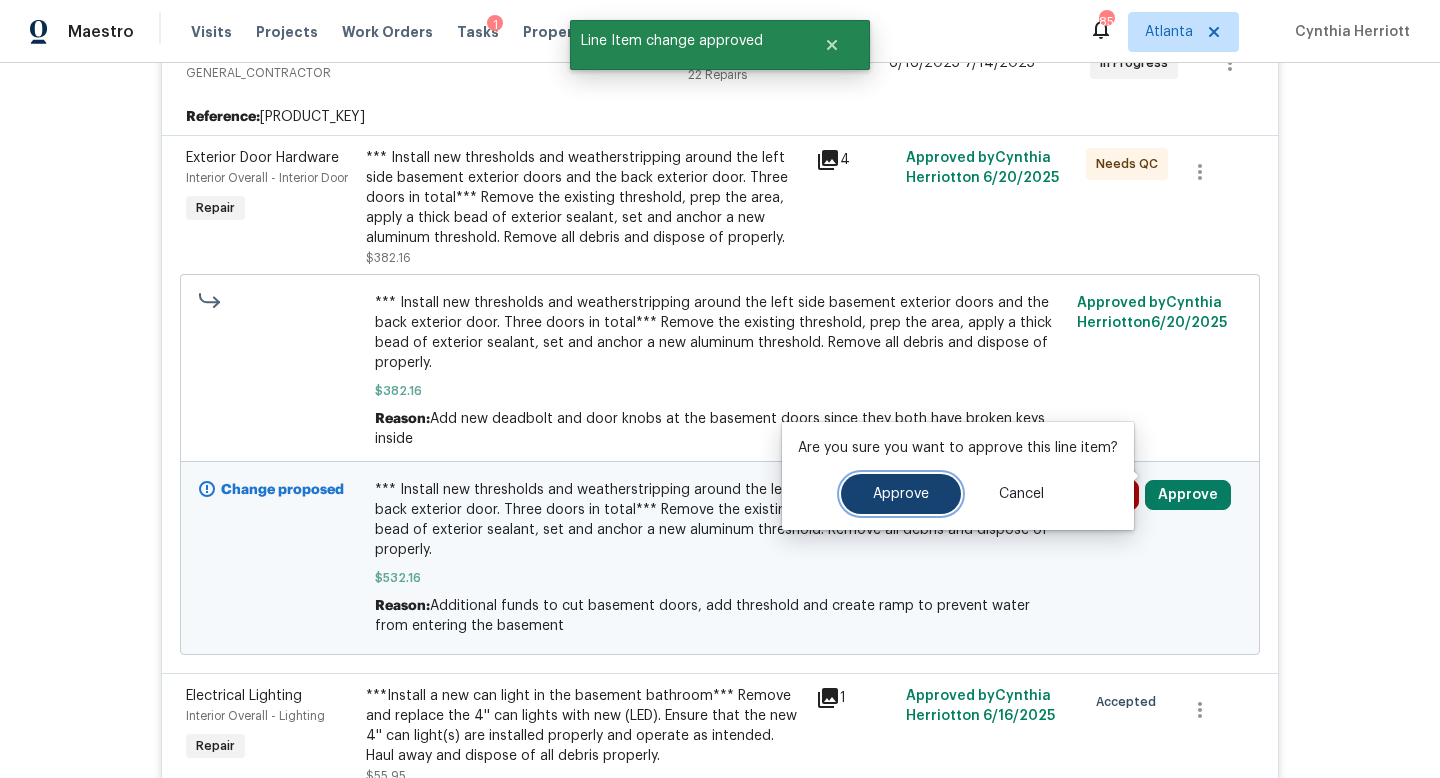 click on "Approve" at bounding box center [901, 494] 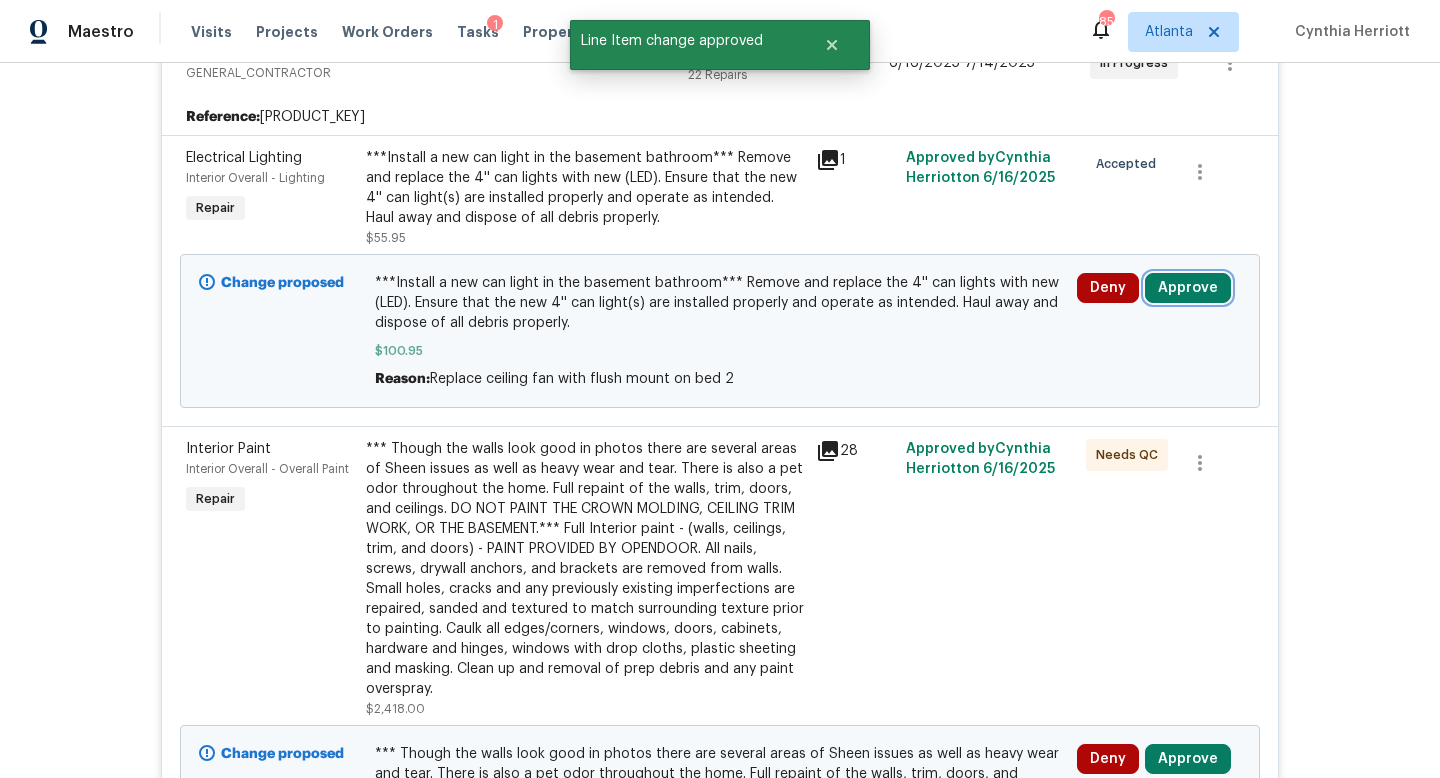 click on "Approve" at bounding box center [1188, 288] 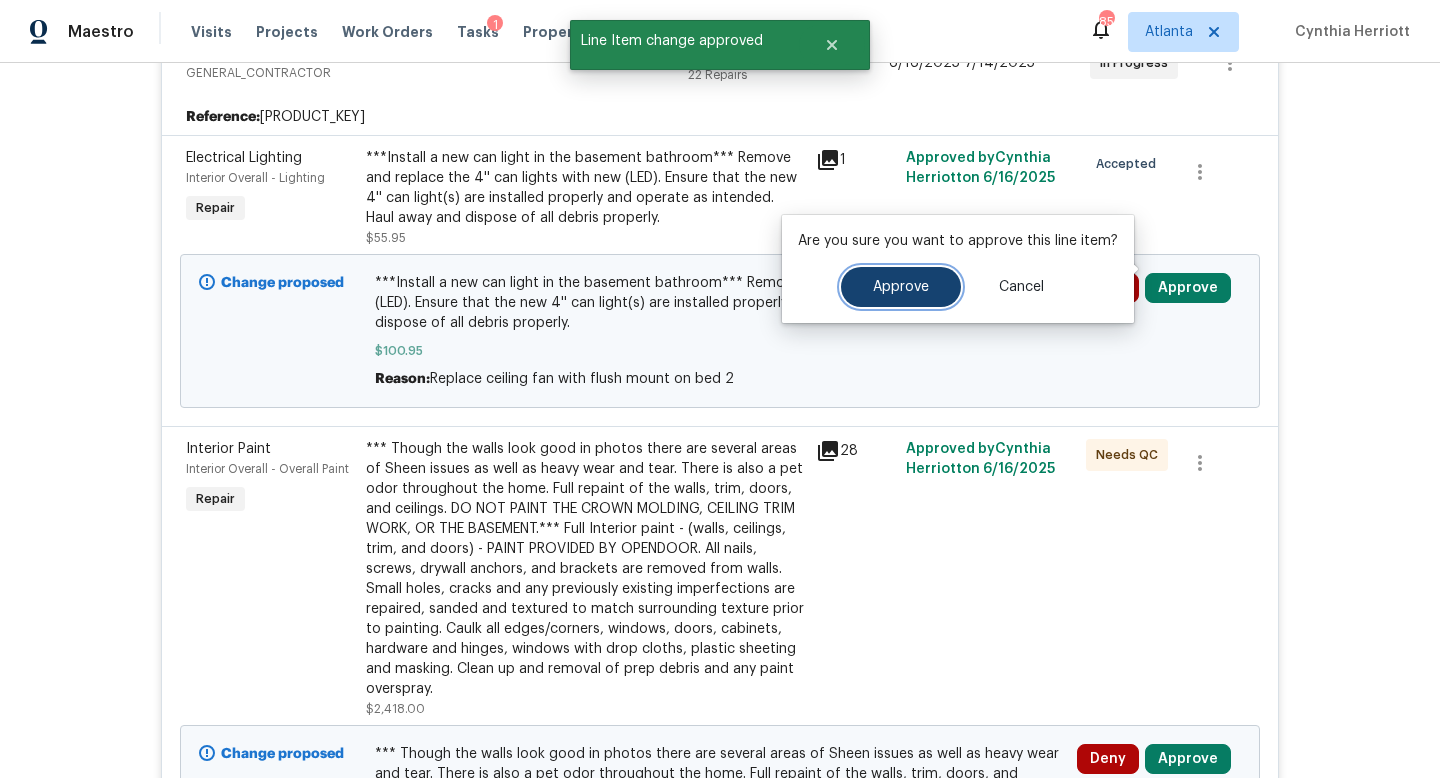click on "Approve" at bounding box center (901, 287) 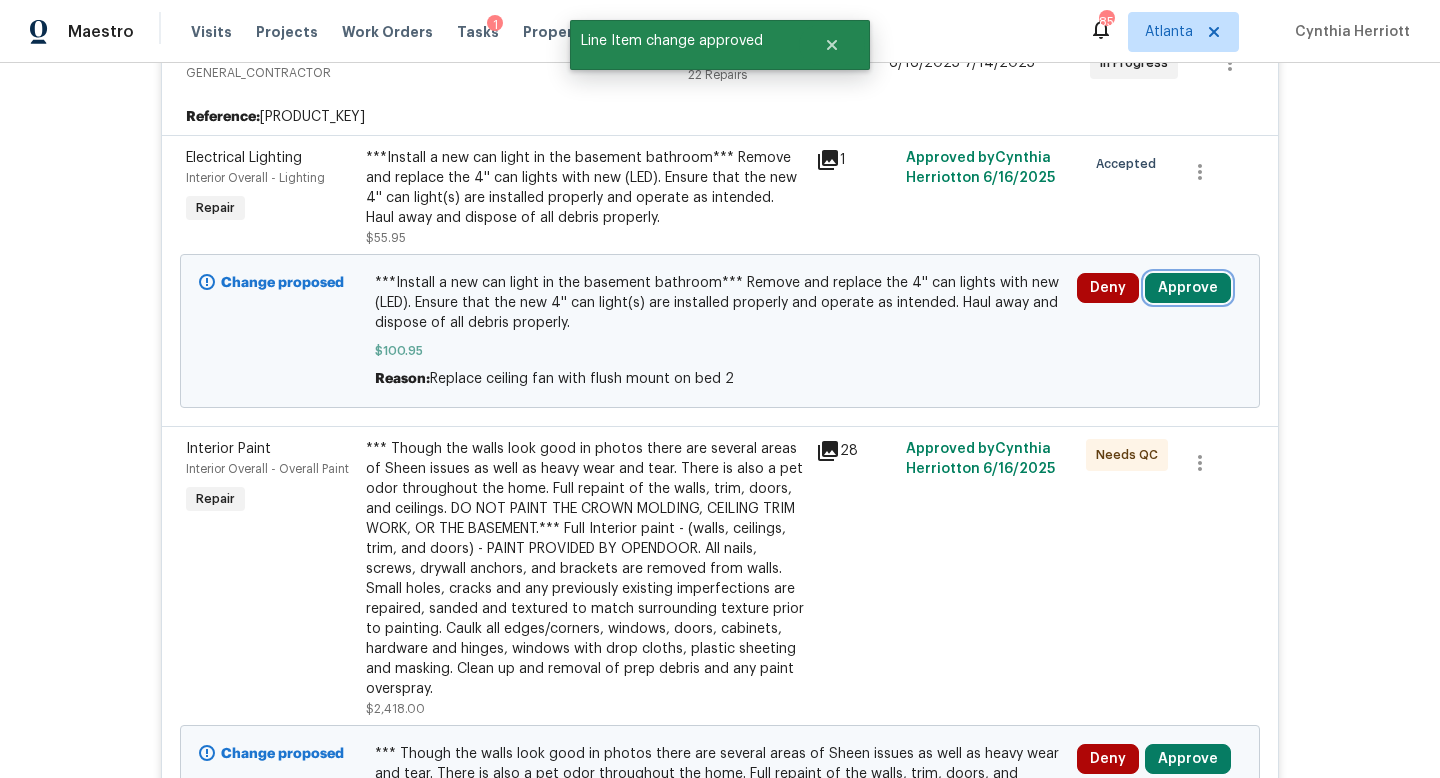 click on "Approve" at bounding box center (1188, 288) 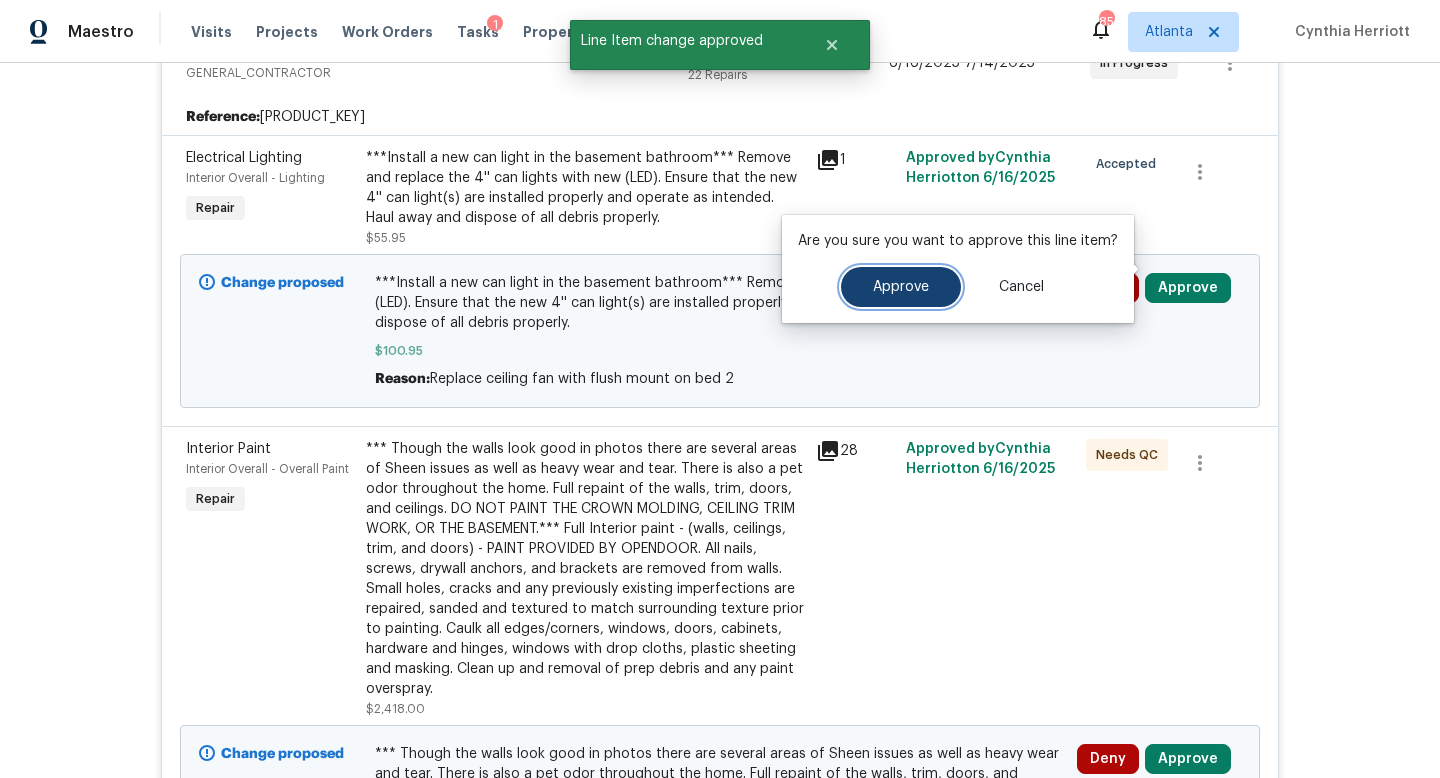 click on "Approve" at bounding box center [901, 287] 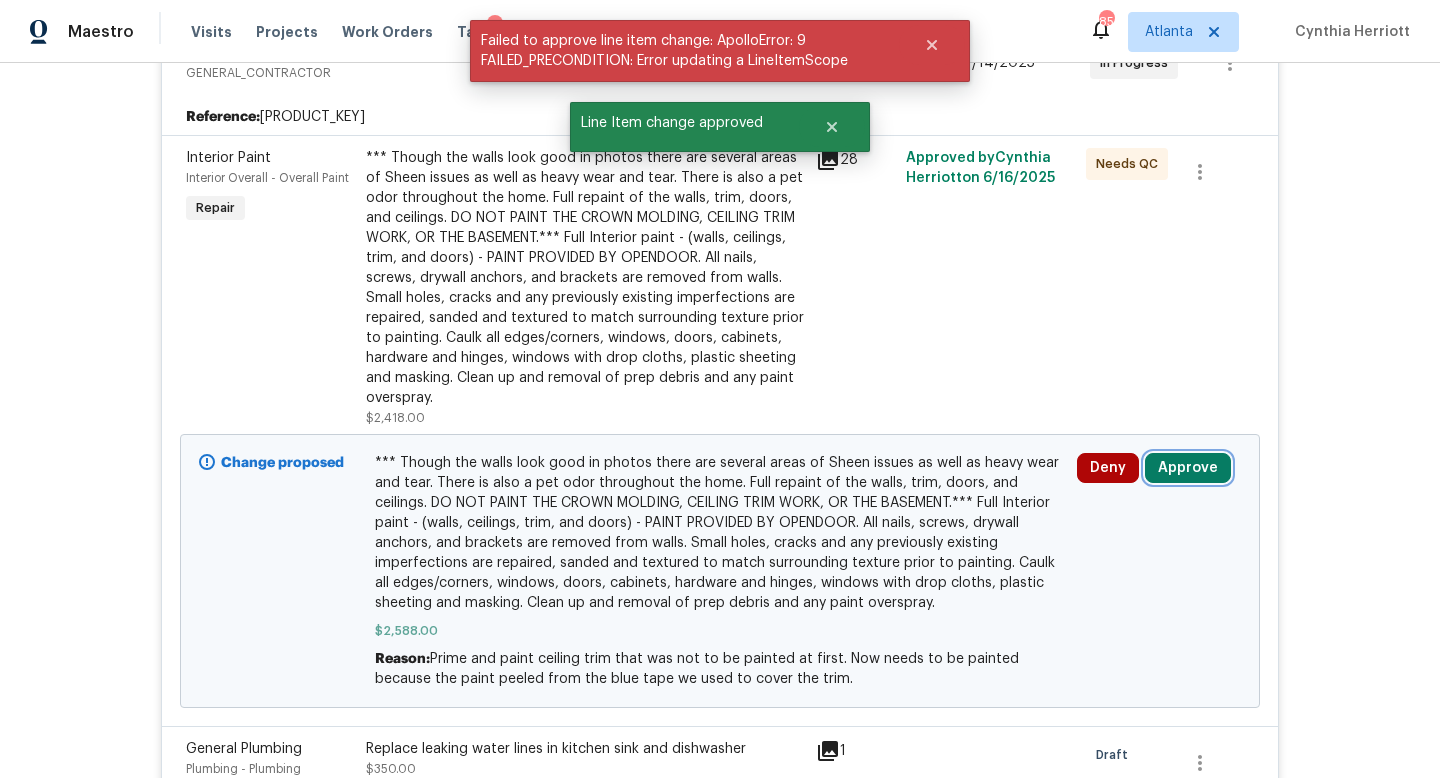 click on "Approve" at bounding box center [1188, 468] 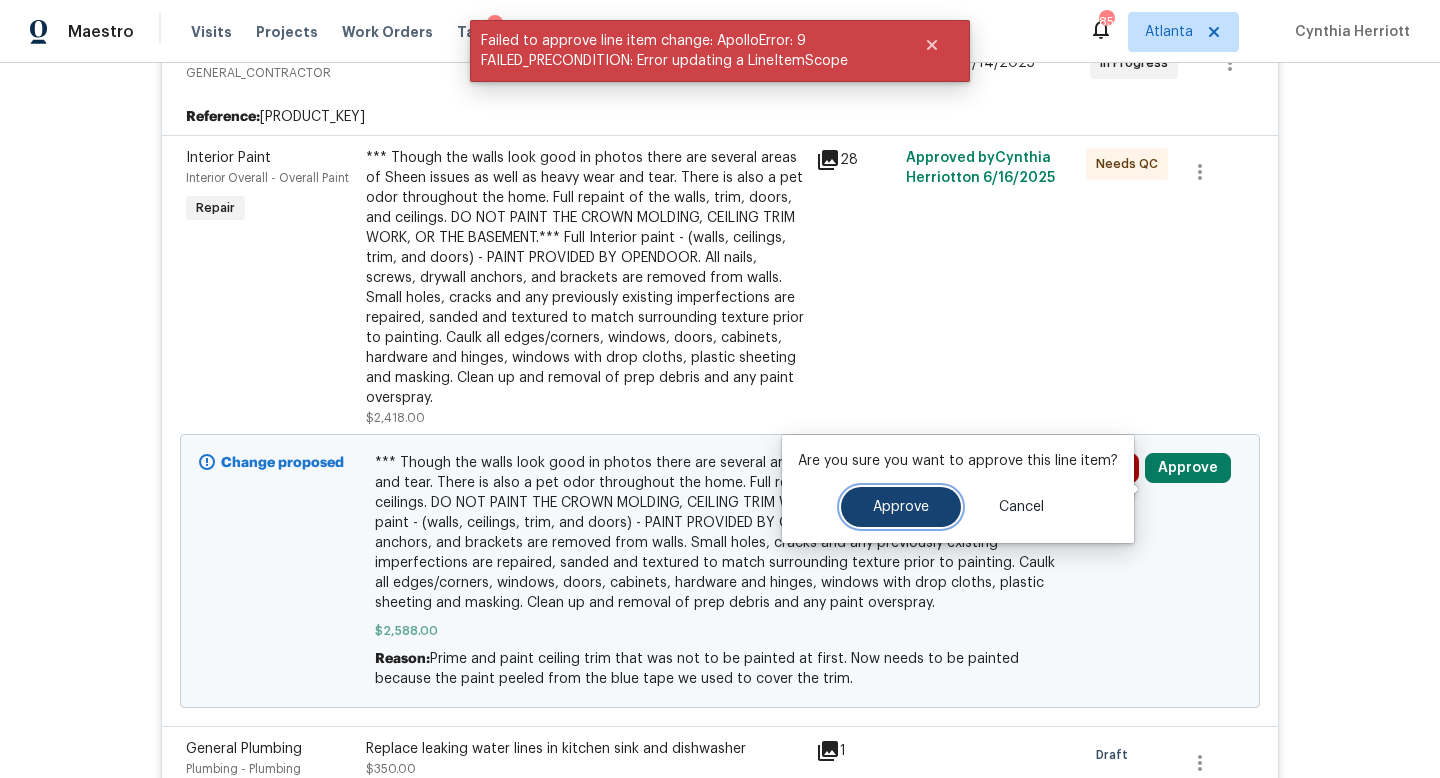 click on "Approve" at bounding box center (901, 507) 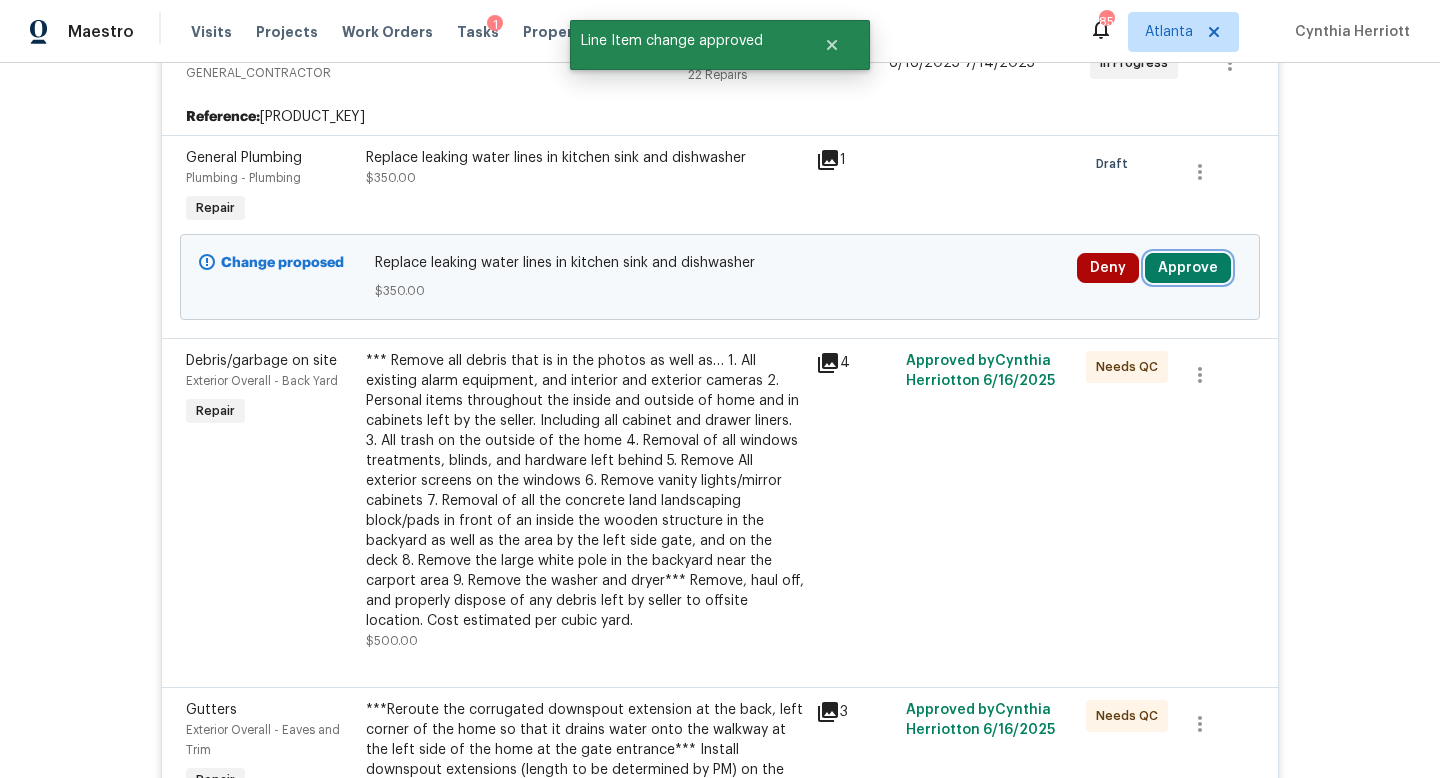 click on "Approve" at bounding box center (1188, 268) 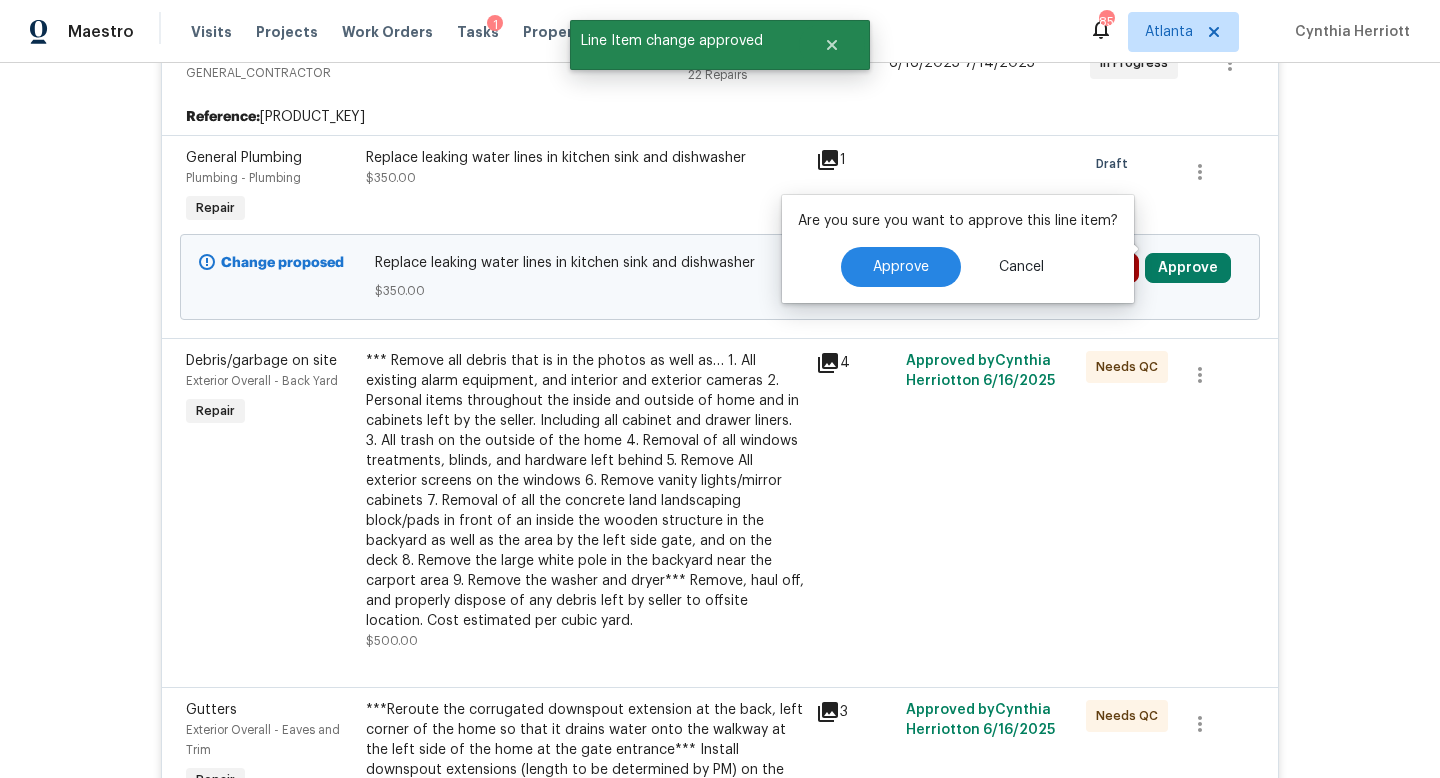 click on "Are you sure you want to approve this line item? Approve Cancel" at bounding box center [958, 249] 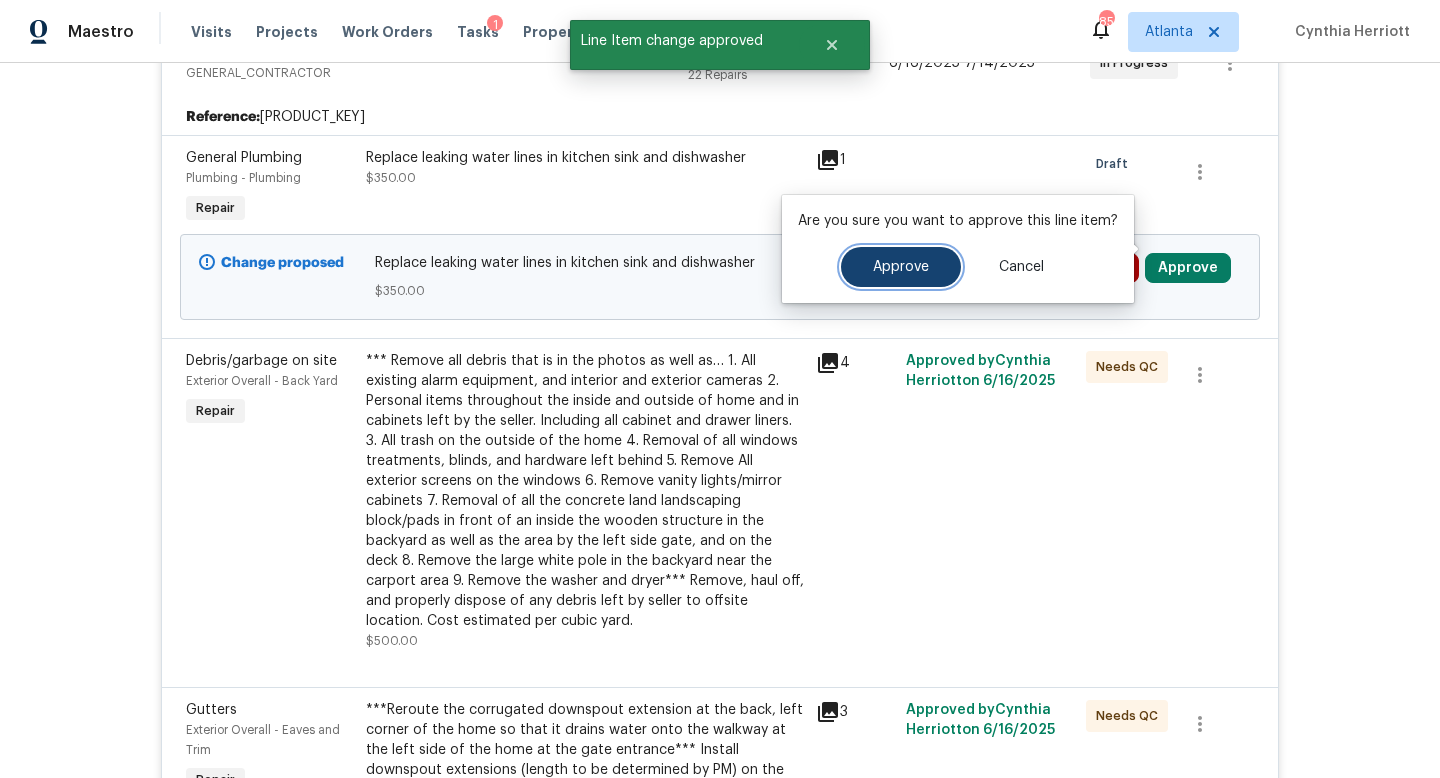 click on "Approve" at bounding box center (901, 267) 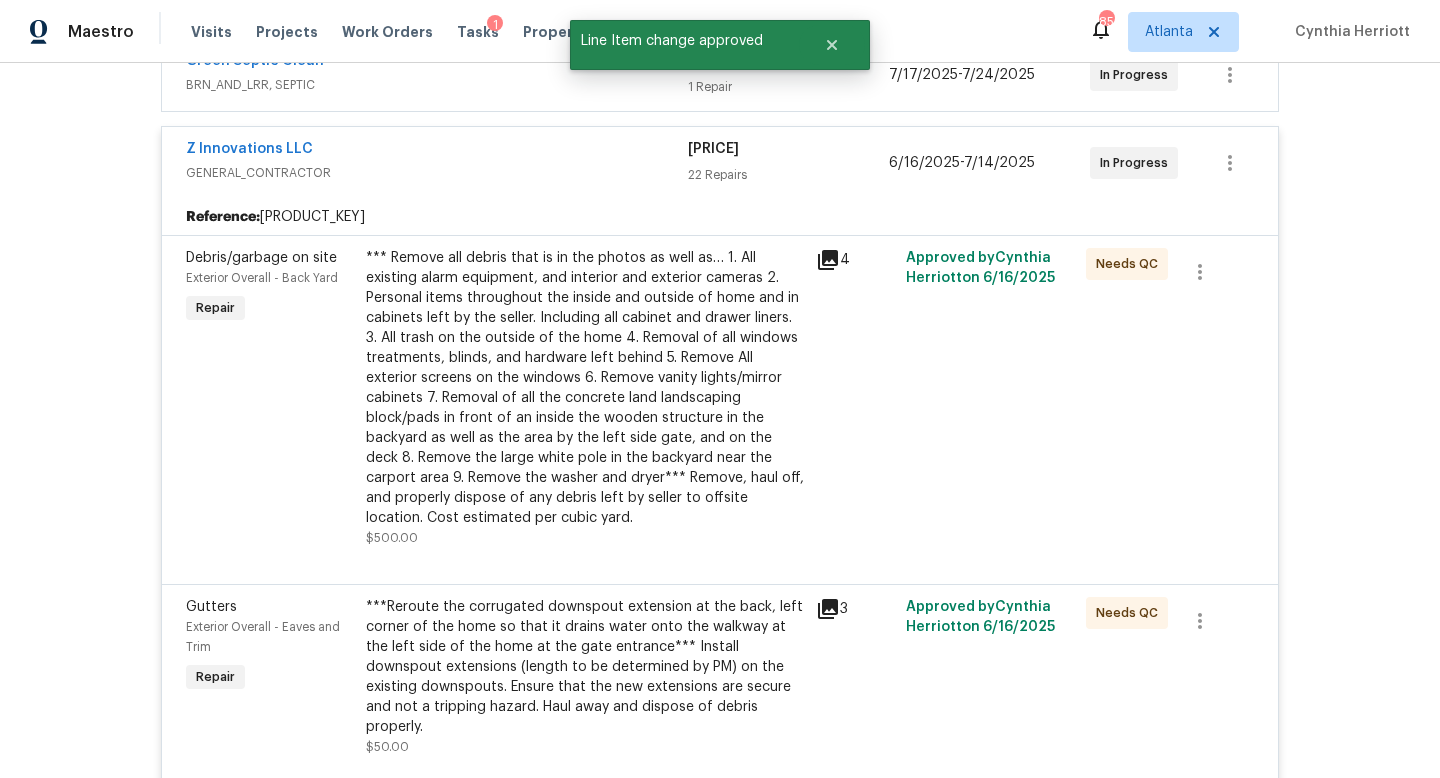 scroll, scrollTop: 0, scrollLeft: 0, axis: both 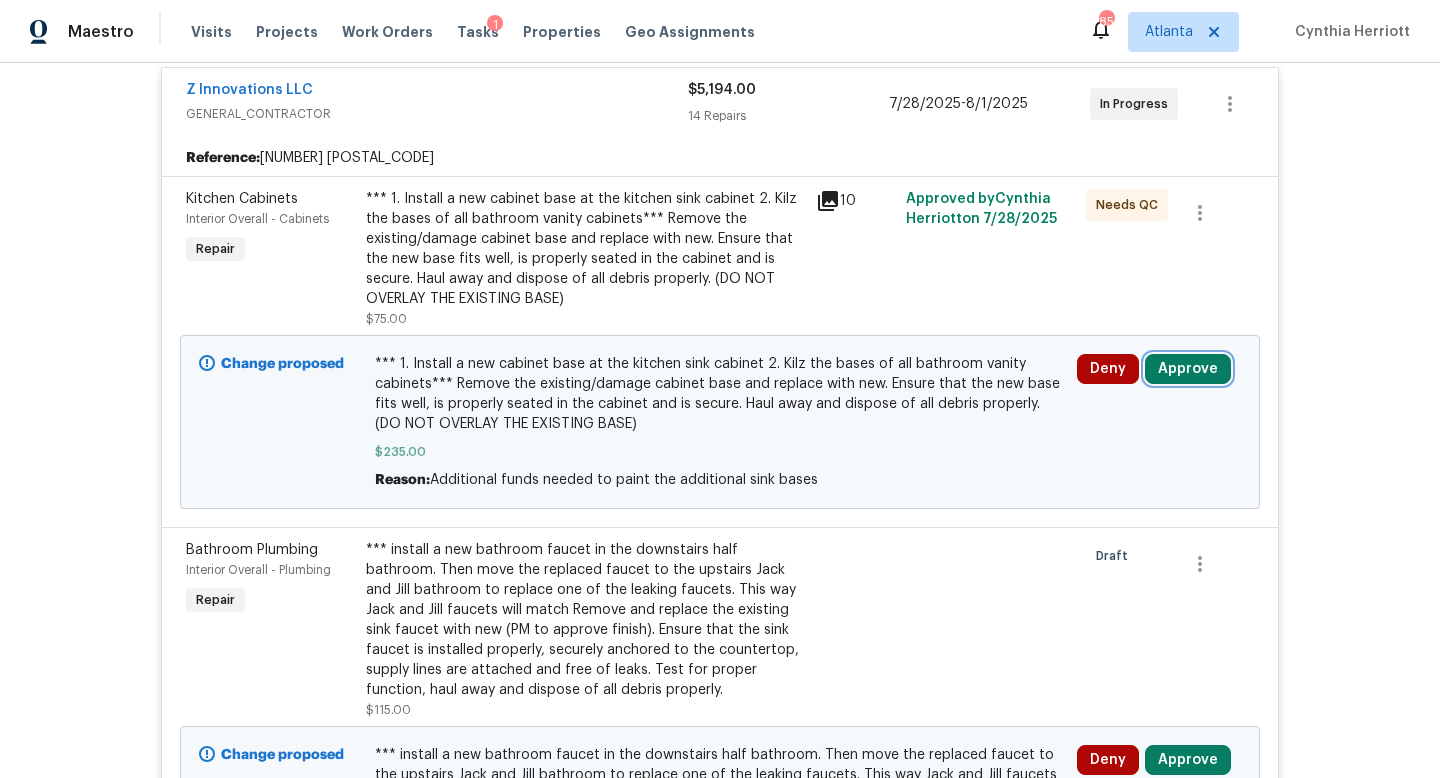 click on "Approve" at bounding box center [1188, 369] 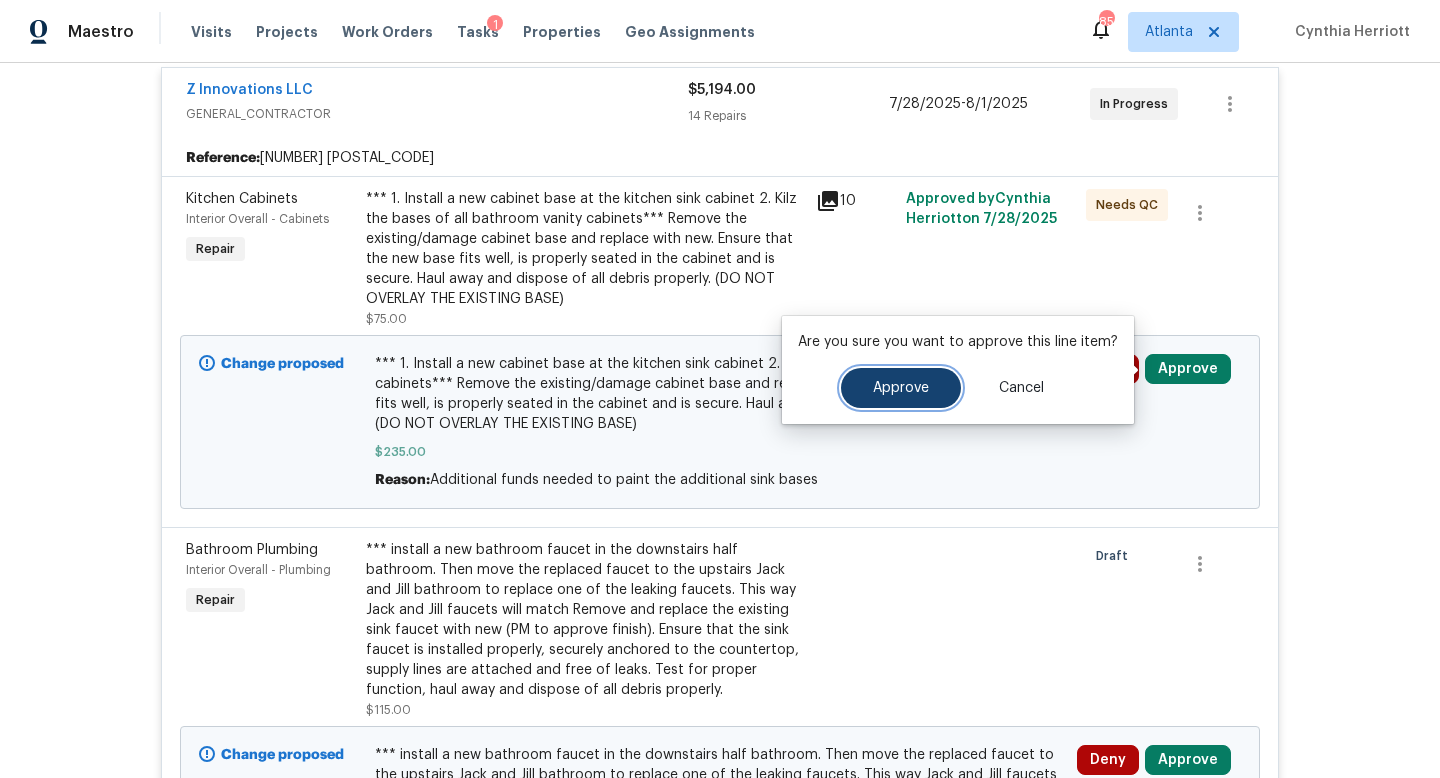 click on "Approve" at bounding box center (901, 388) 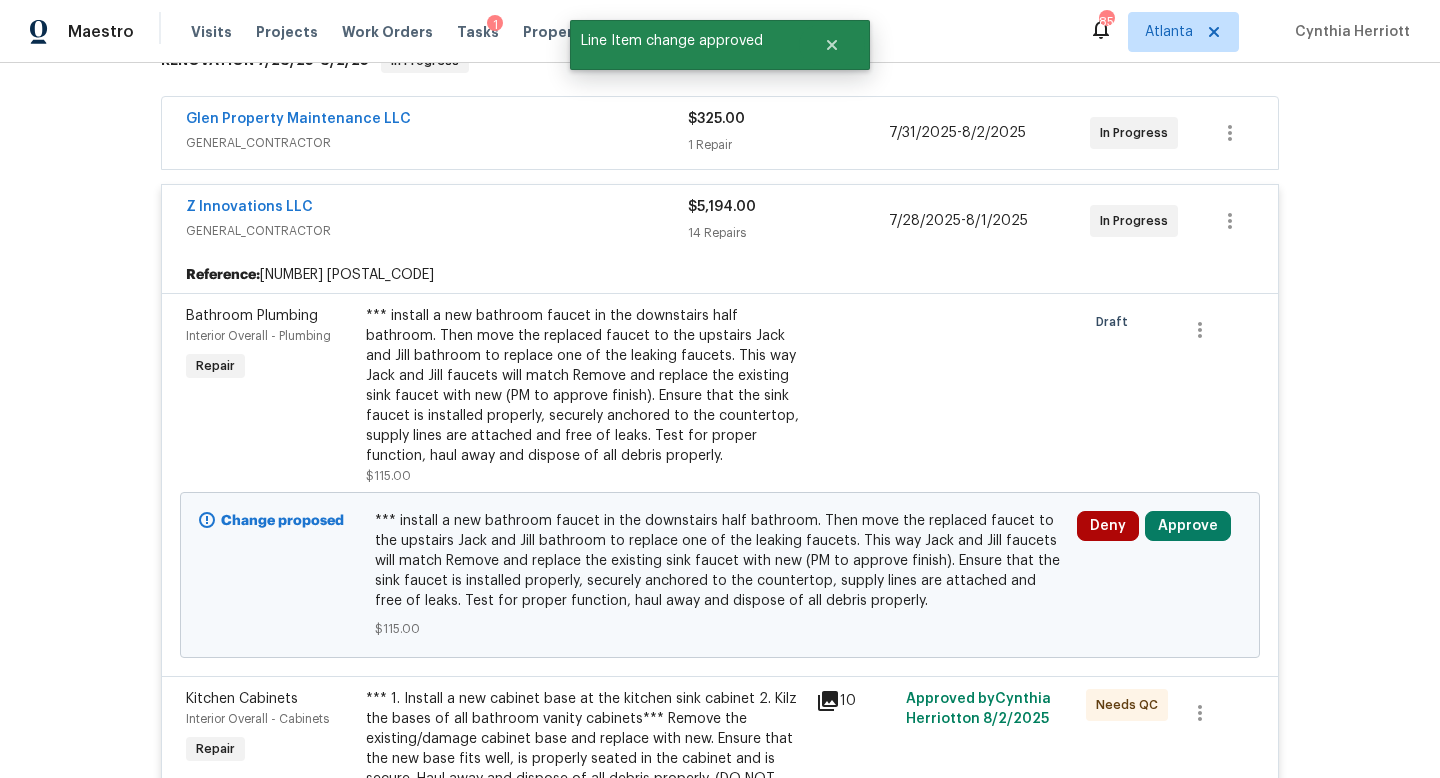 scroll, scrollTop: 467, scrollLeft: 0, axis: vertical 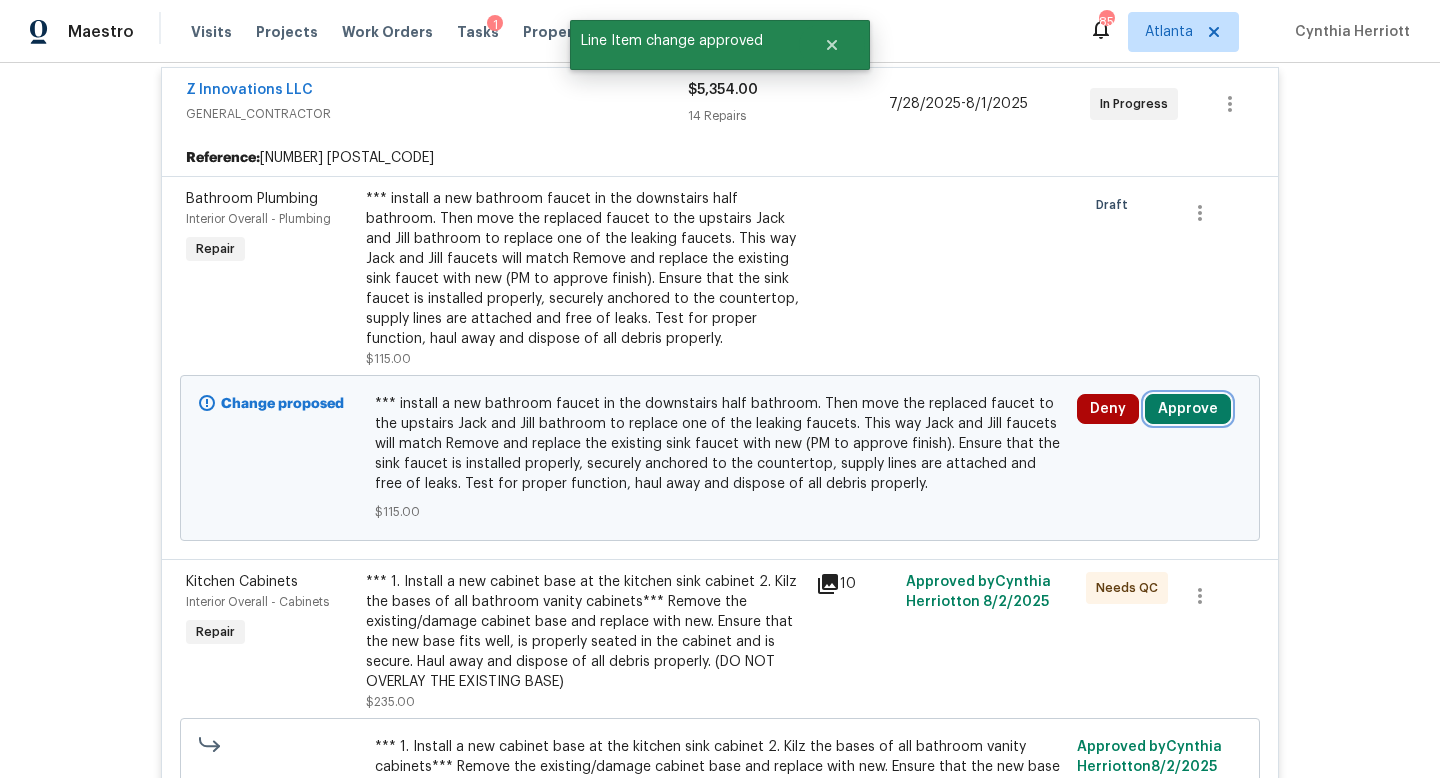 click on "Approve" at bounding box center (1188, 409) 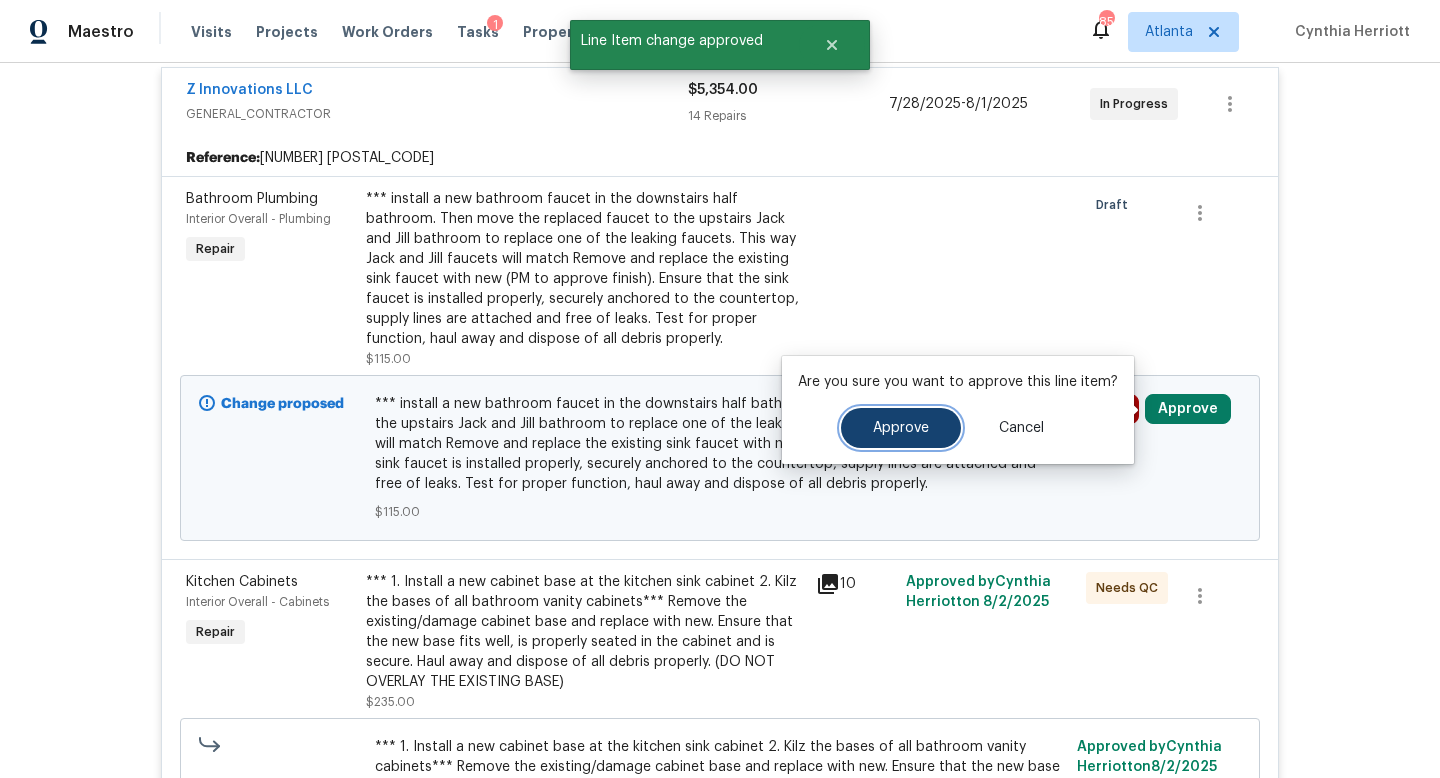 click on "Approve" at bounding box center (901, 428) 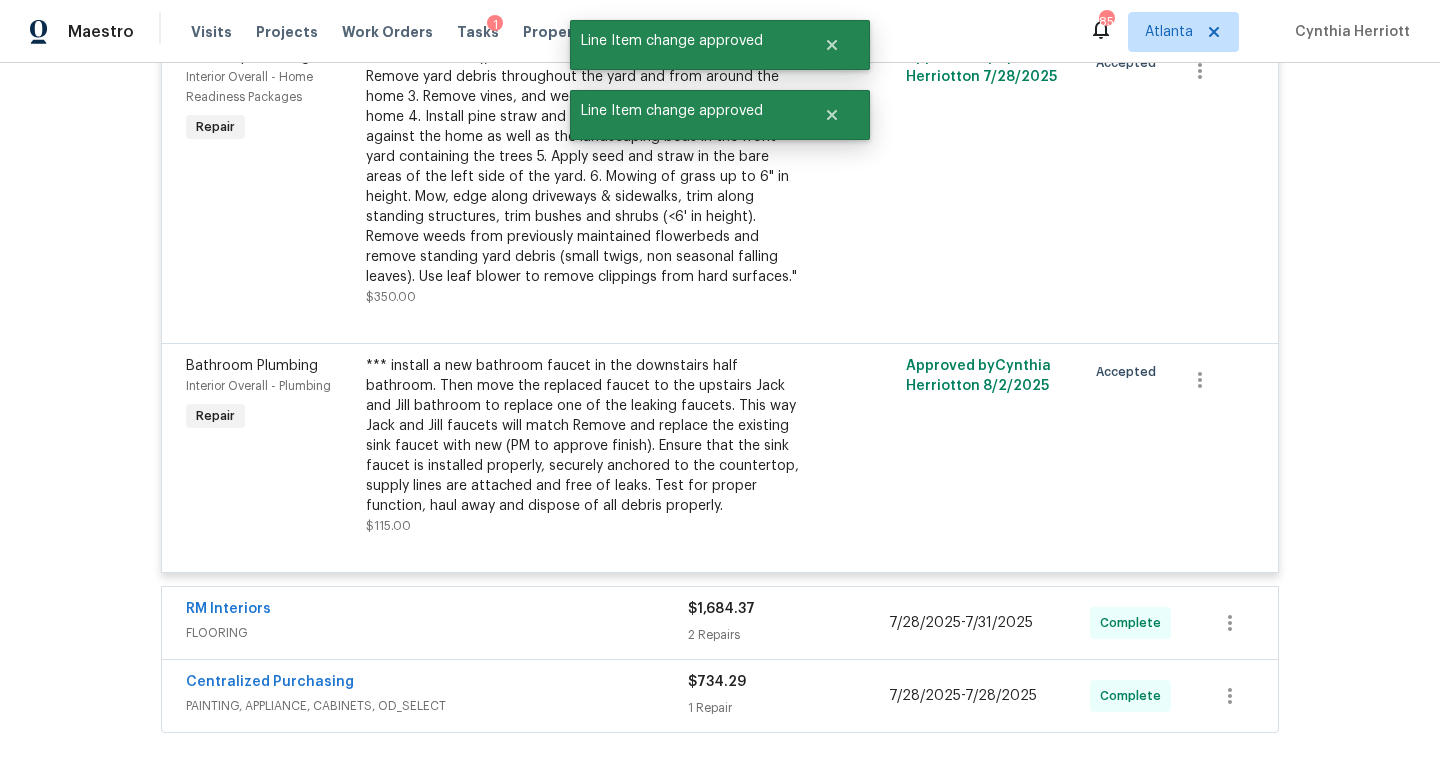 scroll, scrollTop: 3886, scrollLeft: 0, axis: vertical 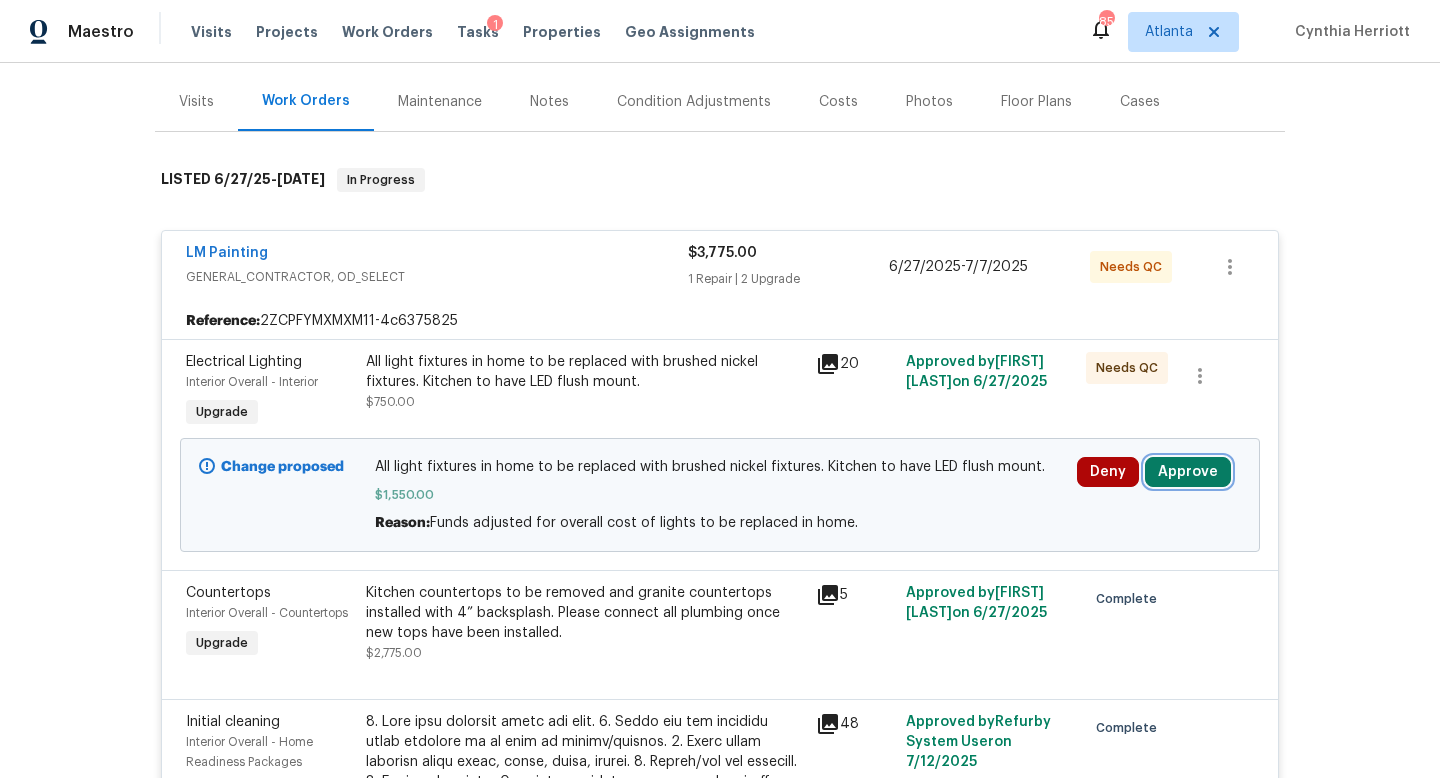 click on "Approve" at bounding box center (1188, 472) 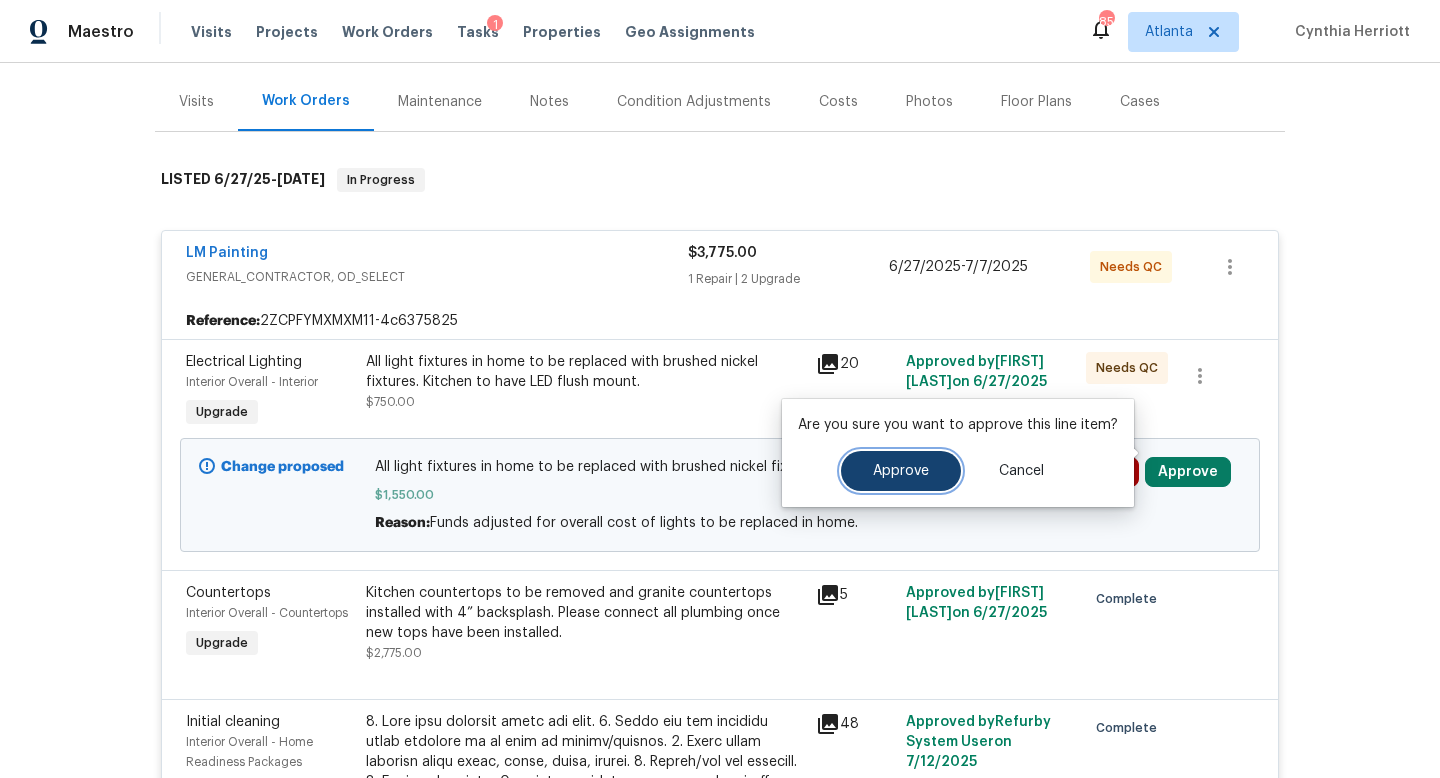 click on "Approve" at bounding box center (901, 471) 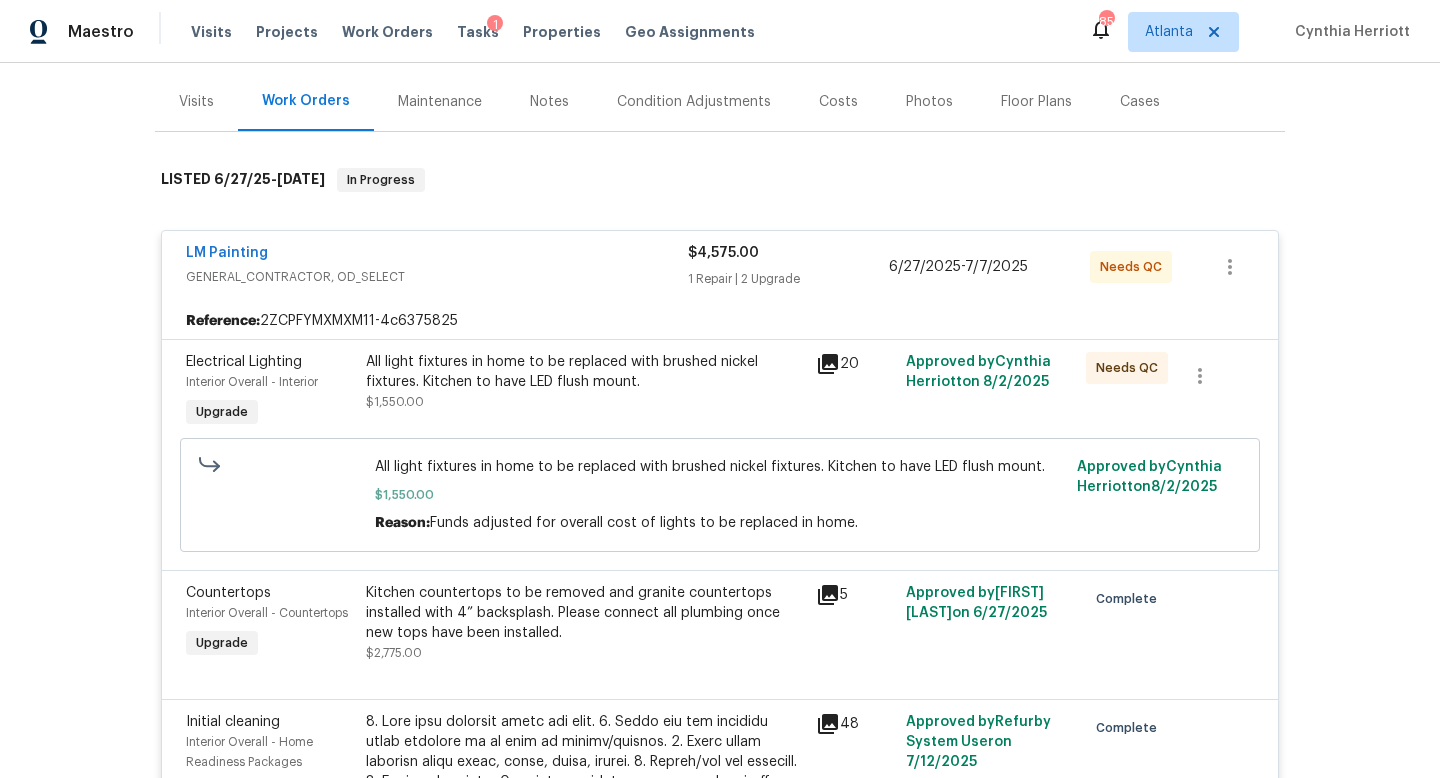 scroll, scrollTop: 0, scrollLeft: 0, axis: both 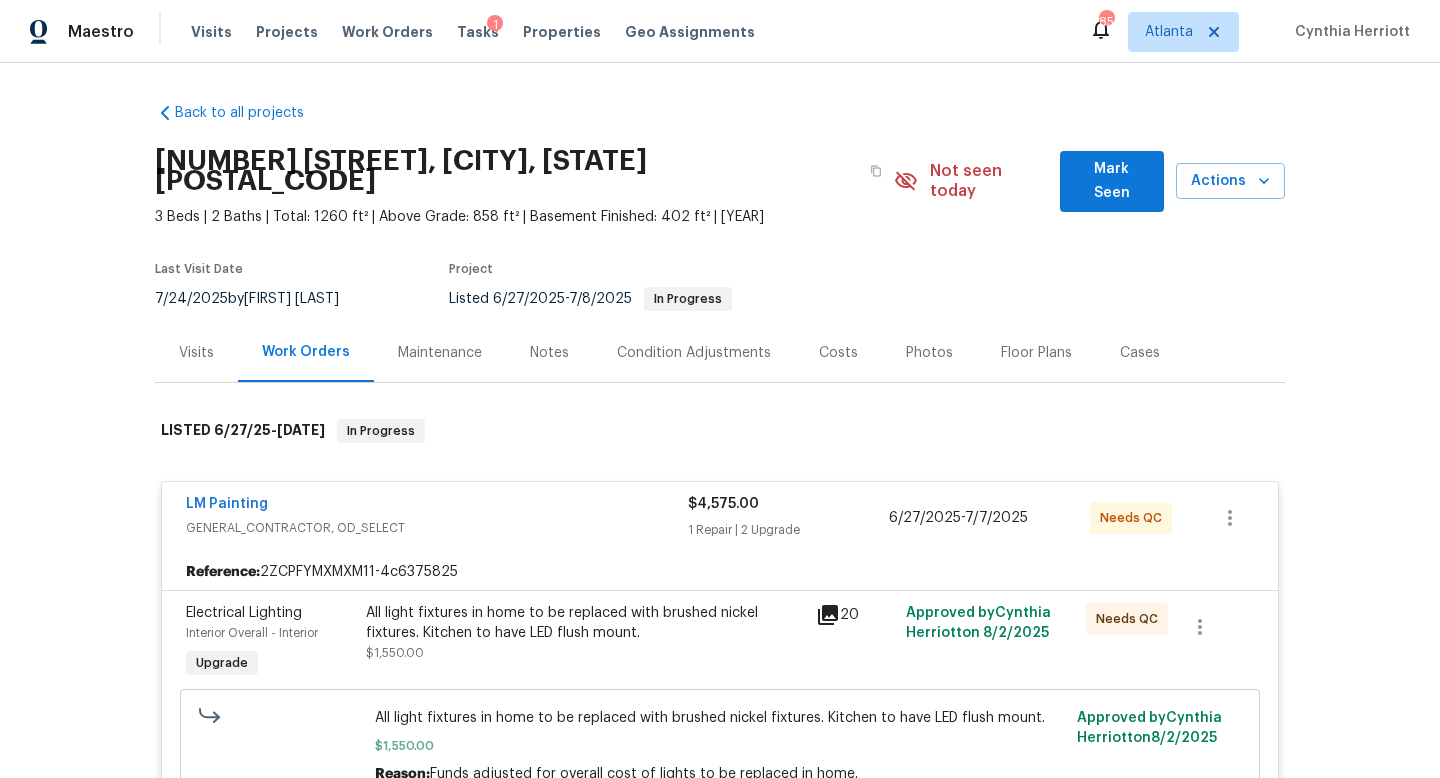 click on "Notes" at bounding box center (549, 353) 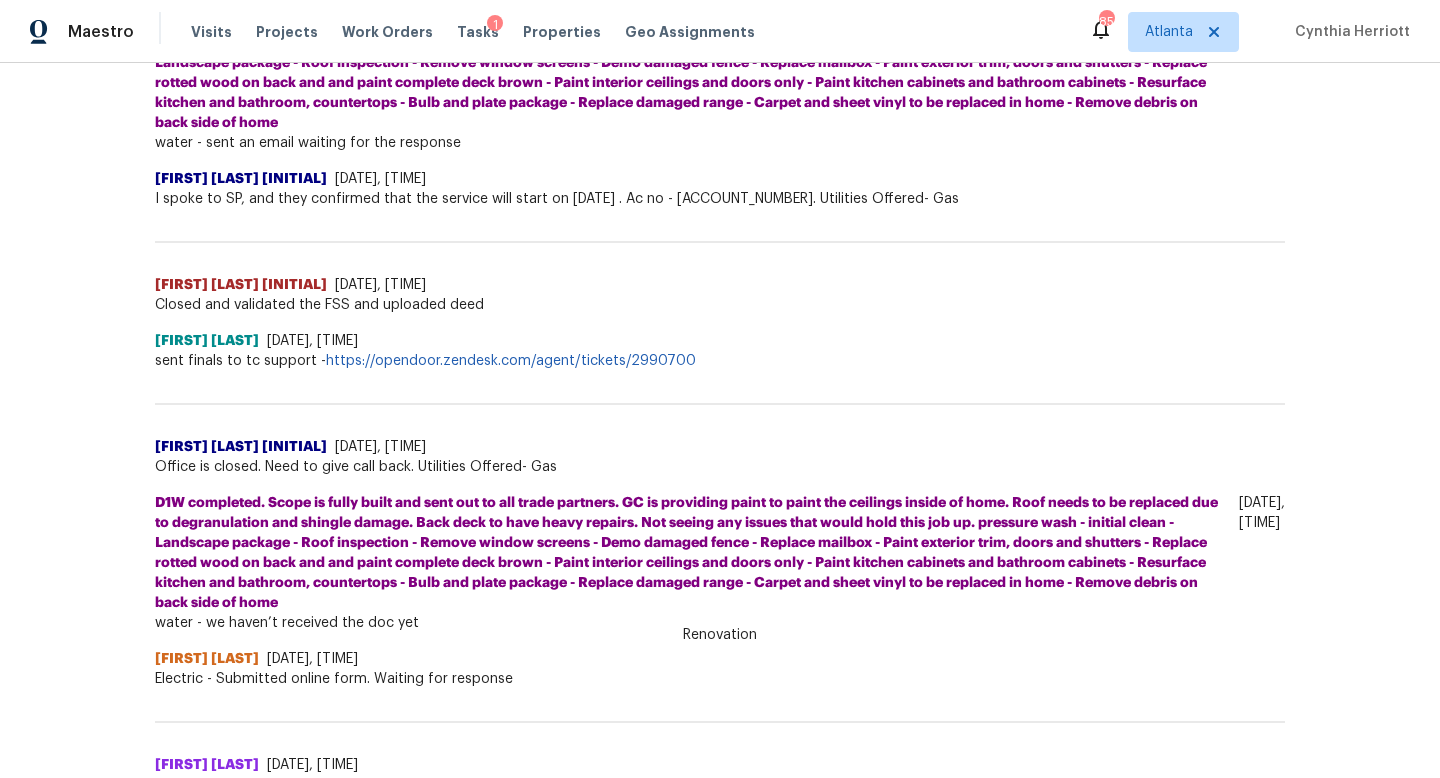 scroll, scrollTop: 2427, scrollLeft: 0, axis: vertical 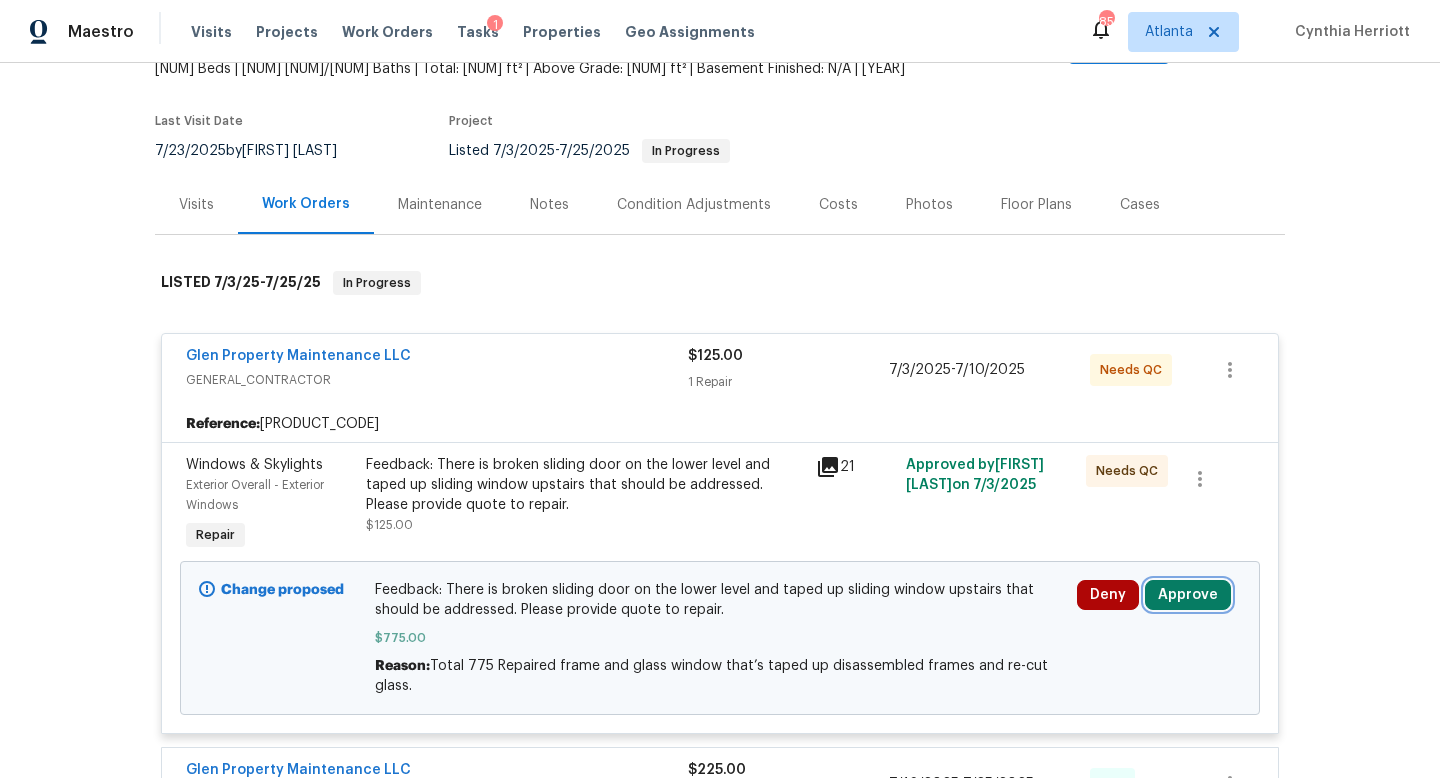click on "Approve" at bounding box center [1188, 595] 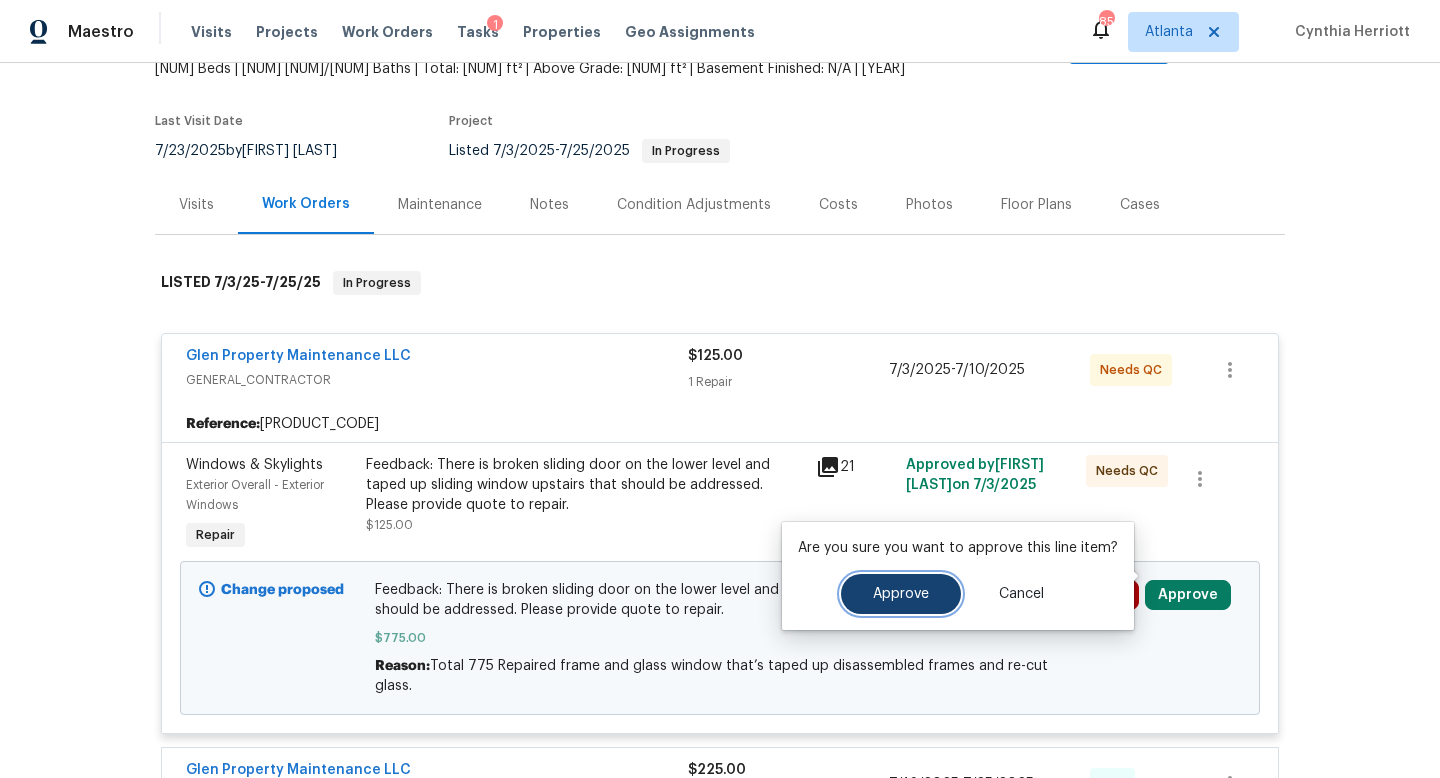 click on "Approve" at bounding box center (901, 594) 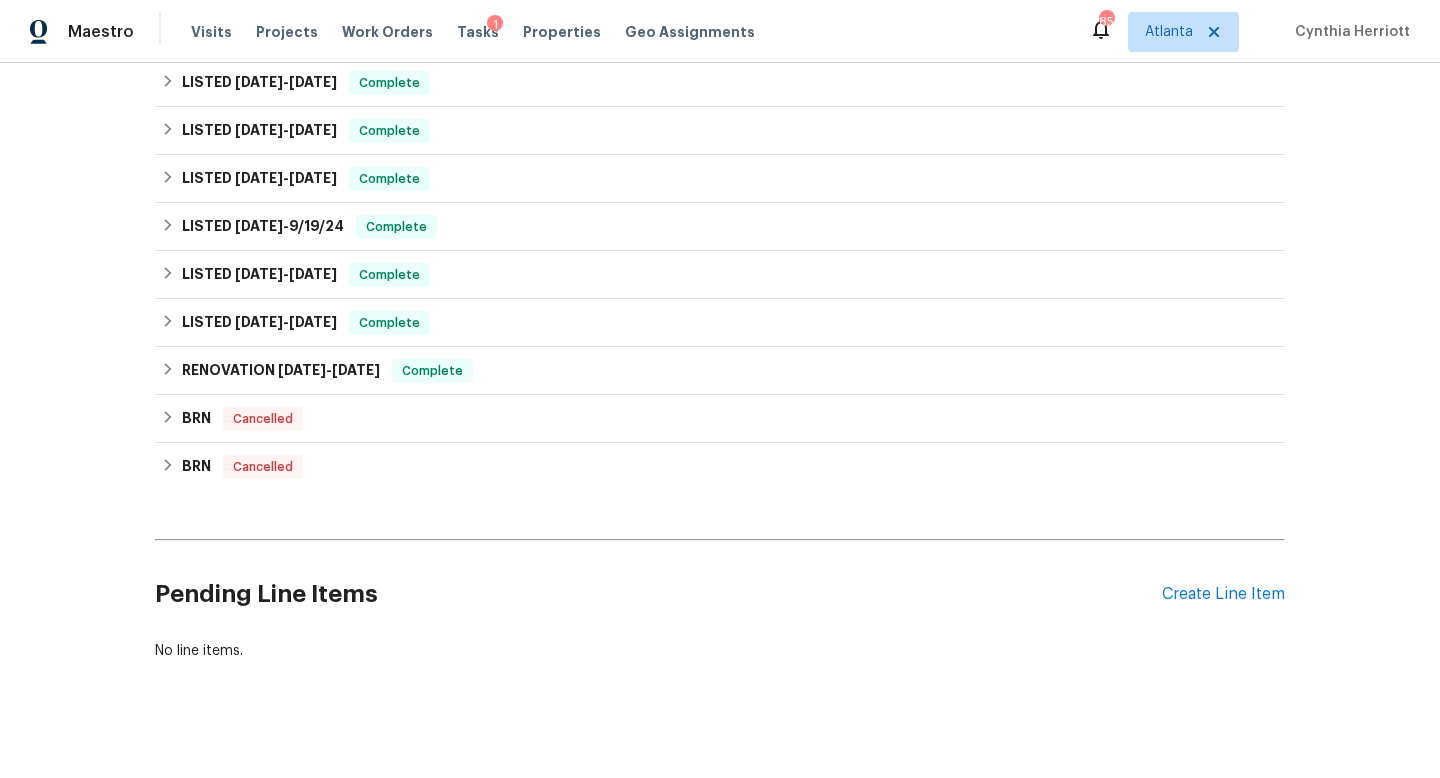 scroll, scrollTop: 0, scrollLeft: 0, axis: both 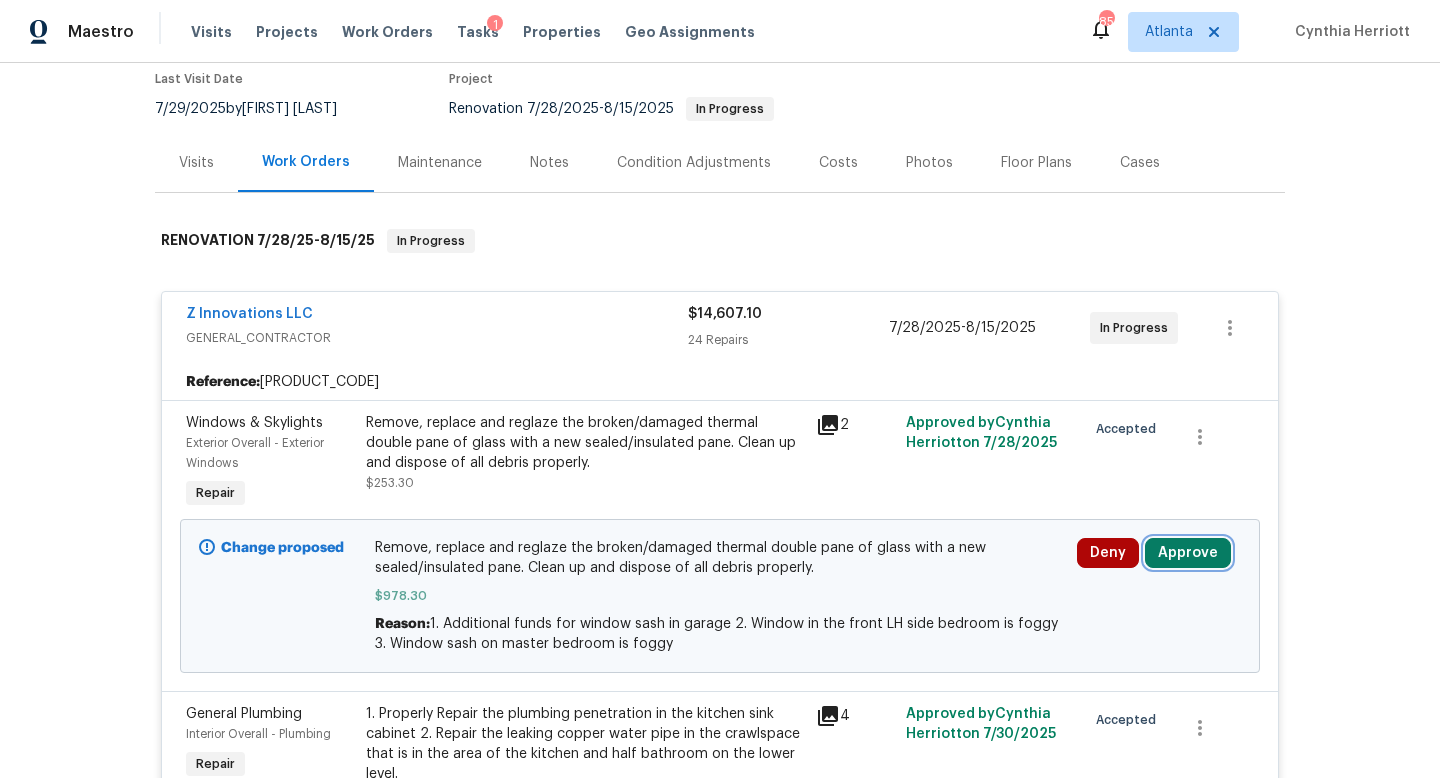 click on "Approve" at bounding box center (1188, 553) 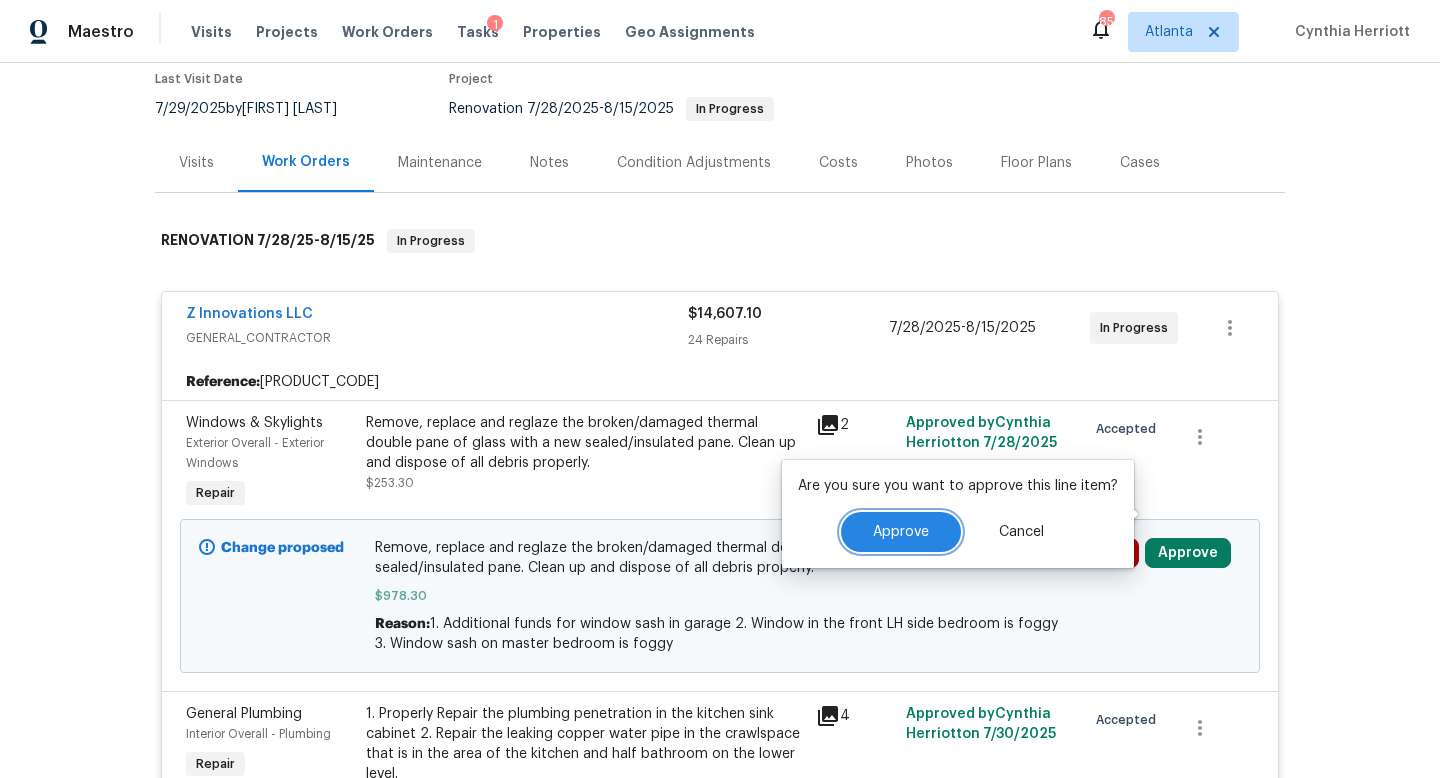 click on "Approve" at bounding box center [901, 532] 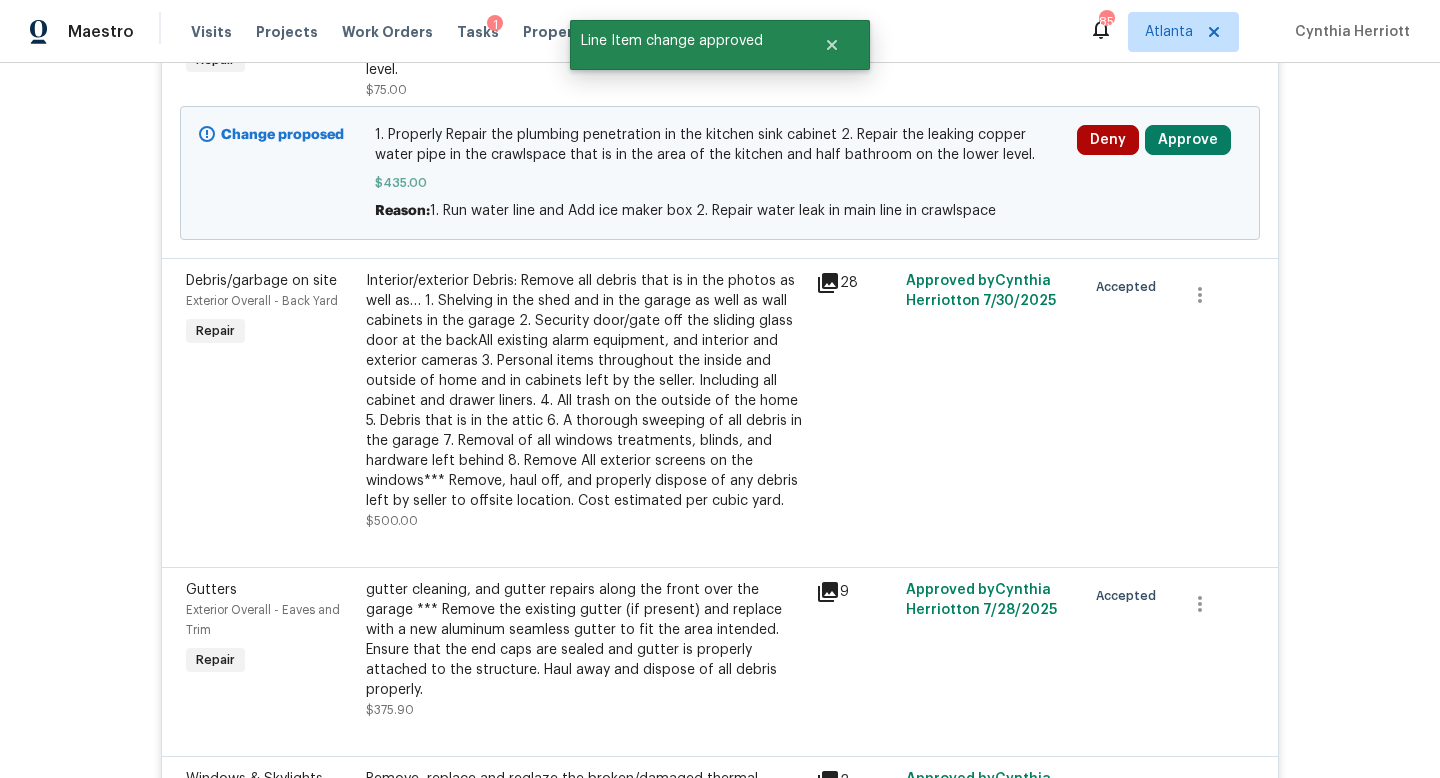 scroll, scrollTop: 543, scrollLeft: 0, axis: vertical 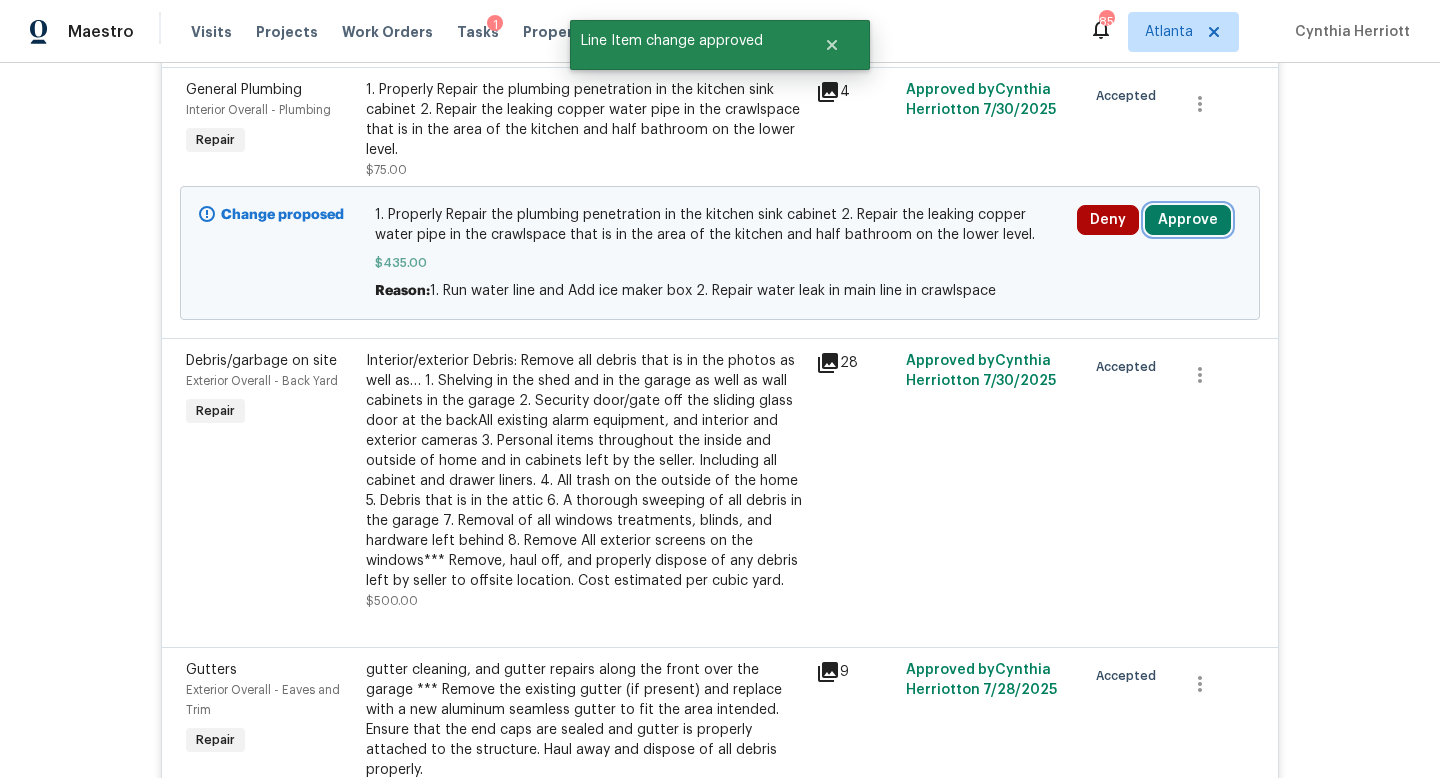click on "Approve" at bounding box center (1188, 220) 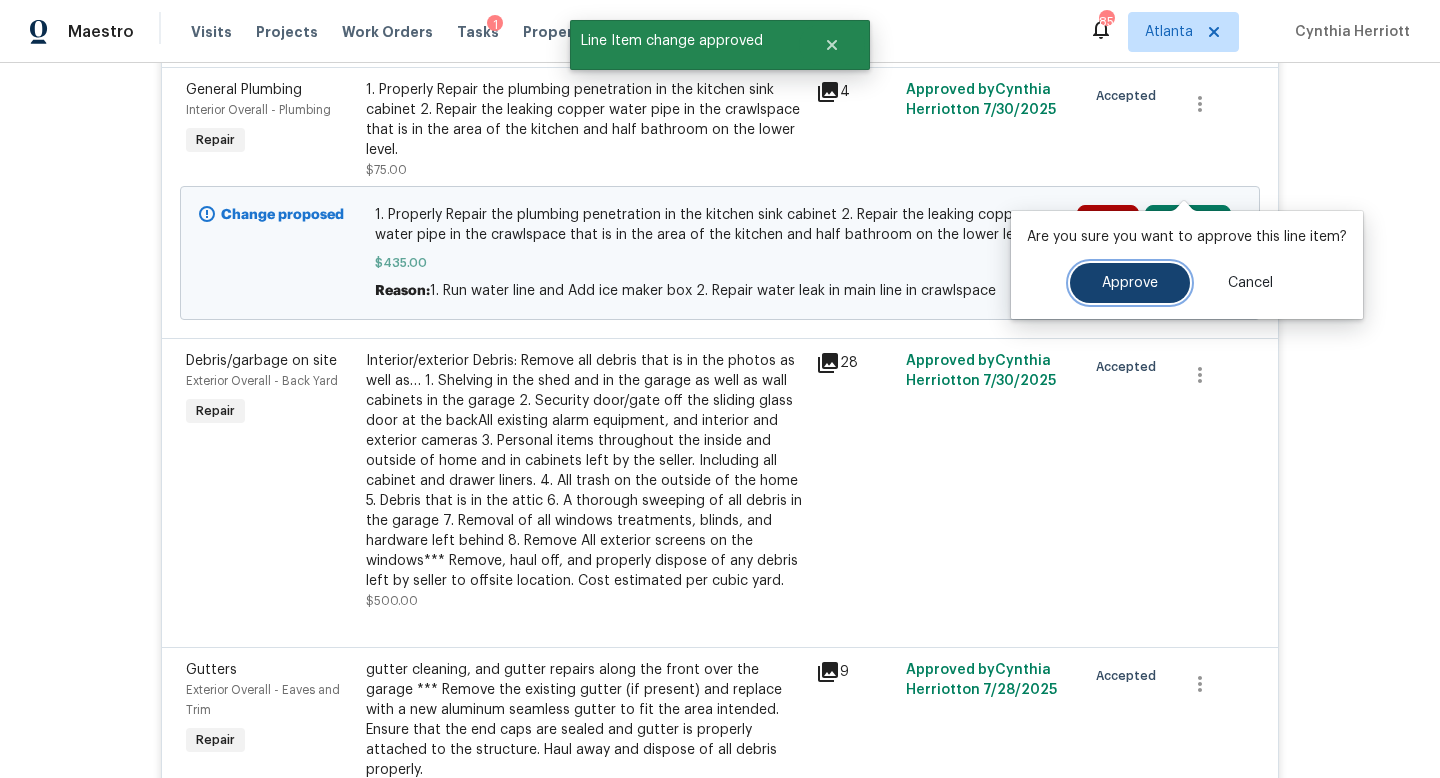 click on "Approve" at bounding box center (1130, 283) 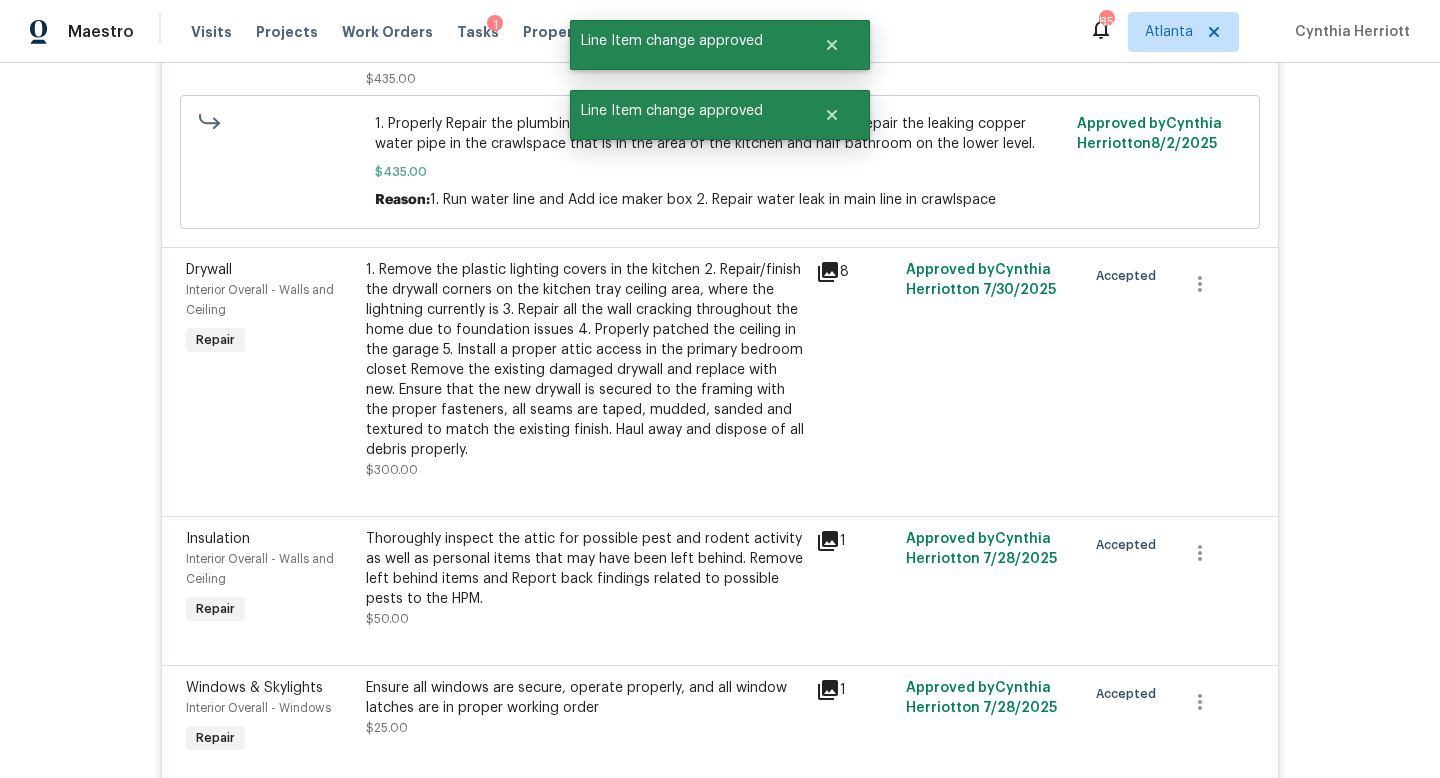 scroll, scrollTop: 5495, scrollLeft: 0, axis: vertical 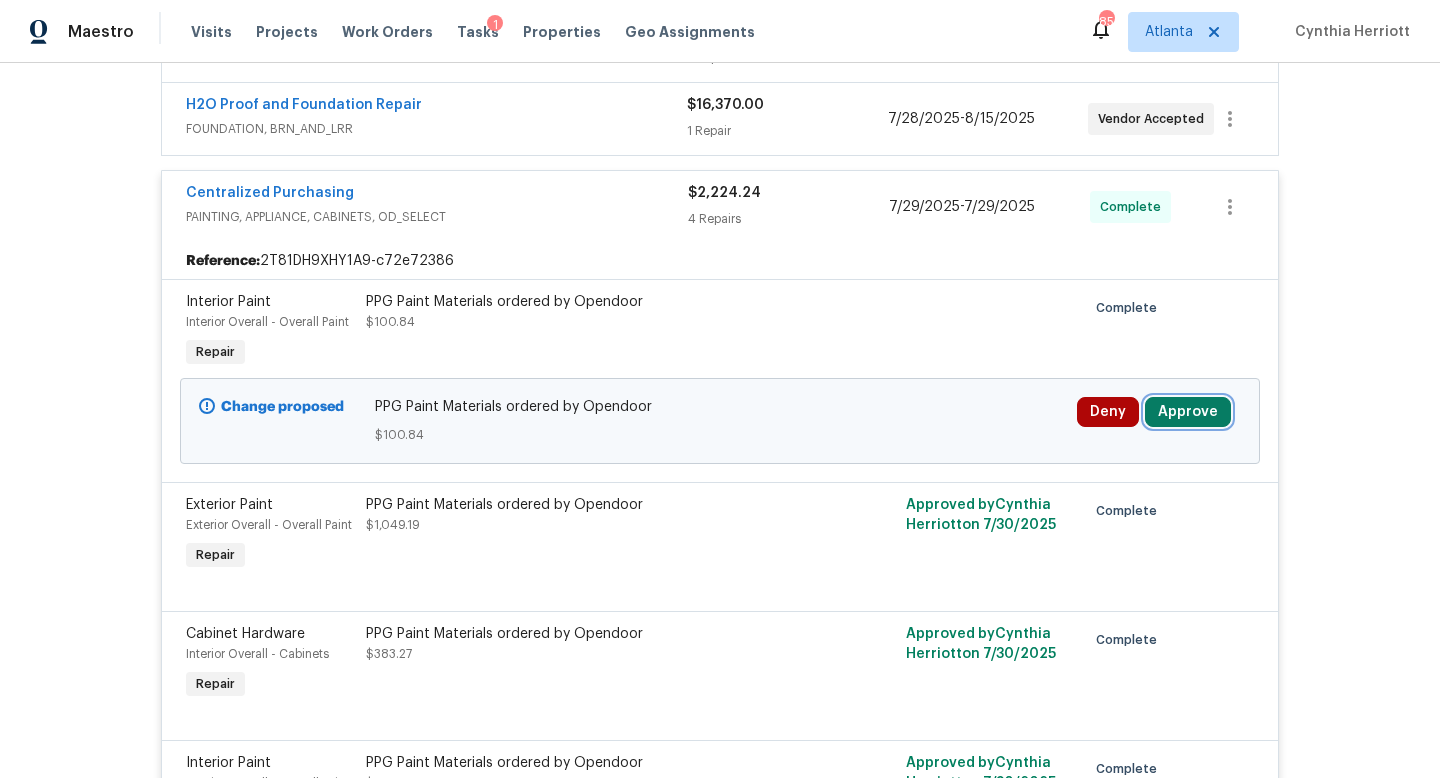 click on "Approve" at bounding box center [1188, 412] 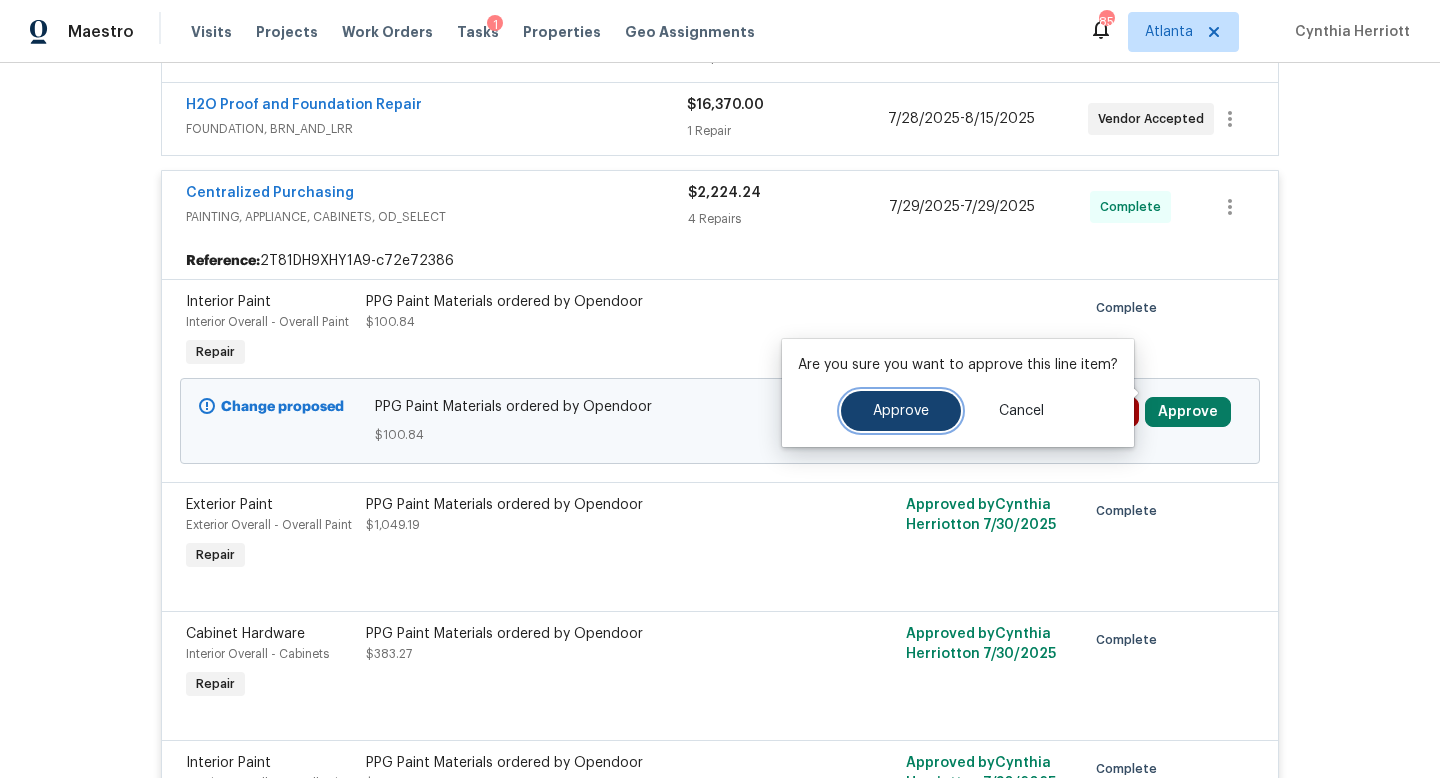 click on "Approve" at bounding box center [901, 411] 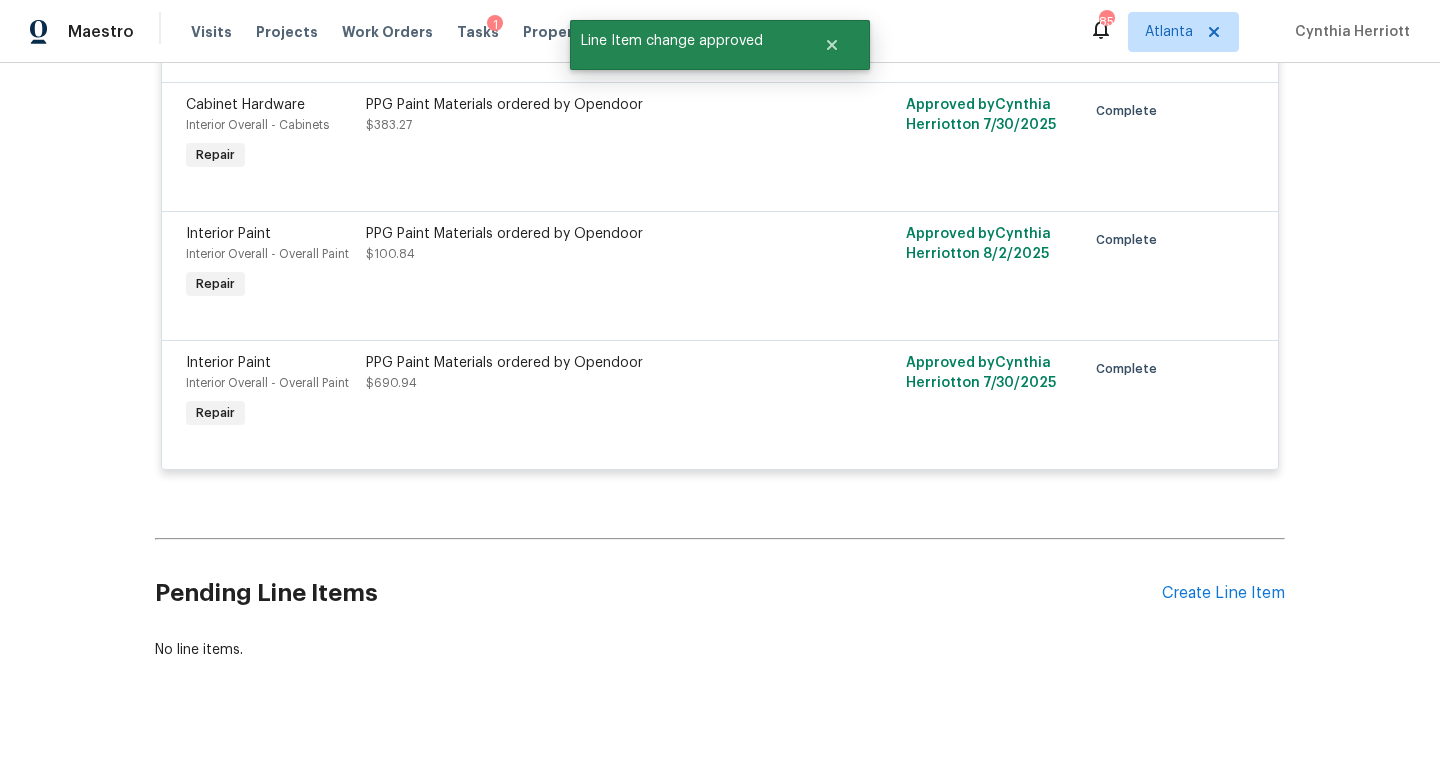 scroll, scrollTop: 0, scrollLeft: 0, axis: both 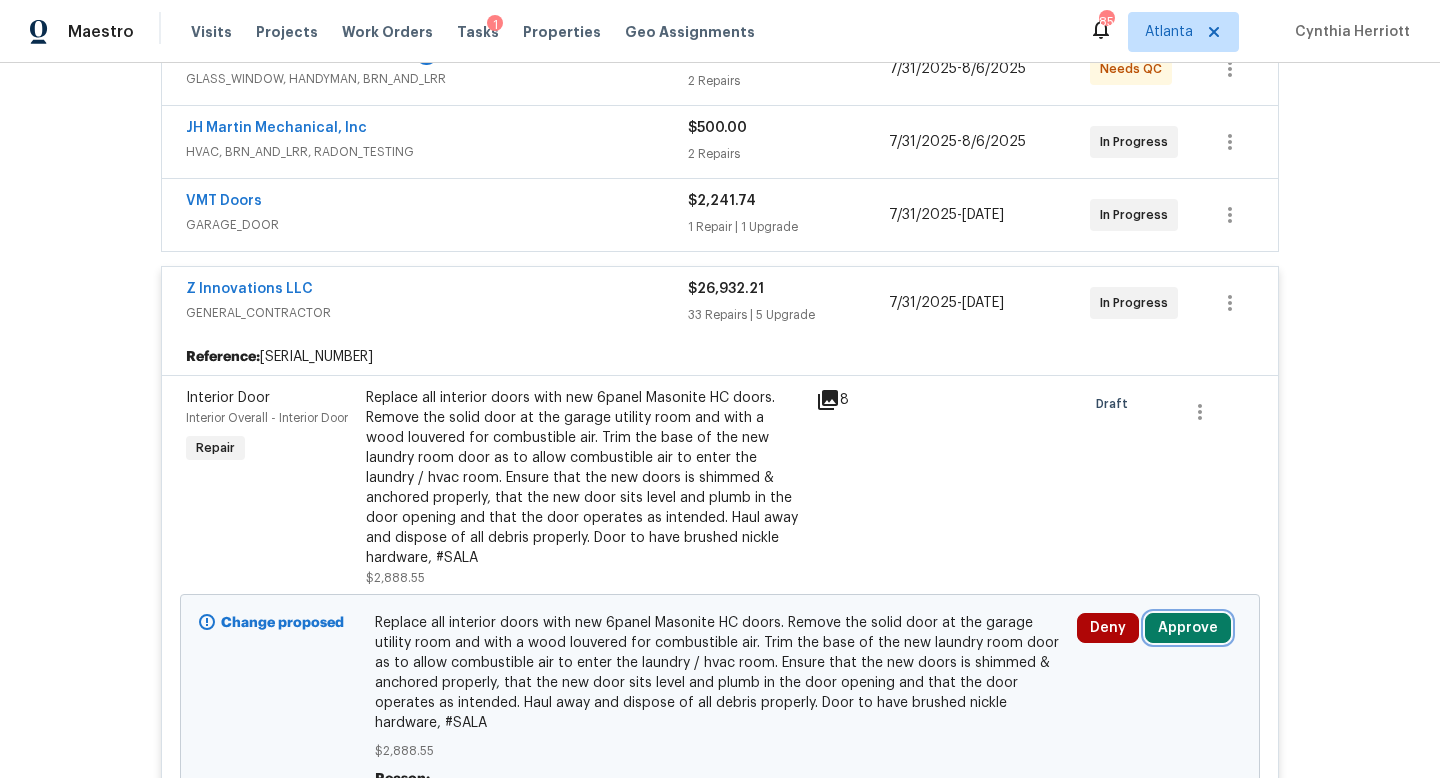 click on "Approve" at bounding box center [1188, 628] 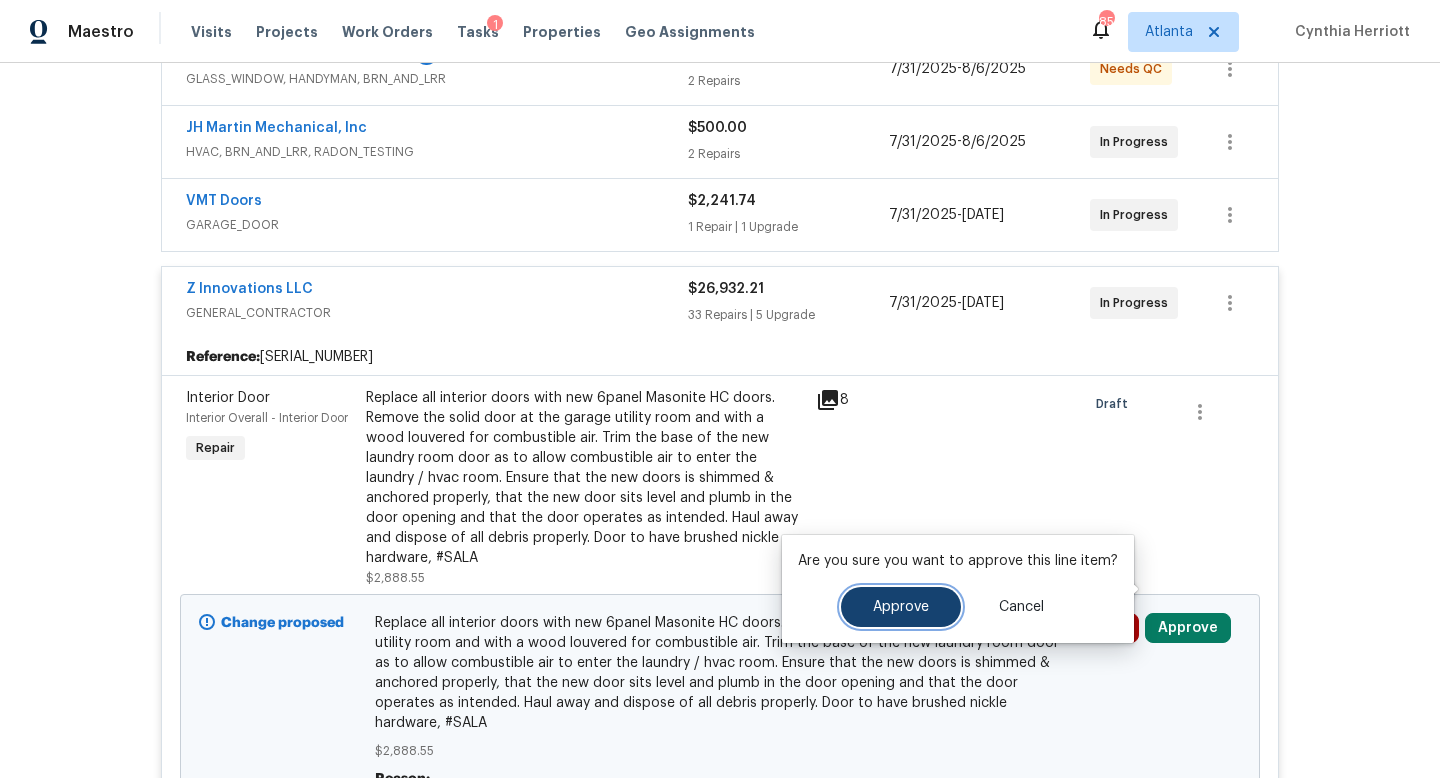 click on "Approve" at bounding box center [901, 607] 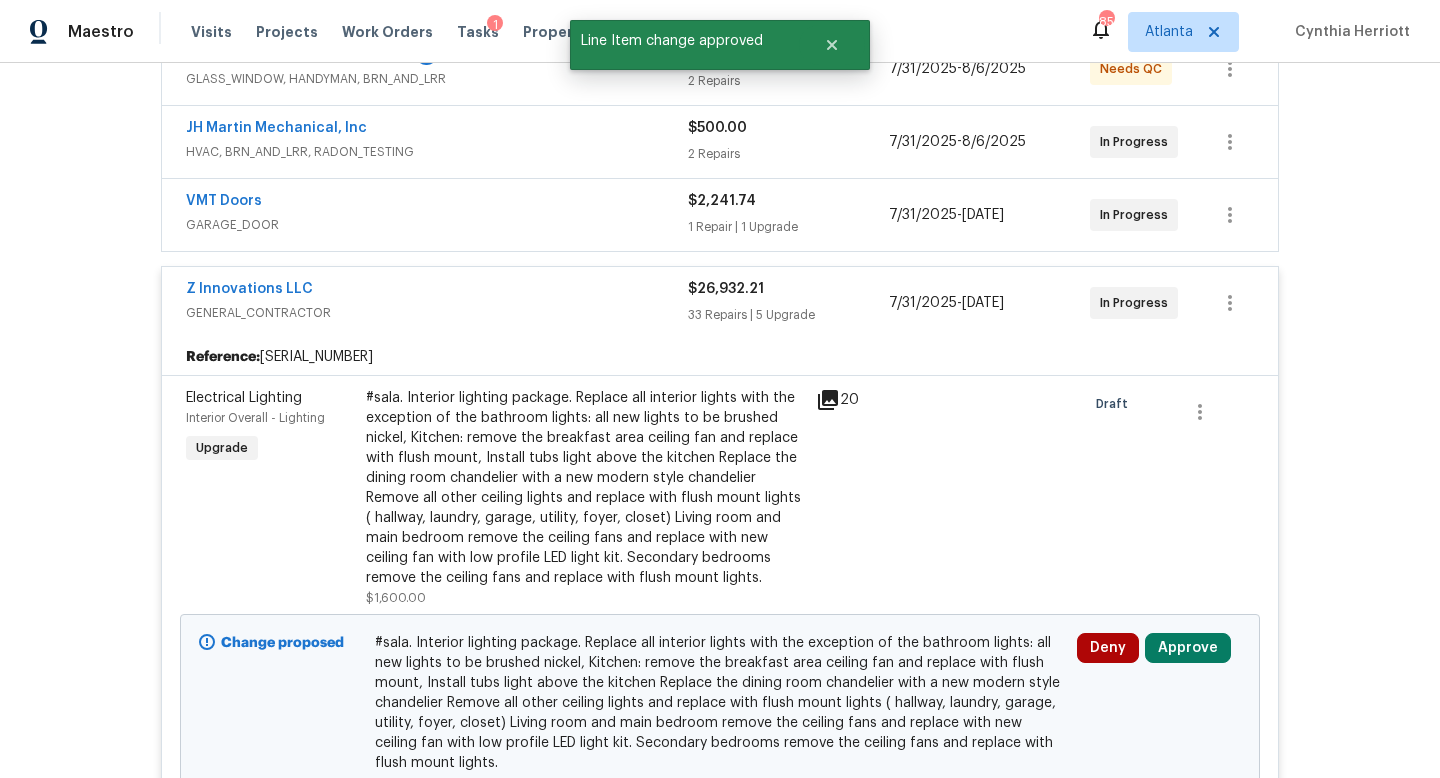 scroll, scrollTop: 629, scrollLeft: 0, axis: vertical 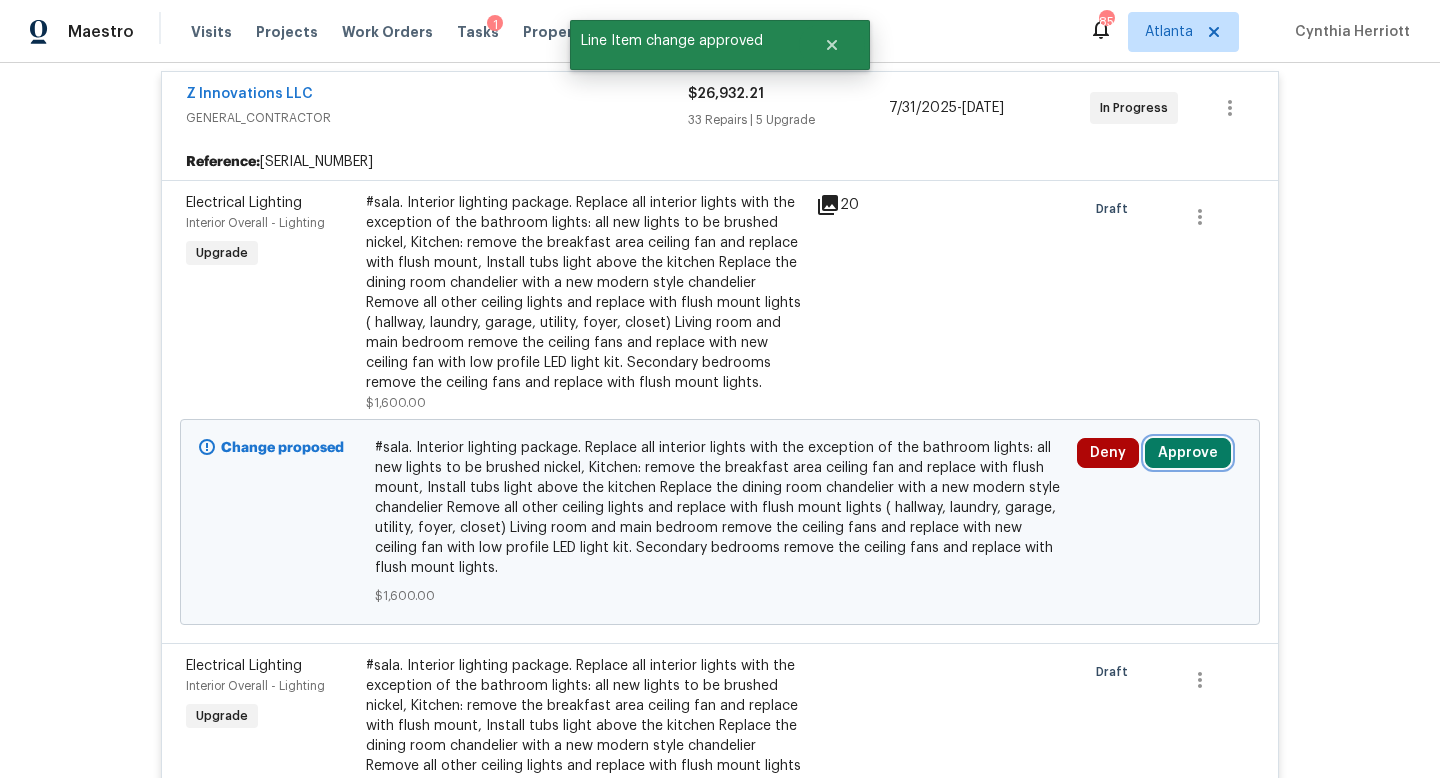 click on "Approve" at bounding box center (1188, 453) 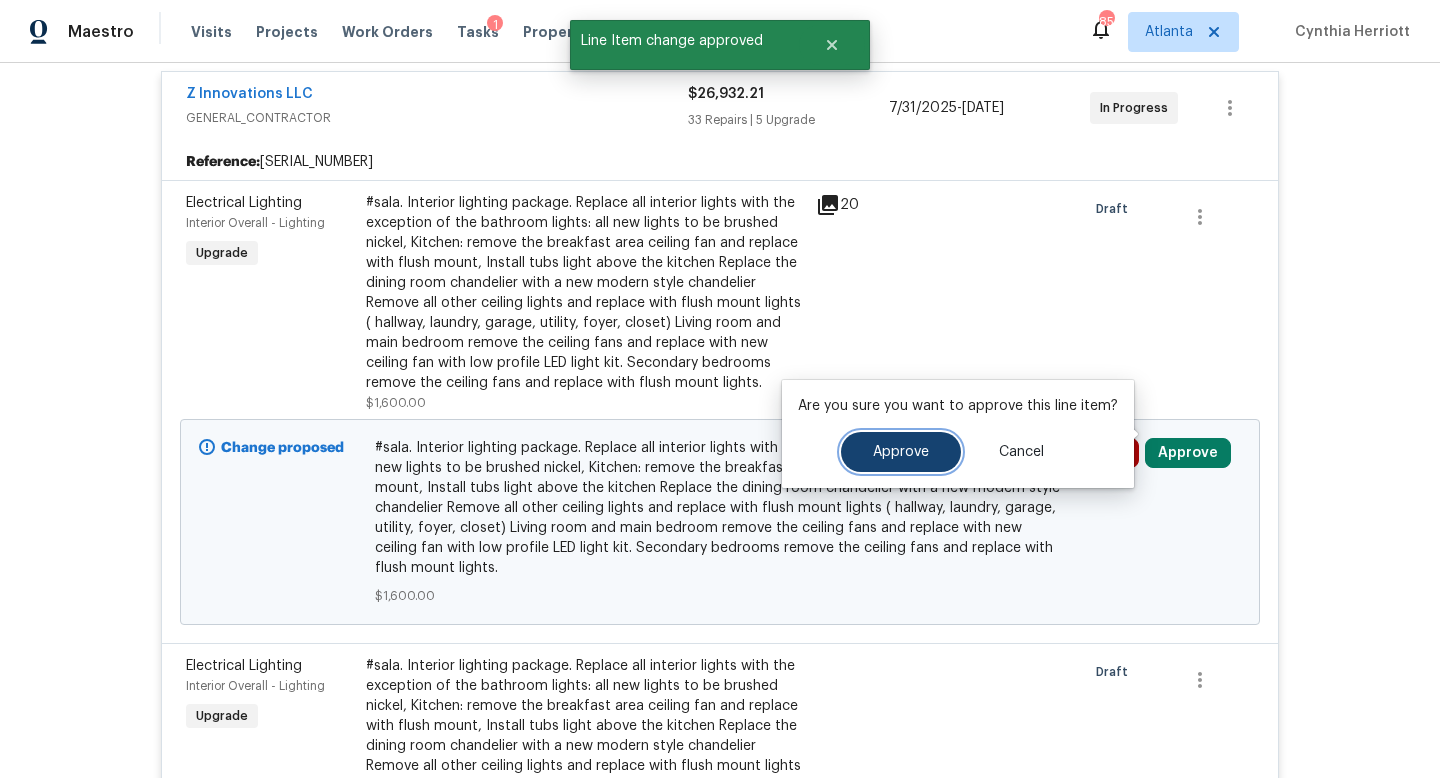click on "Approve" at bounding box center [901, 452] 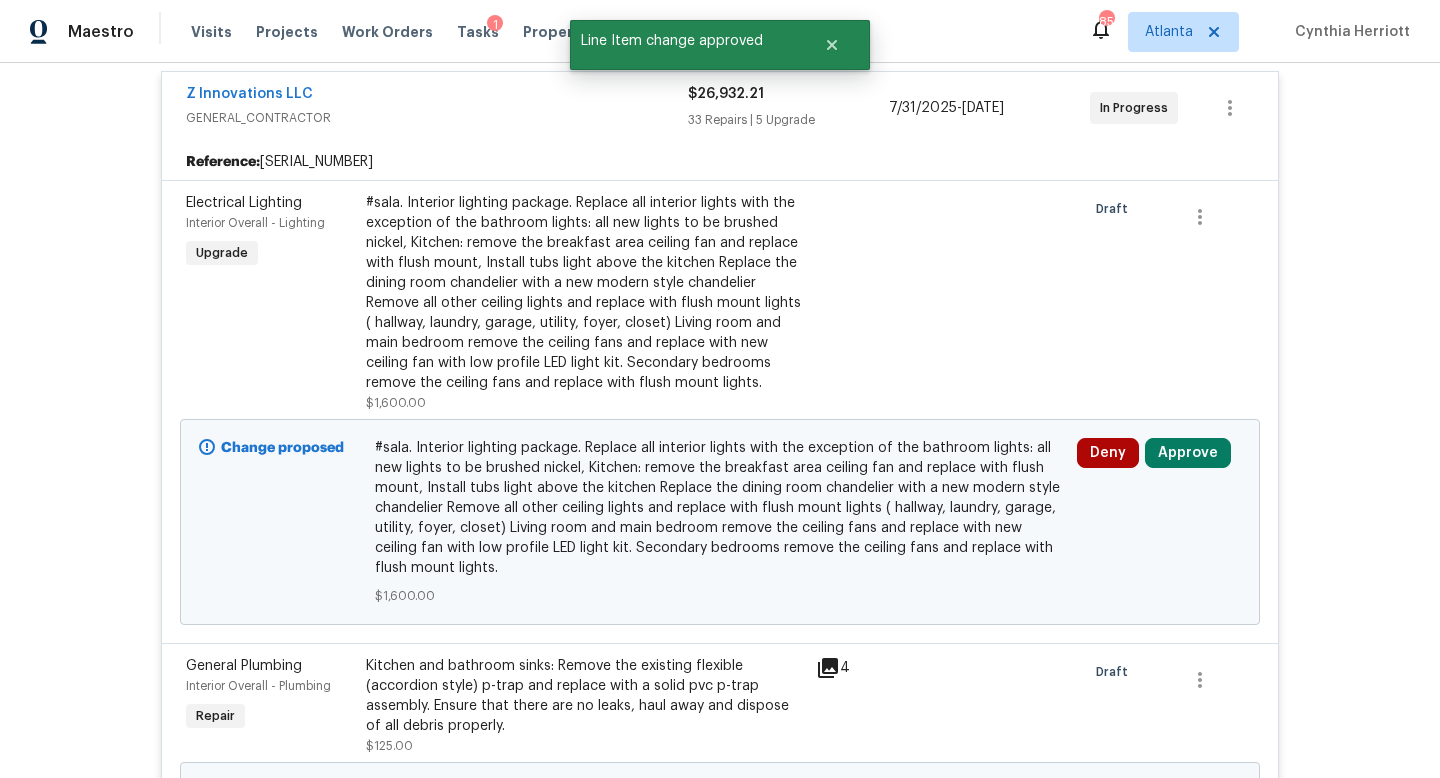 scroll, scrollTop: 687, scrollLeft: 0, axis: vertical 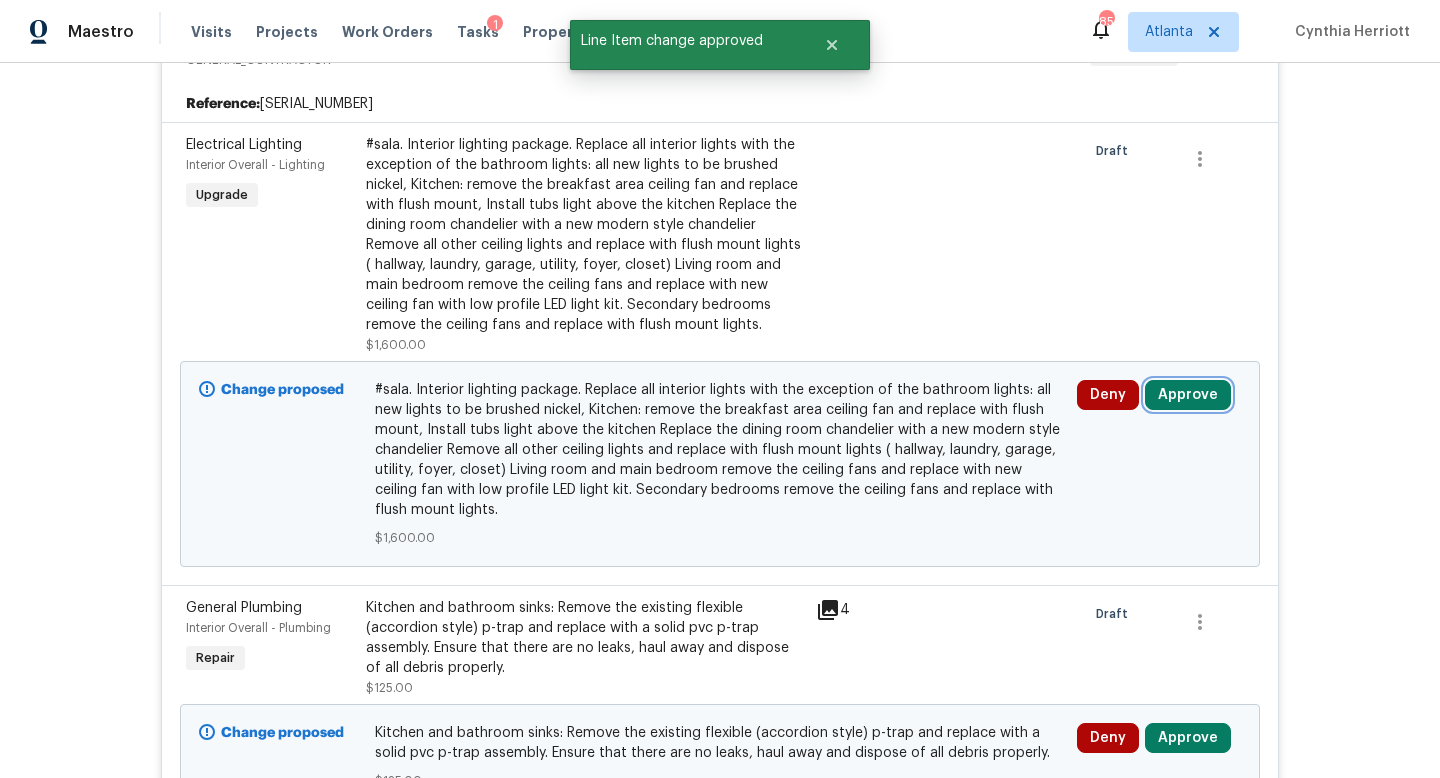 click on "Approve" at bounding box center [1188, 395] 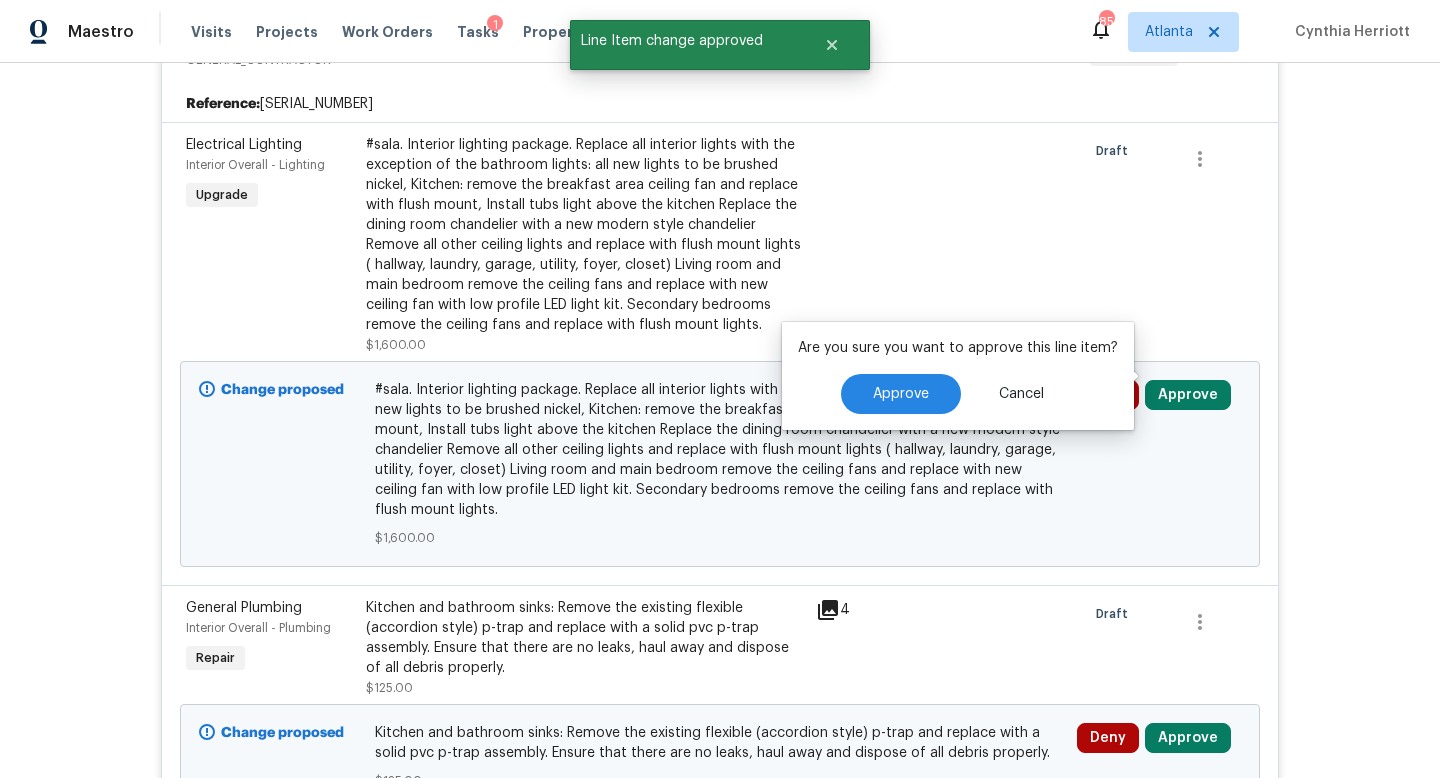 click on "Are you sure you want to approve this line item? Approve Cancel" at bounding box center [958, 376] 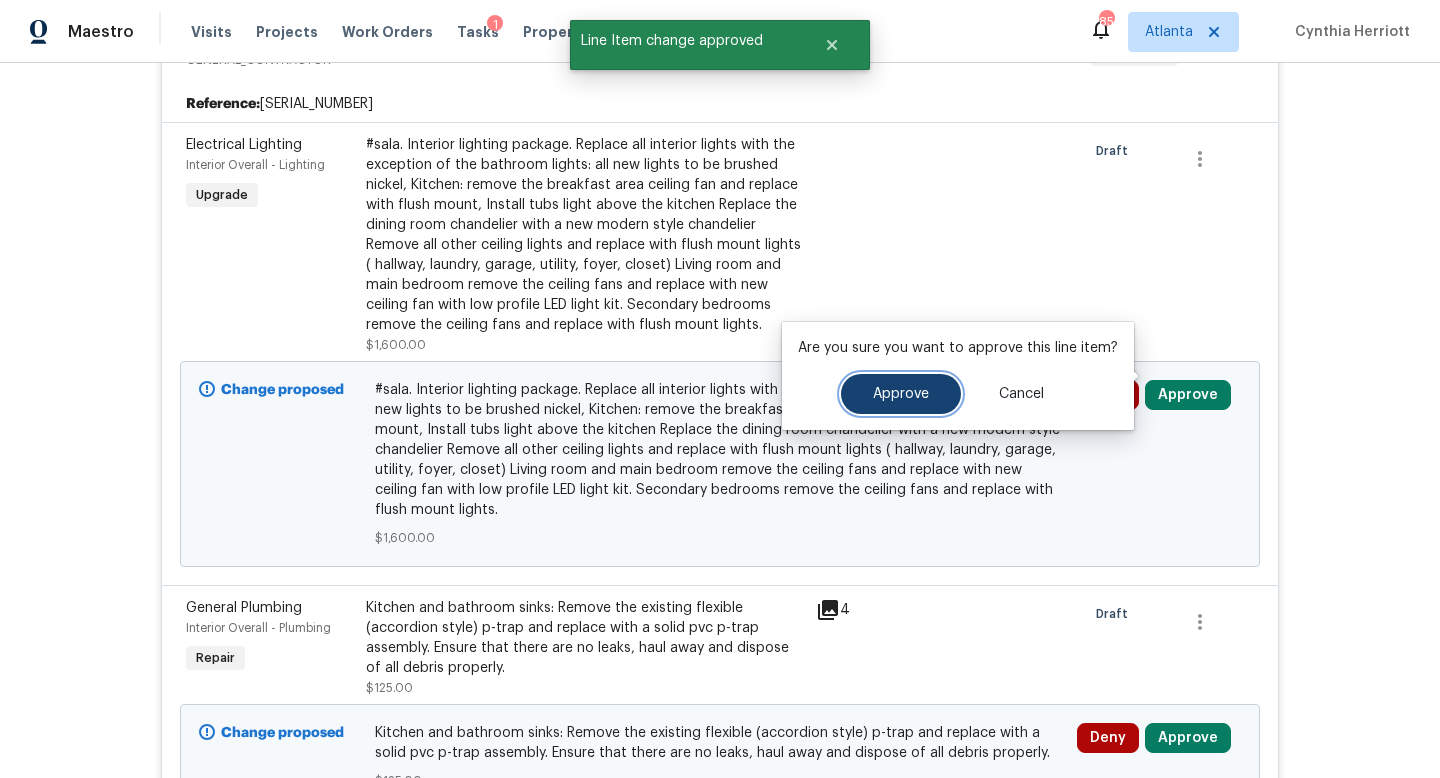 click on "Approve" at bounding box center [901, 394] 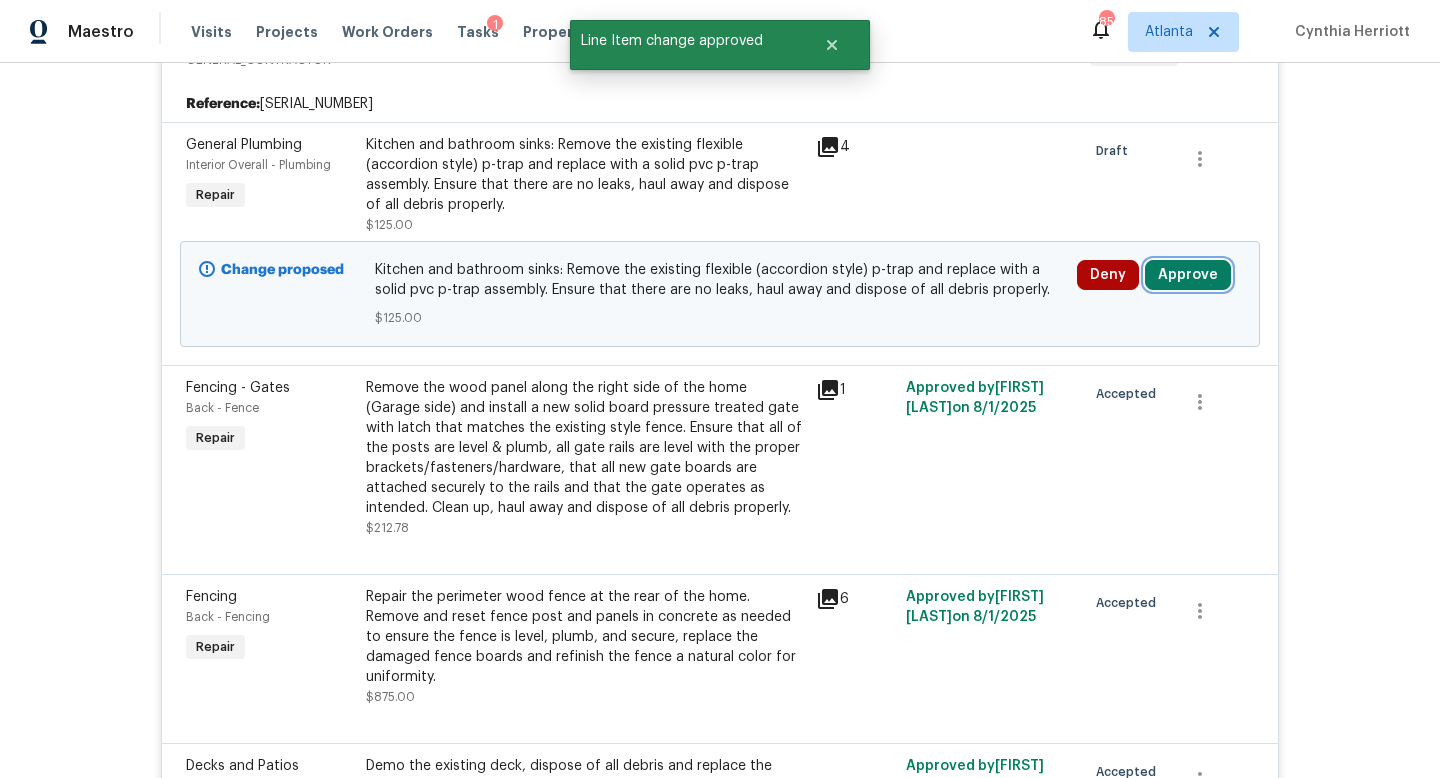 click on "Approve" at bounding box center (1188, 275) 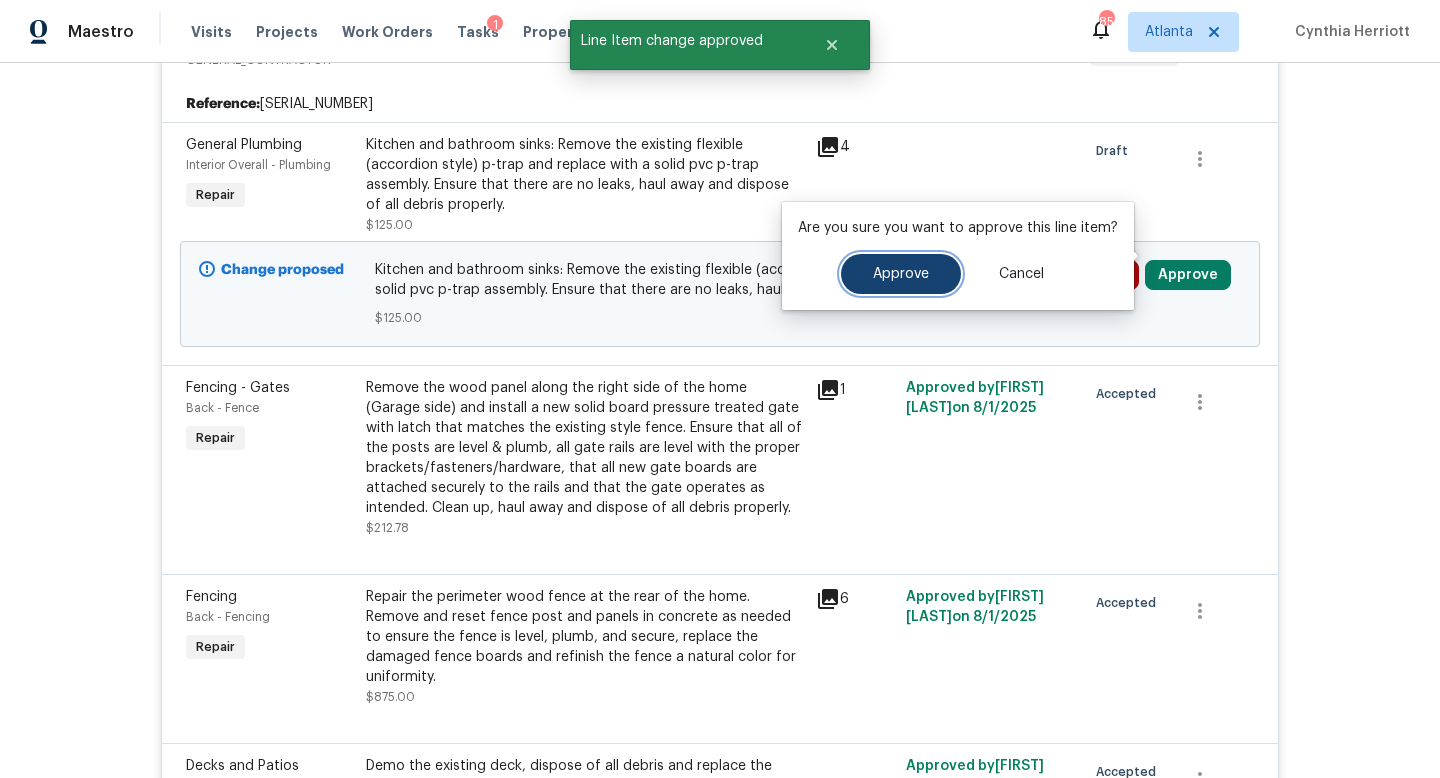 click on "Approve" at bounding box center (901, 274) 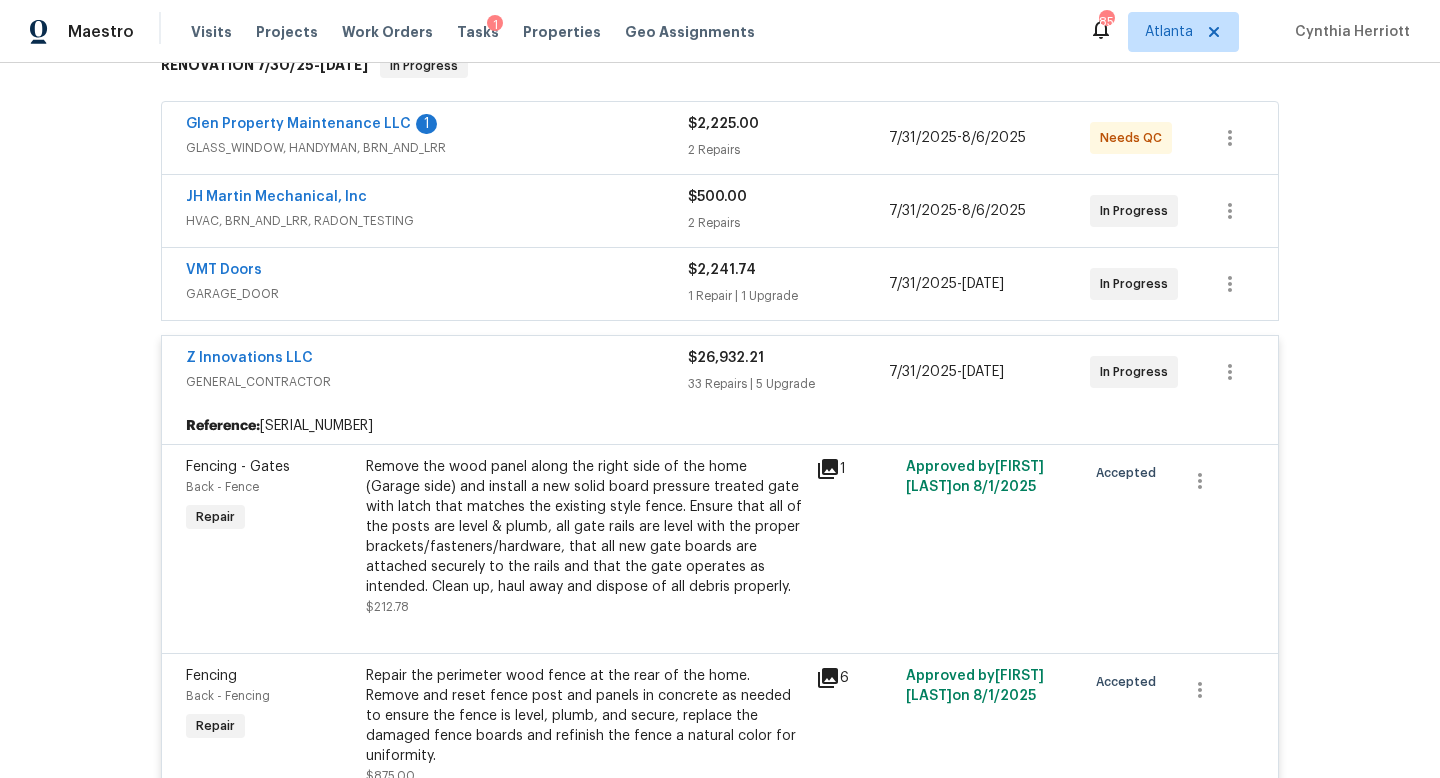scroll, scrollTop: 0, scrollLeft: 0, axis: both 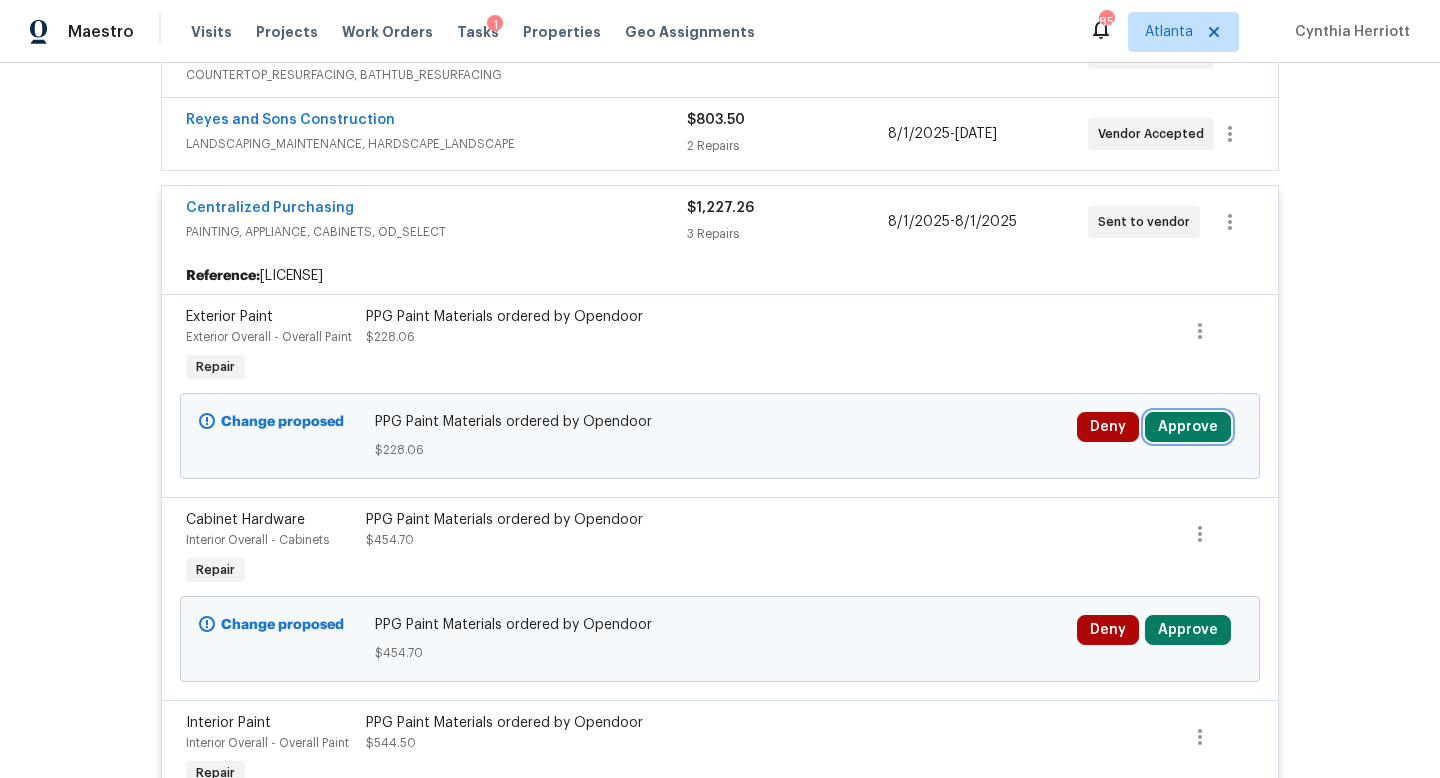 click on "Approve" at bounding box center (1188, 427) 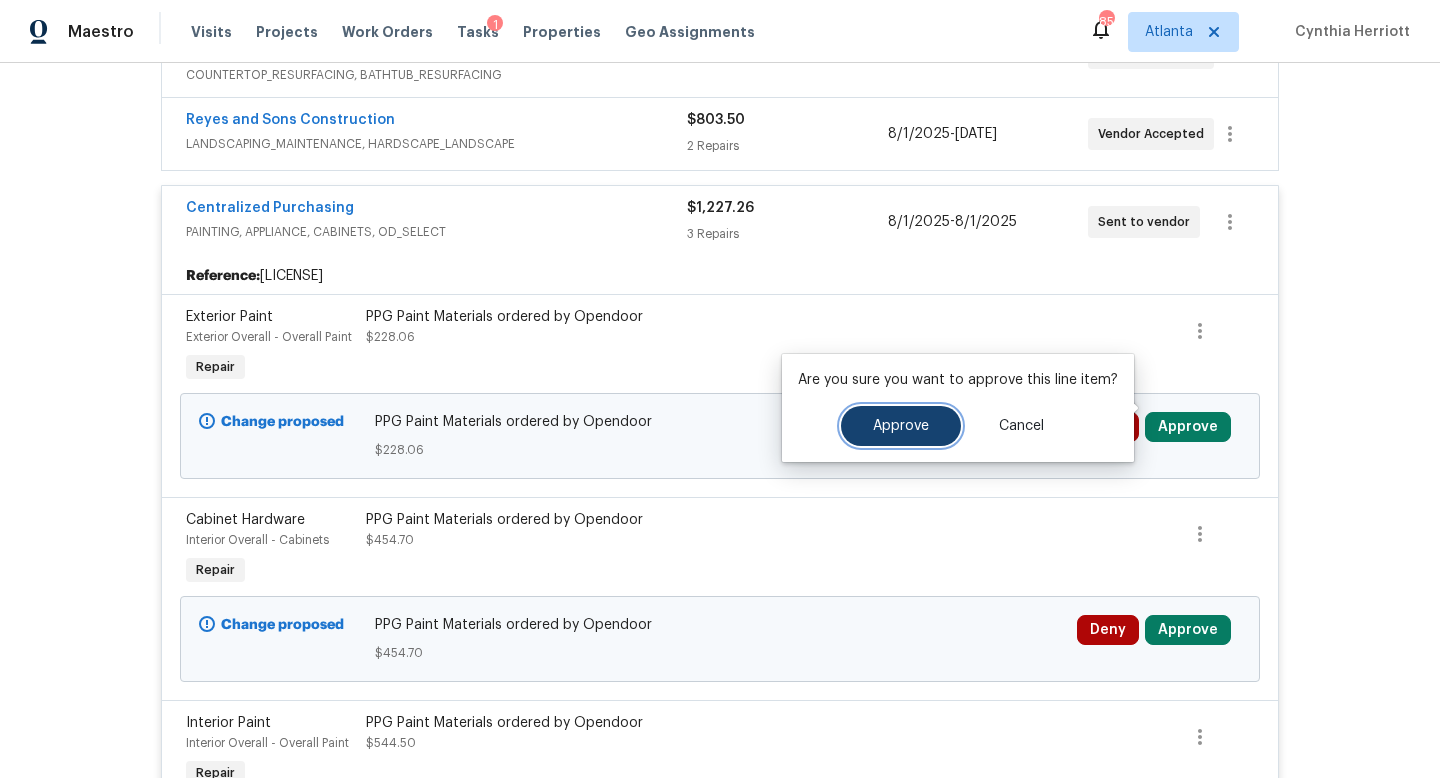 click on "Approve" at bounding box center [901, 426] 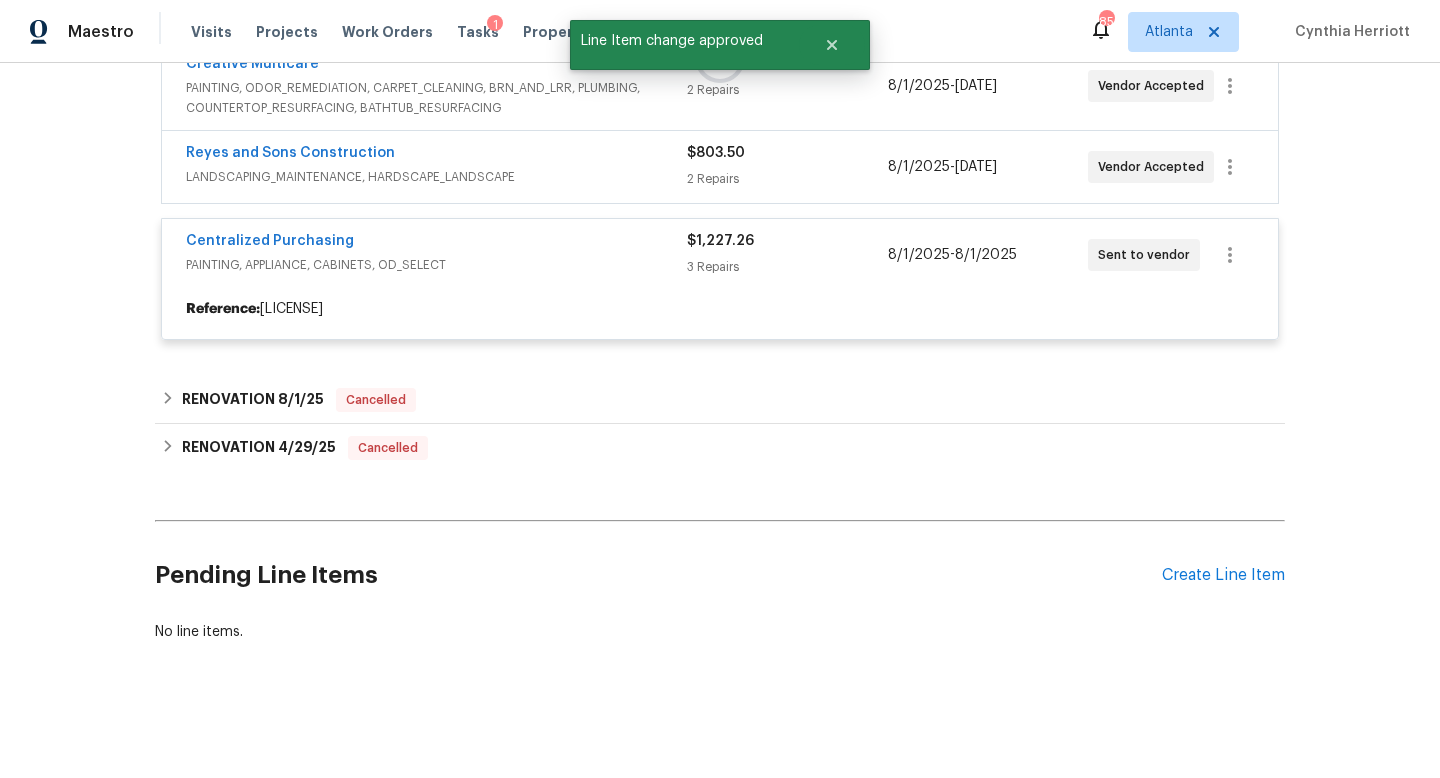 scroll, scrollTop: 677, scrollLeft: 0, axis: vertical 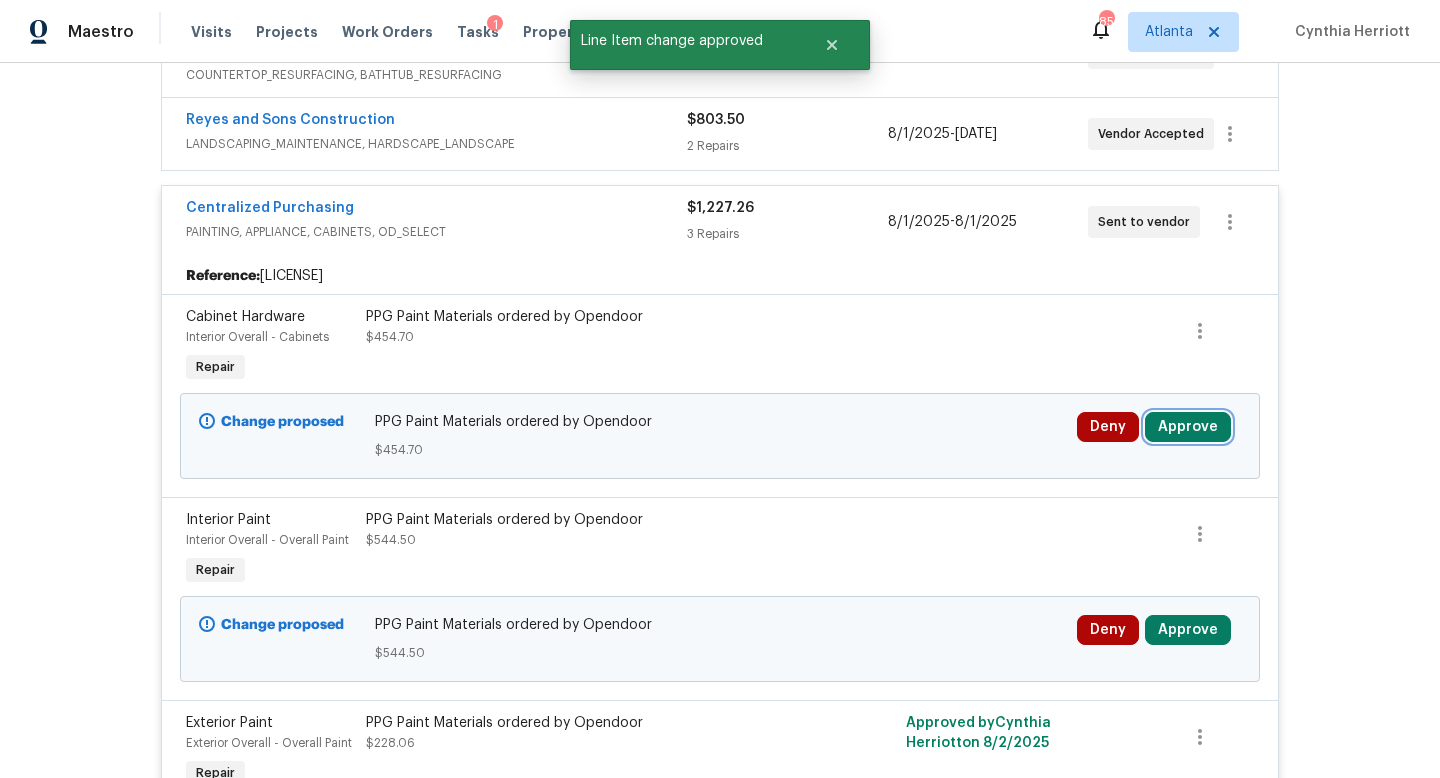 click on "Approve" at bounding box center (1188, 427) 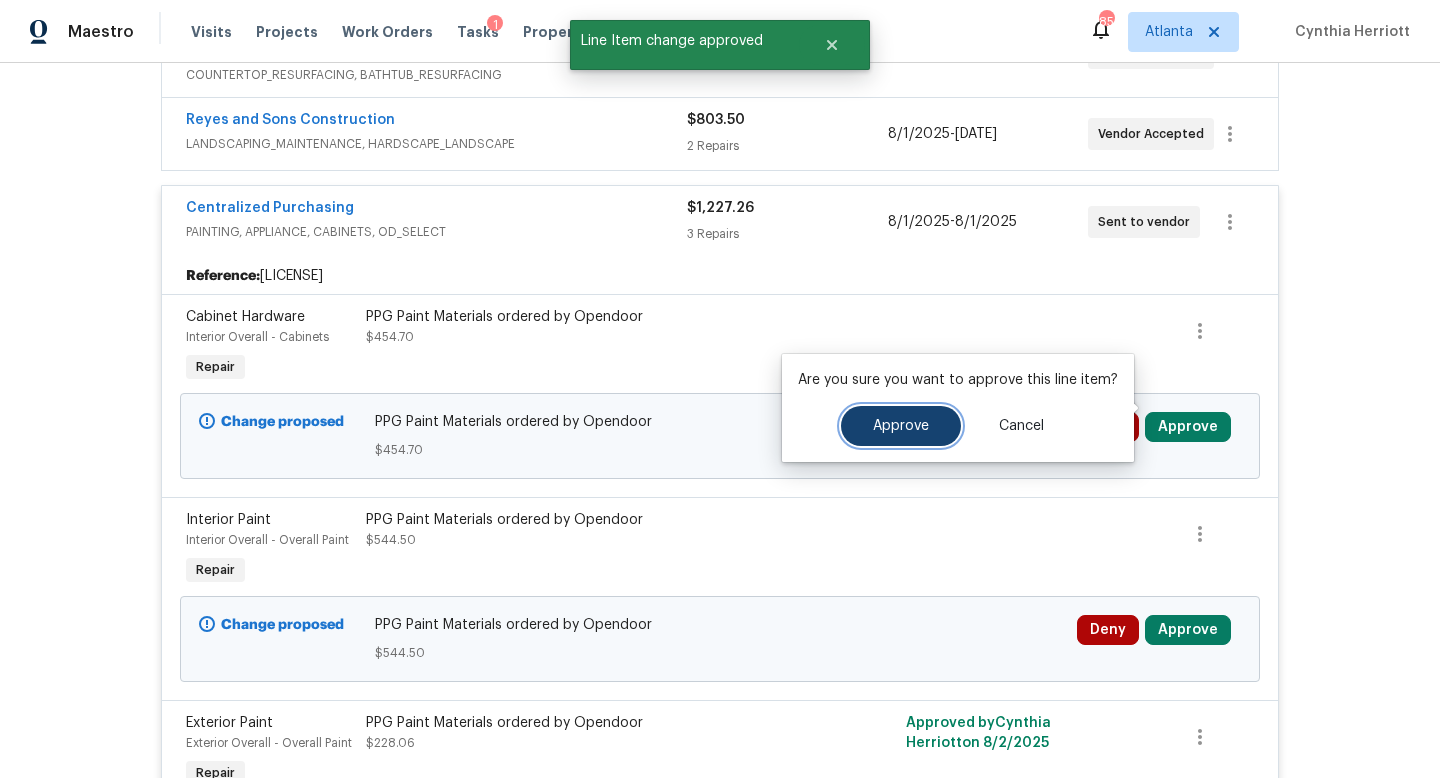click on "Approve" at bounding box center (901, 426) 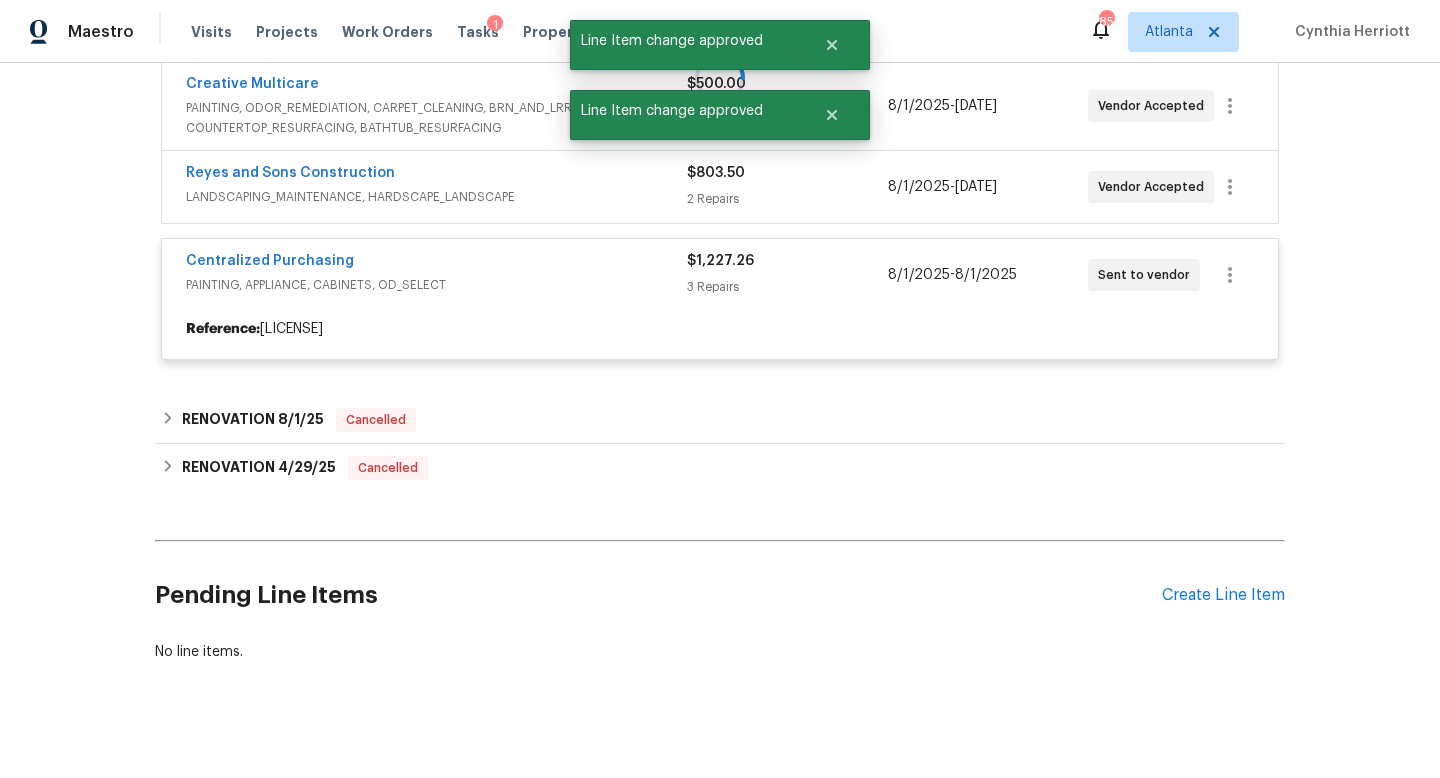 scroll, scrollTop: 677, scrollLeft: 0, axis: vertical 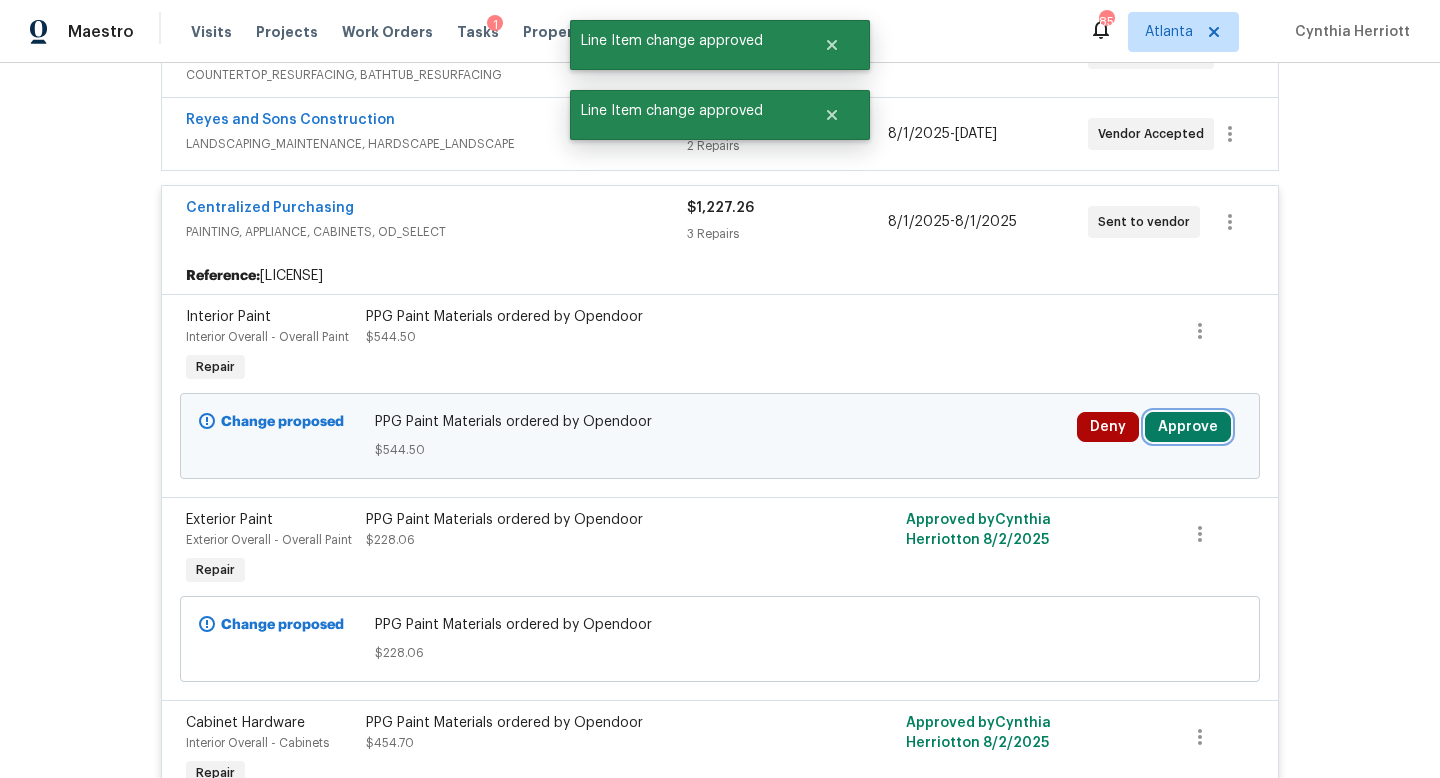 click on "Approve" at bounding box center (1188, 427) 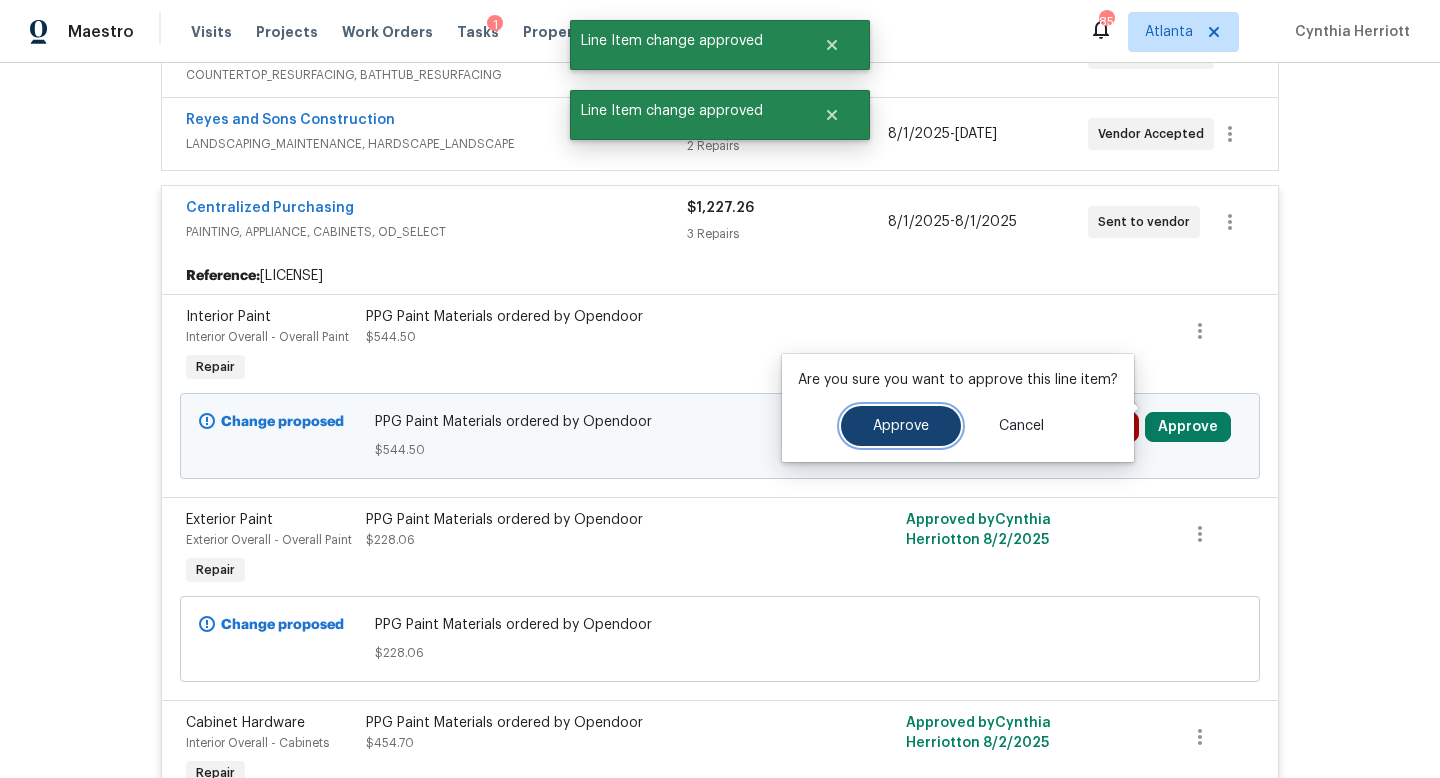 click on "Approve" at bounding box center (901, 426) 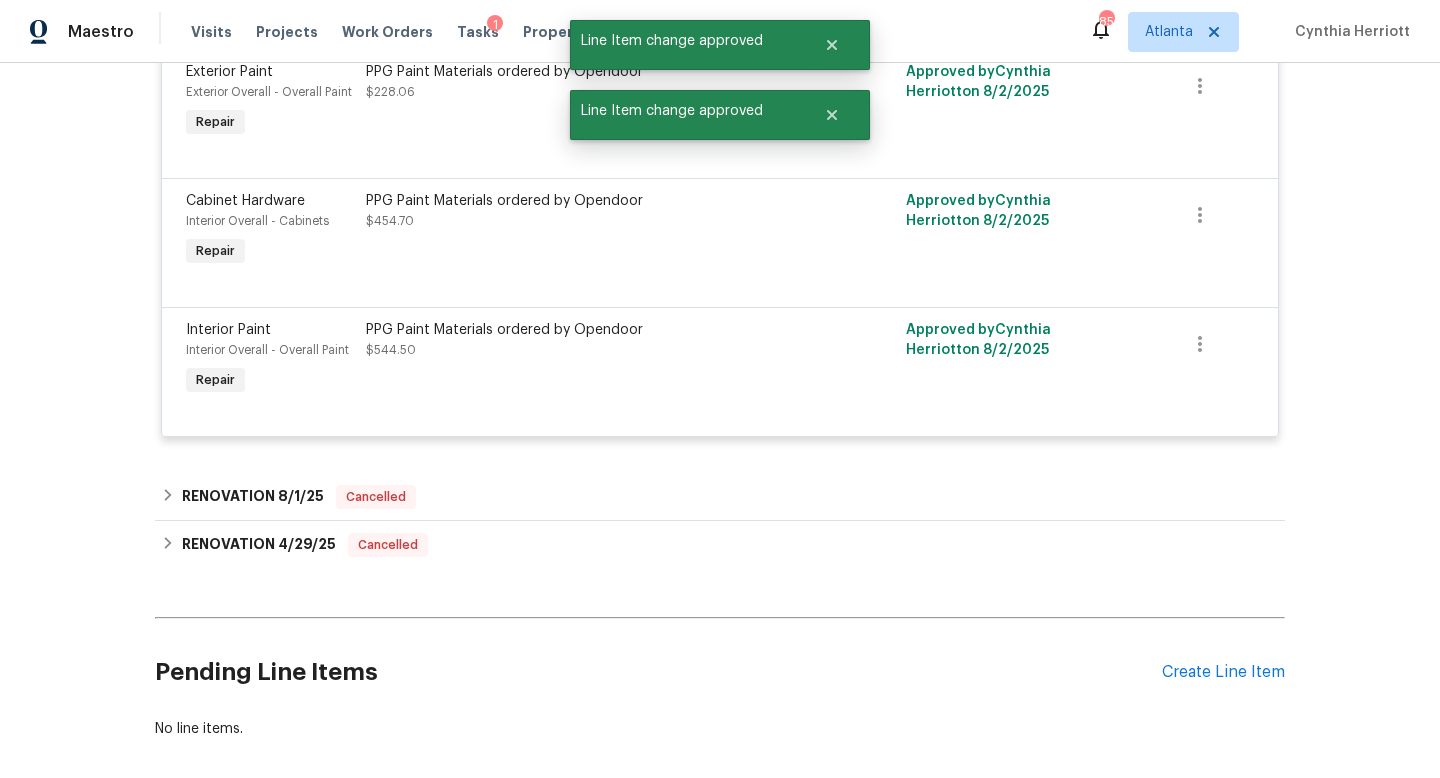 scroll, scrollTop: 1000, scrollLeft: 0, axis: vertical 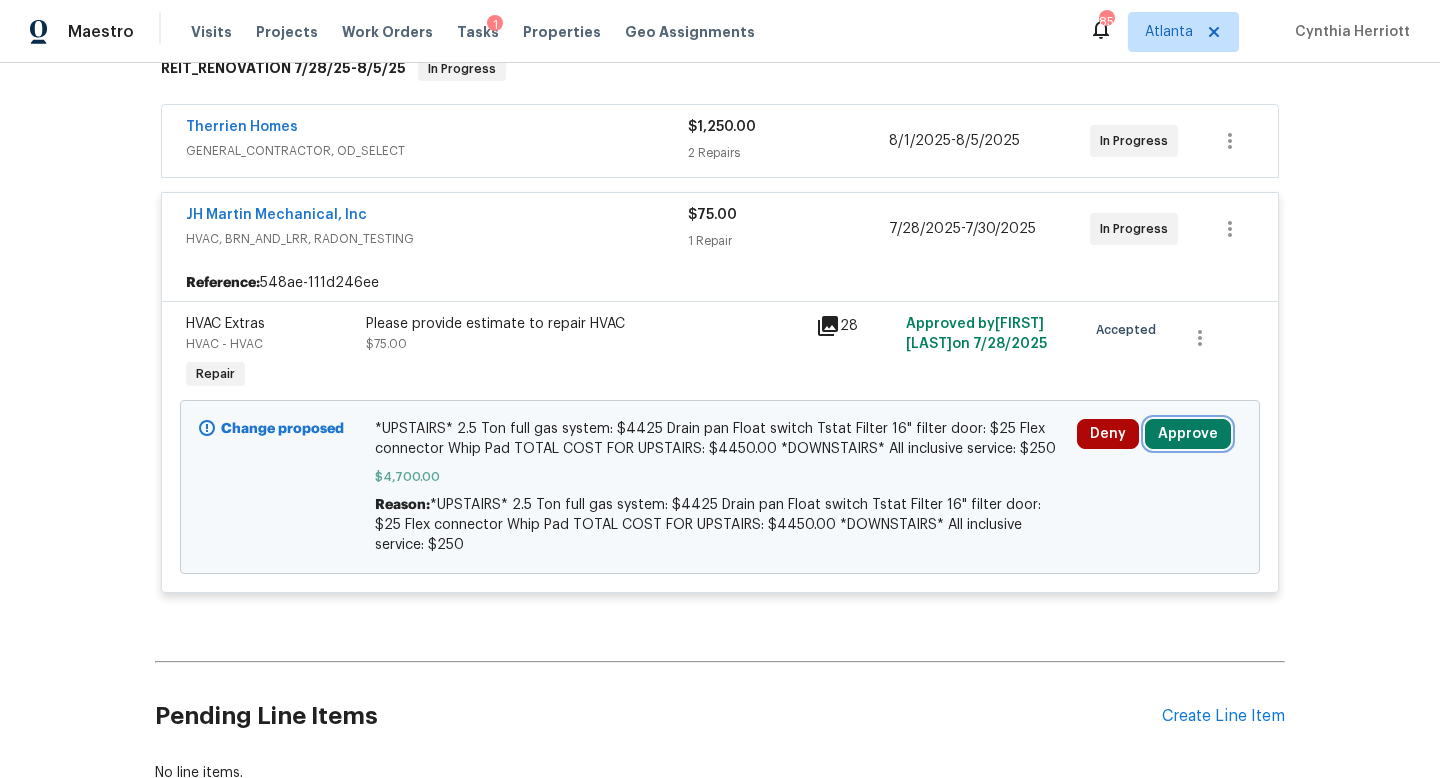 click on "Approve" at bounding box center [1188, 434] 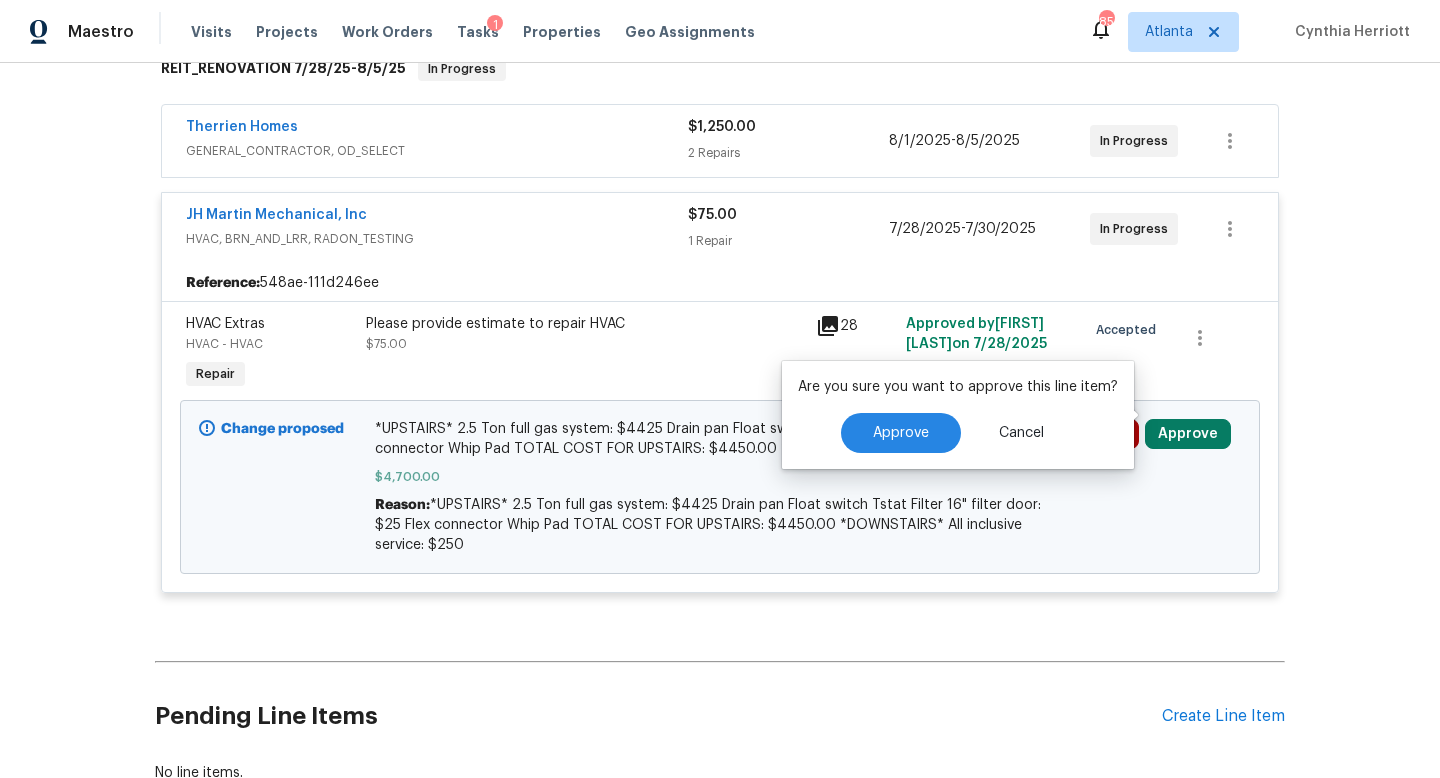 click on "Are you sure you want to approve this line item? Approve Cancel" at bounding box center (958, 415) 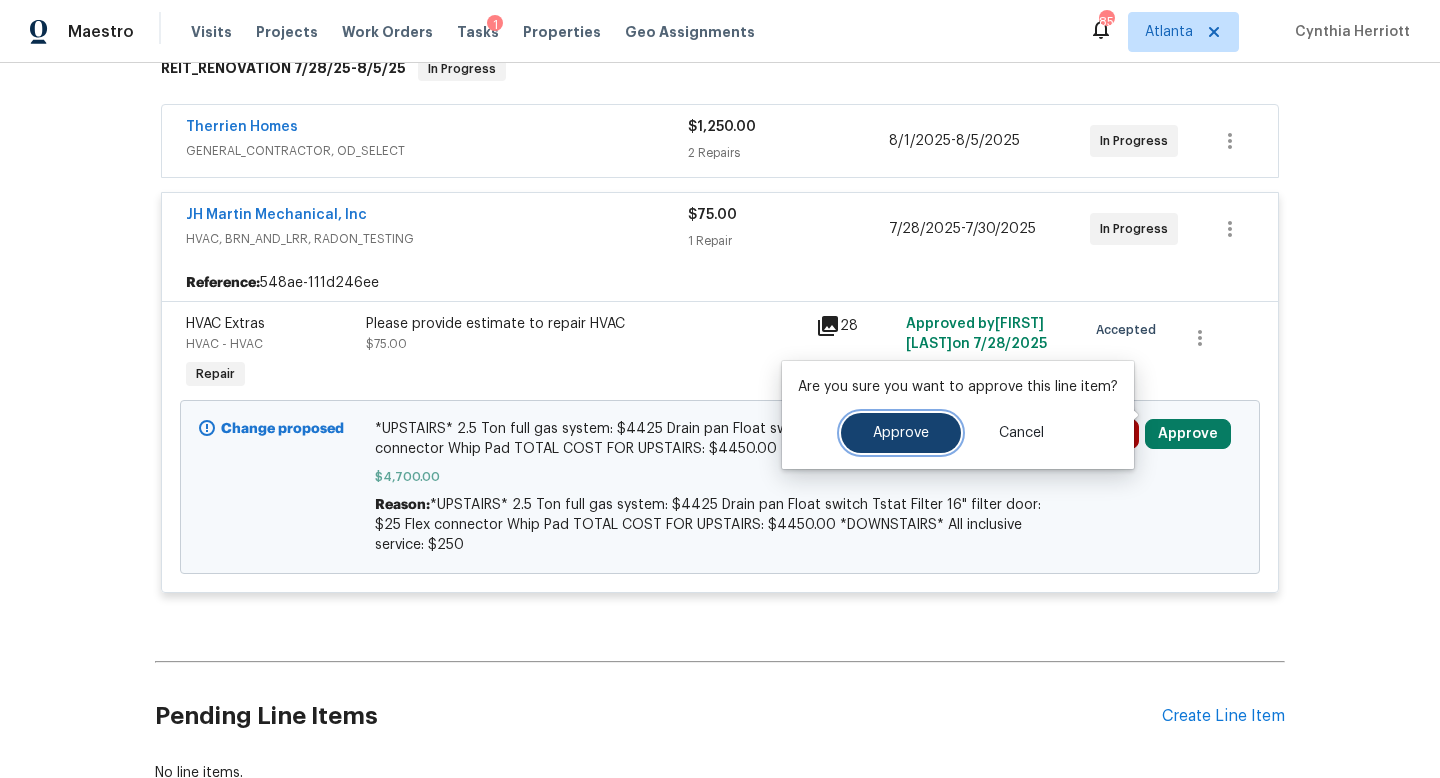 click on "Approve" at bounding box center [901, 433] 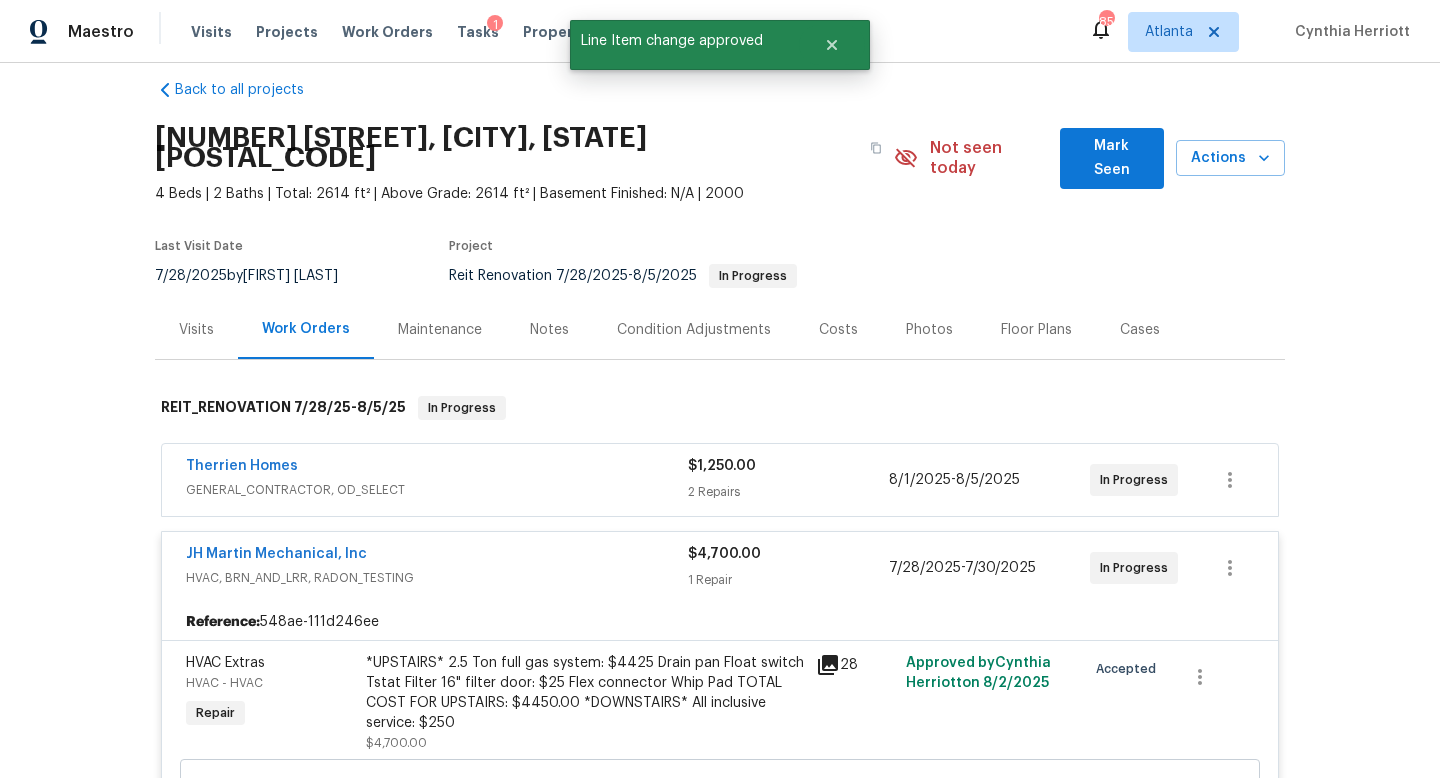 scroll, scrollTop: 0, scrollLeft: 0, axis: both 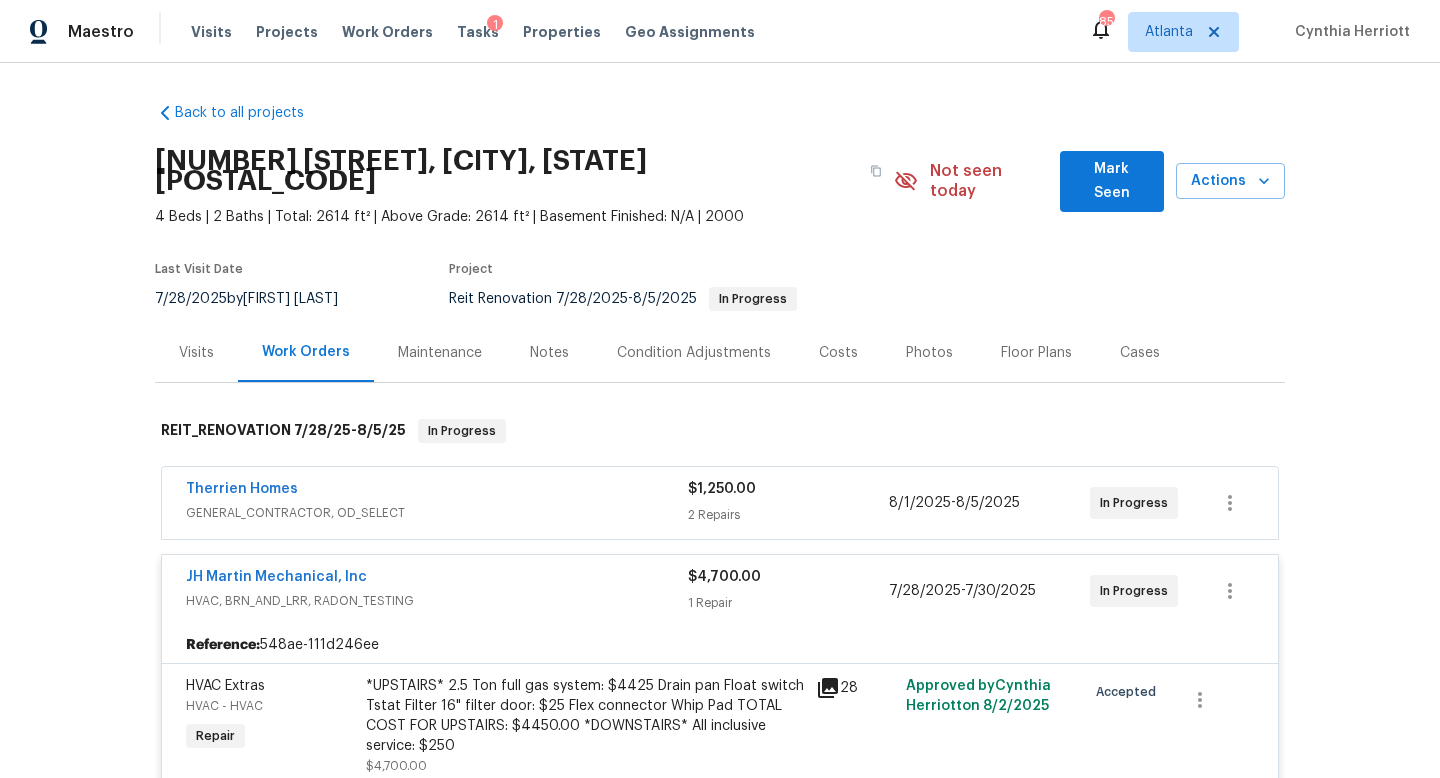 click on "Therrien Homes" at bounding box center [437, 491] 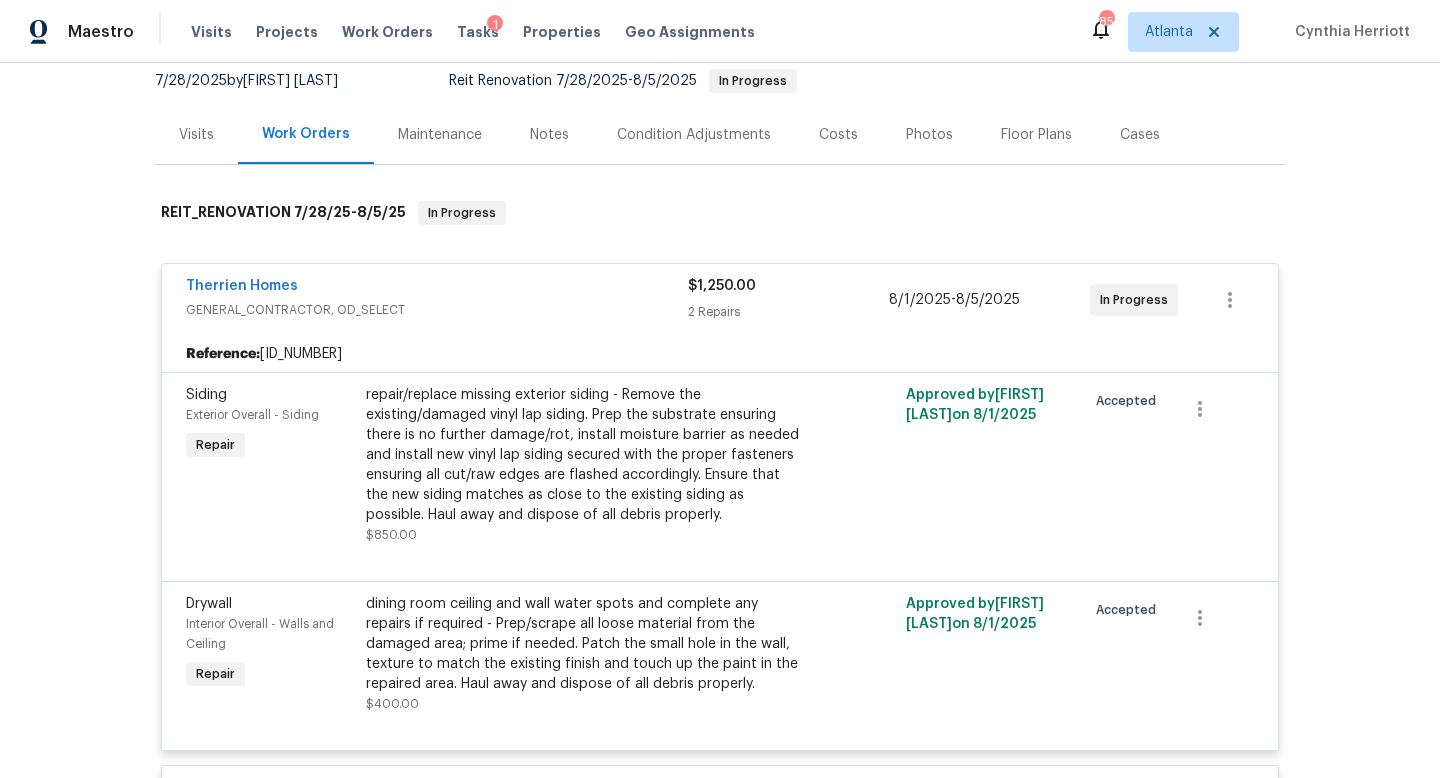 scroll, scrollTop: 0, scrollLeft: 0, axis: both 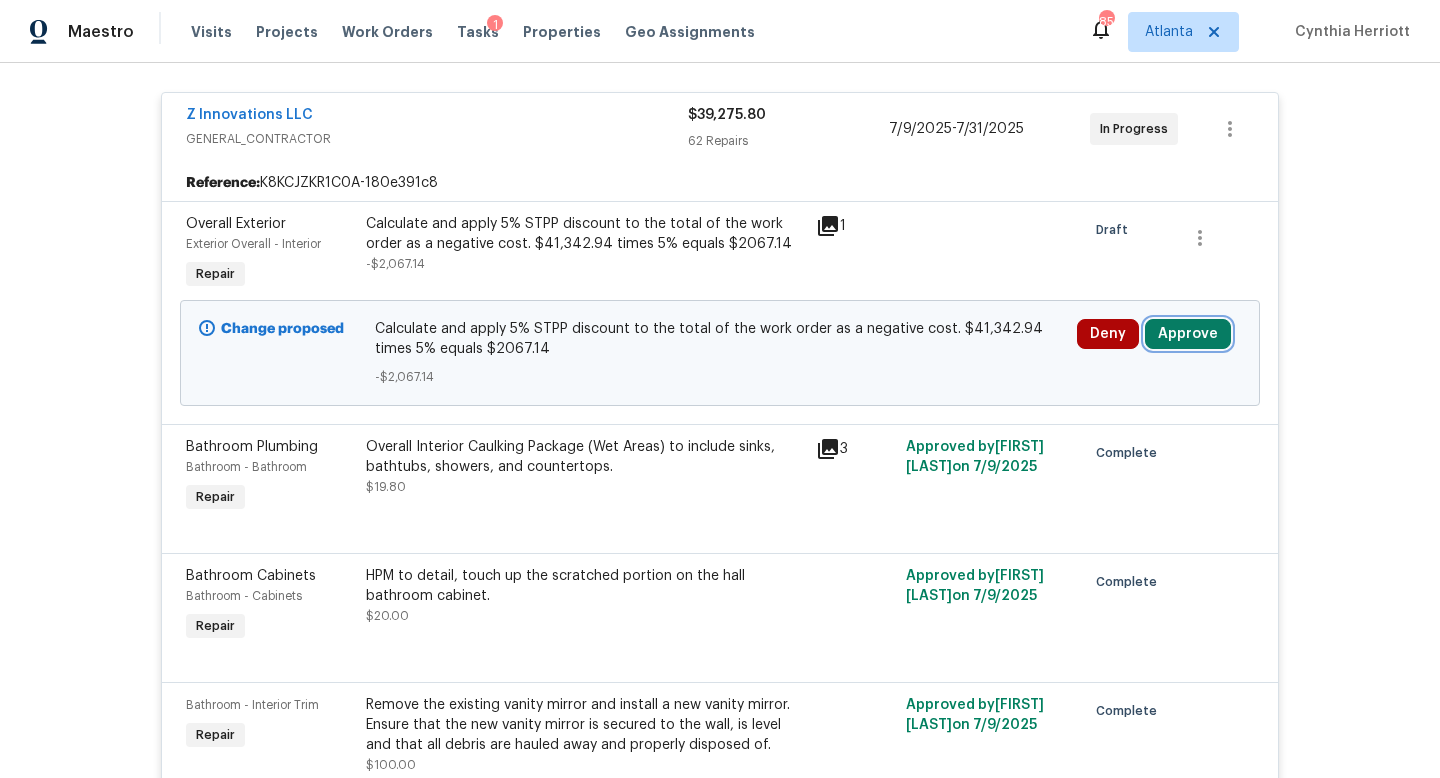 click on "Approve" at bounding box center (1188, 334) 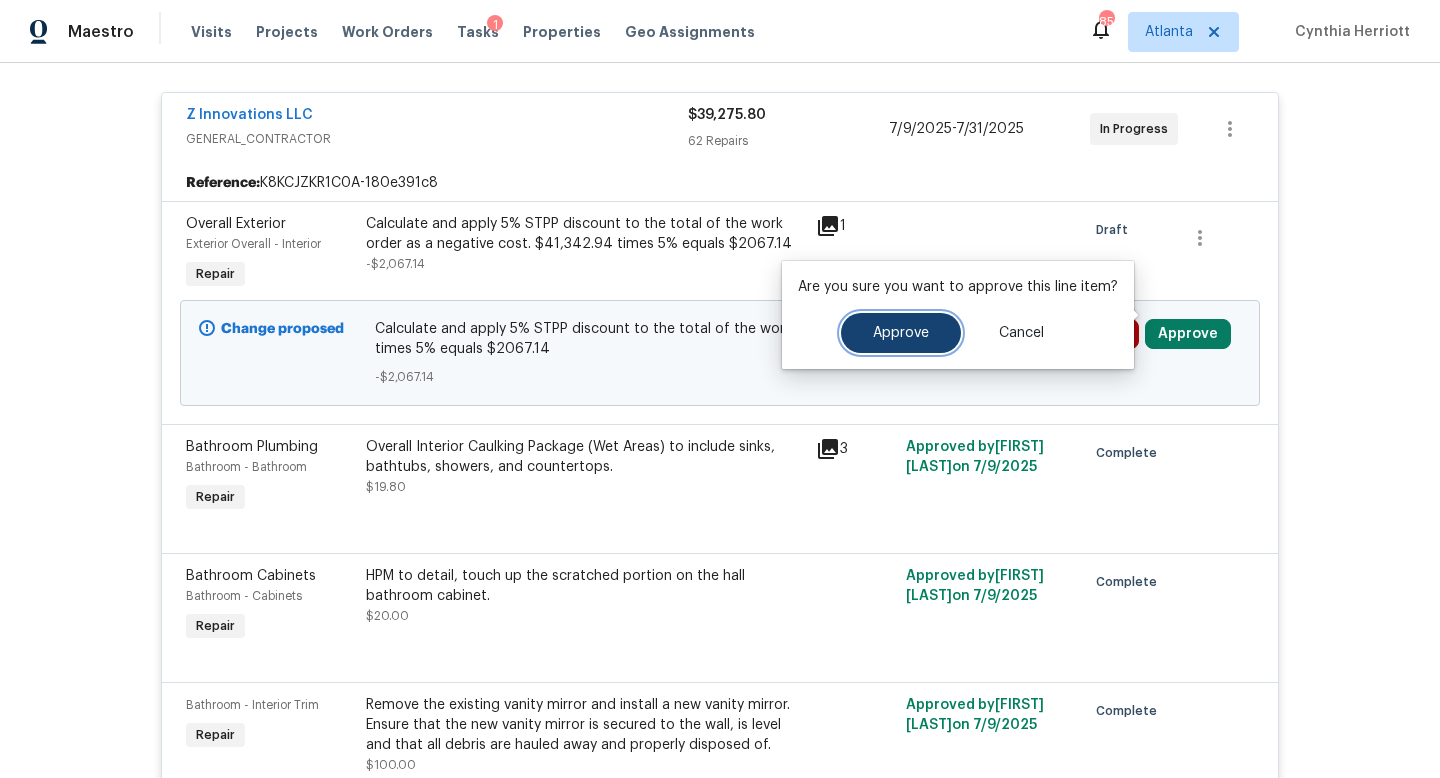 click on "Approve" at bounding box center [901, 333] 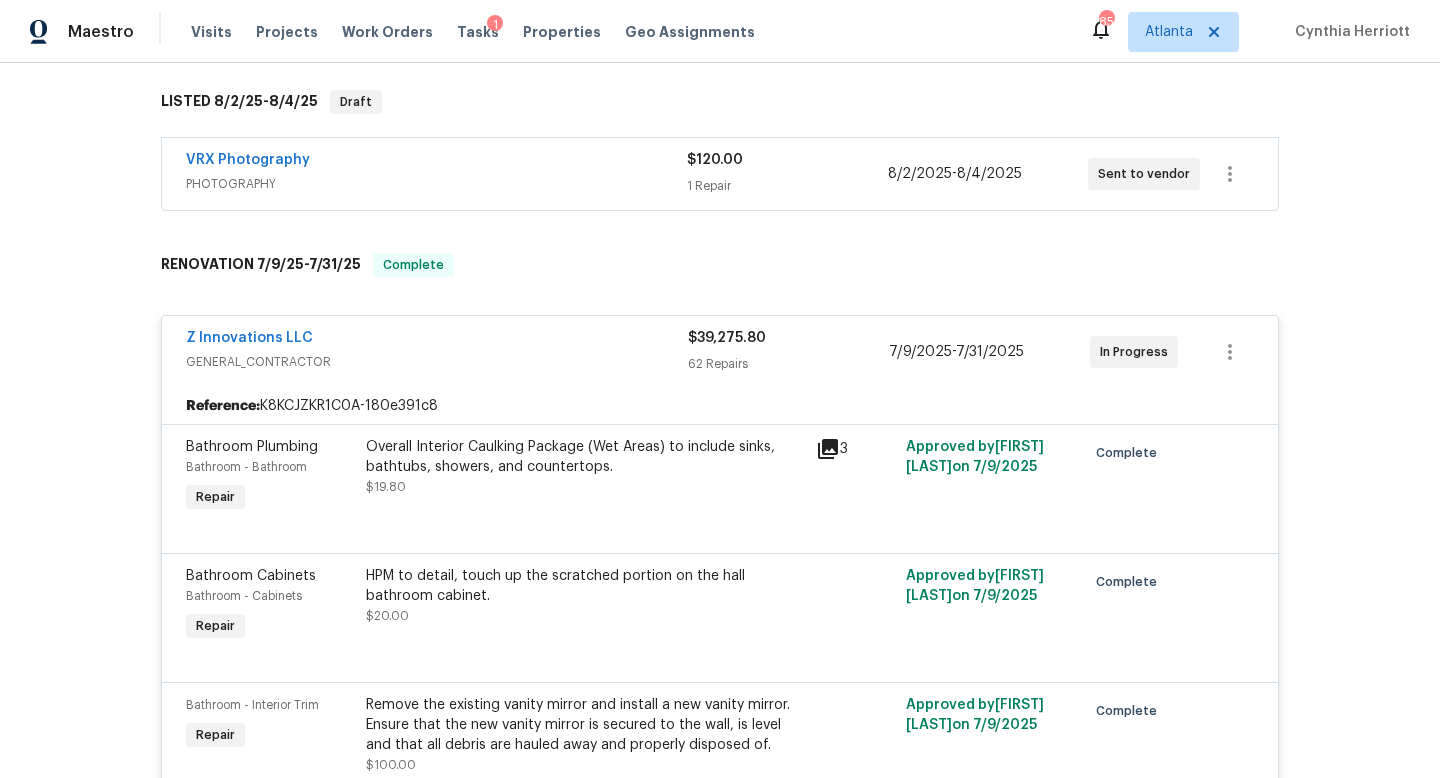 scroll, scrollTop: 0, scrollLeft: 0, axis: both 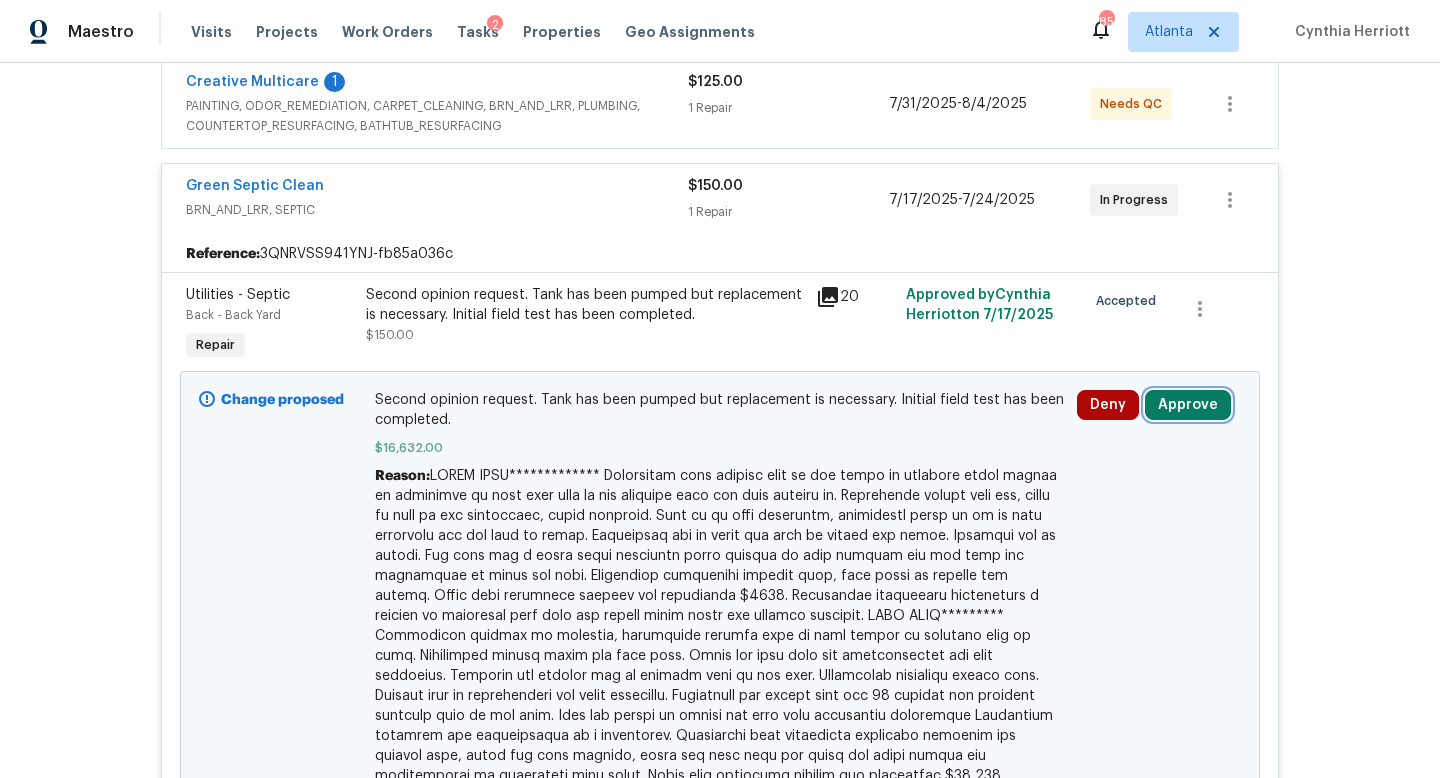 click on "Approve" at bounding box center (1188, 405) 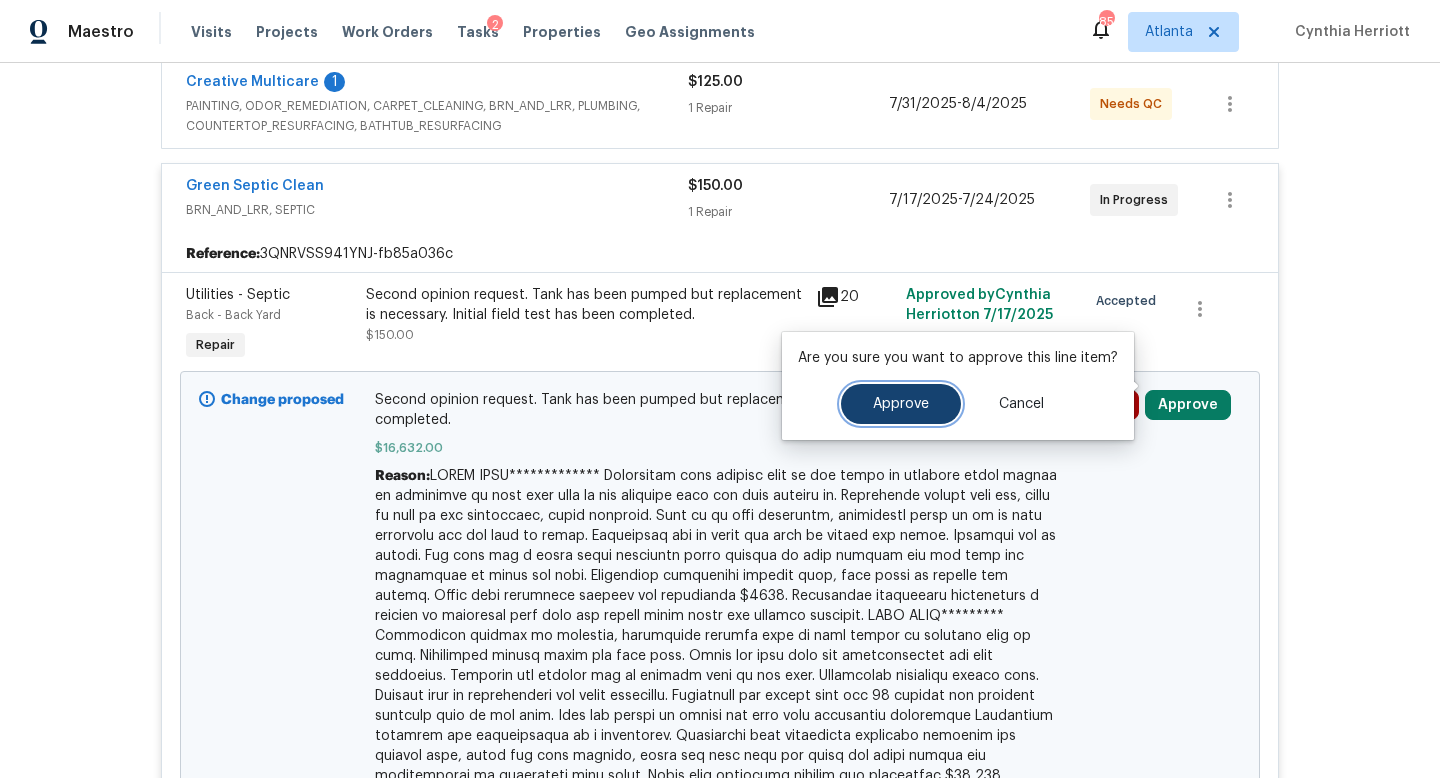 click on "Approve" at bounding box center [901, 404] 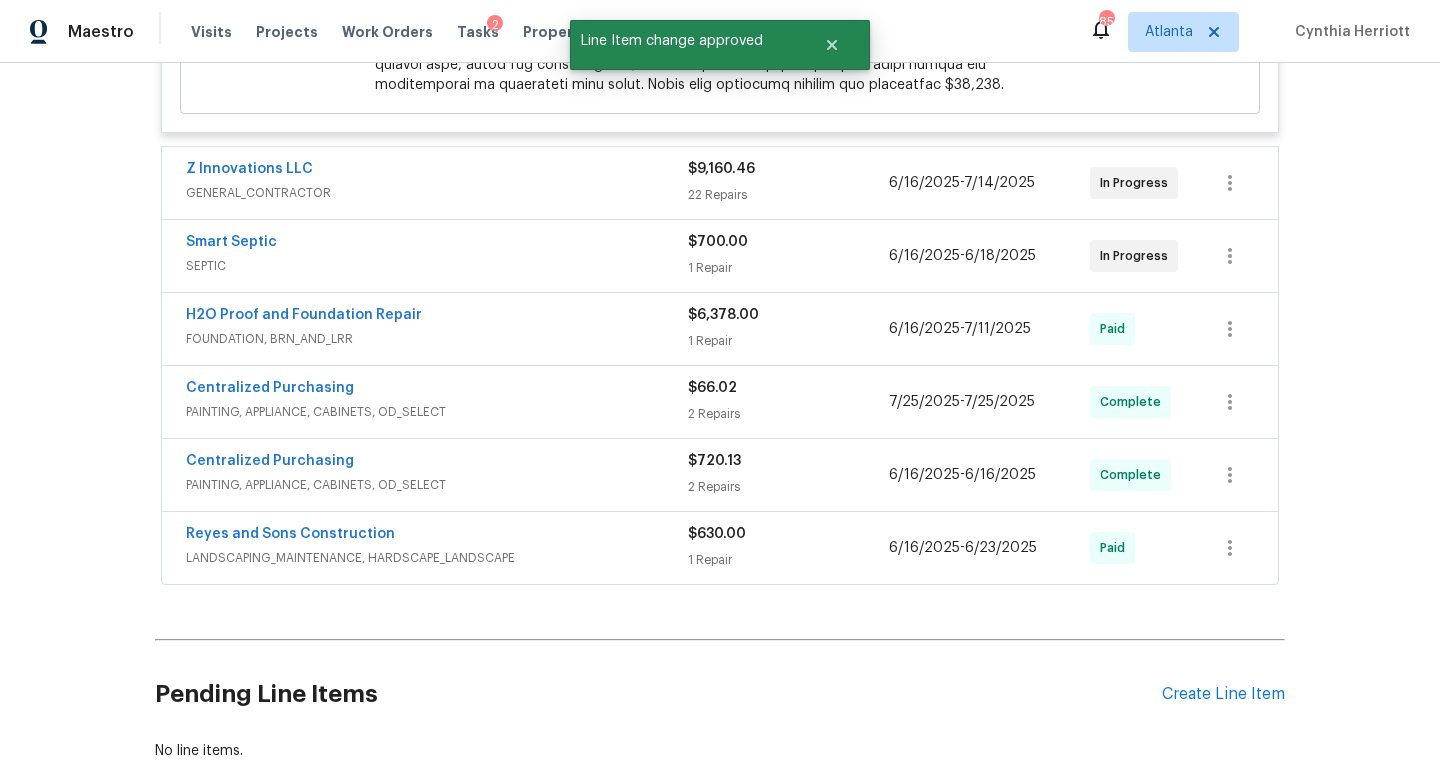 scroll, scrollTop: 1198, scrollLeft: 0, axis: vertical 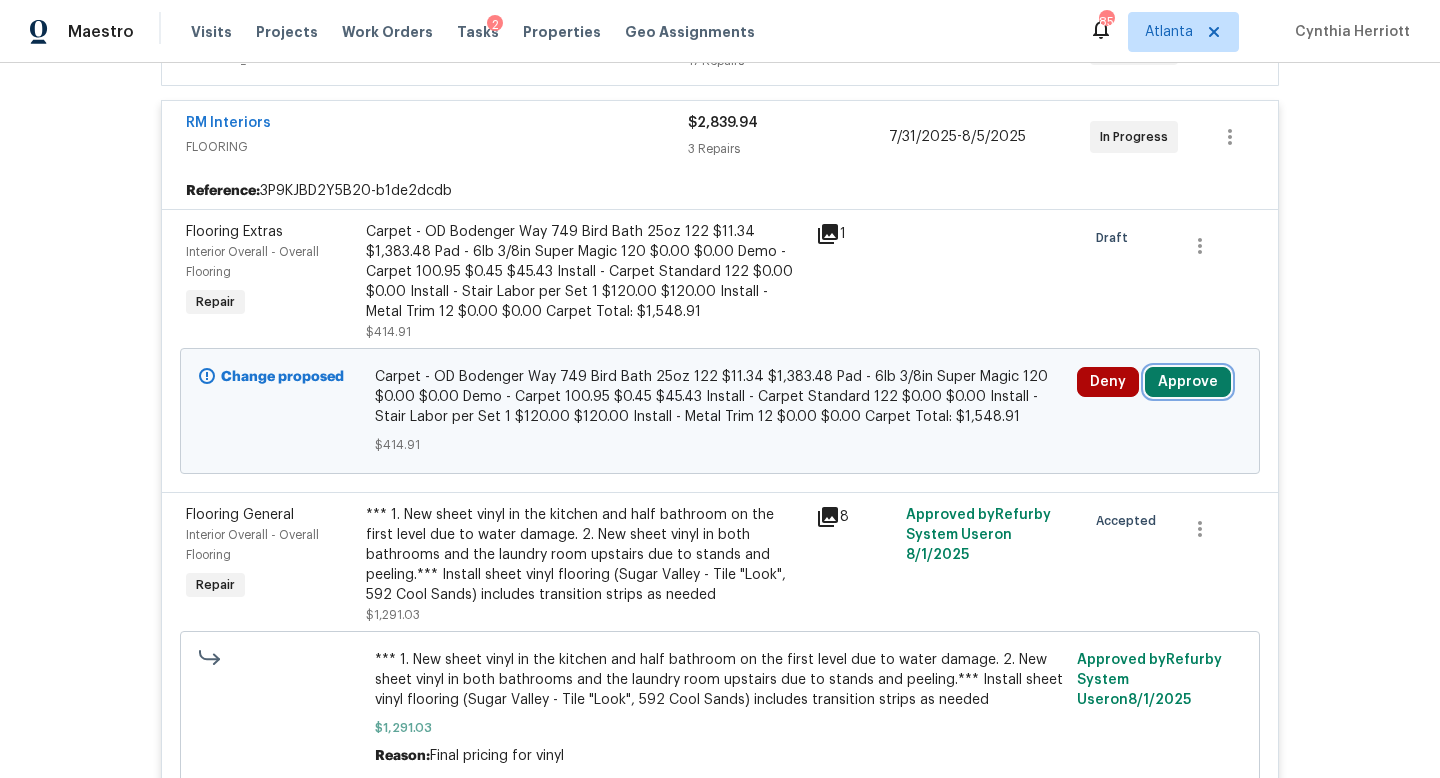 click on "Approve" at bounding box center (1188, 382) 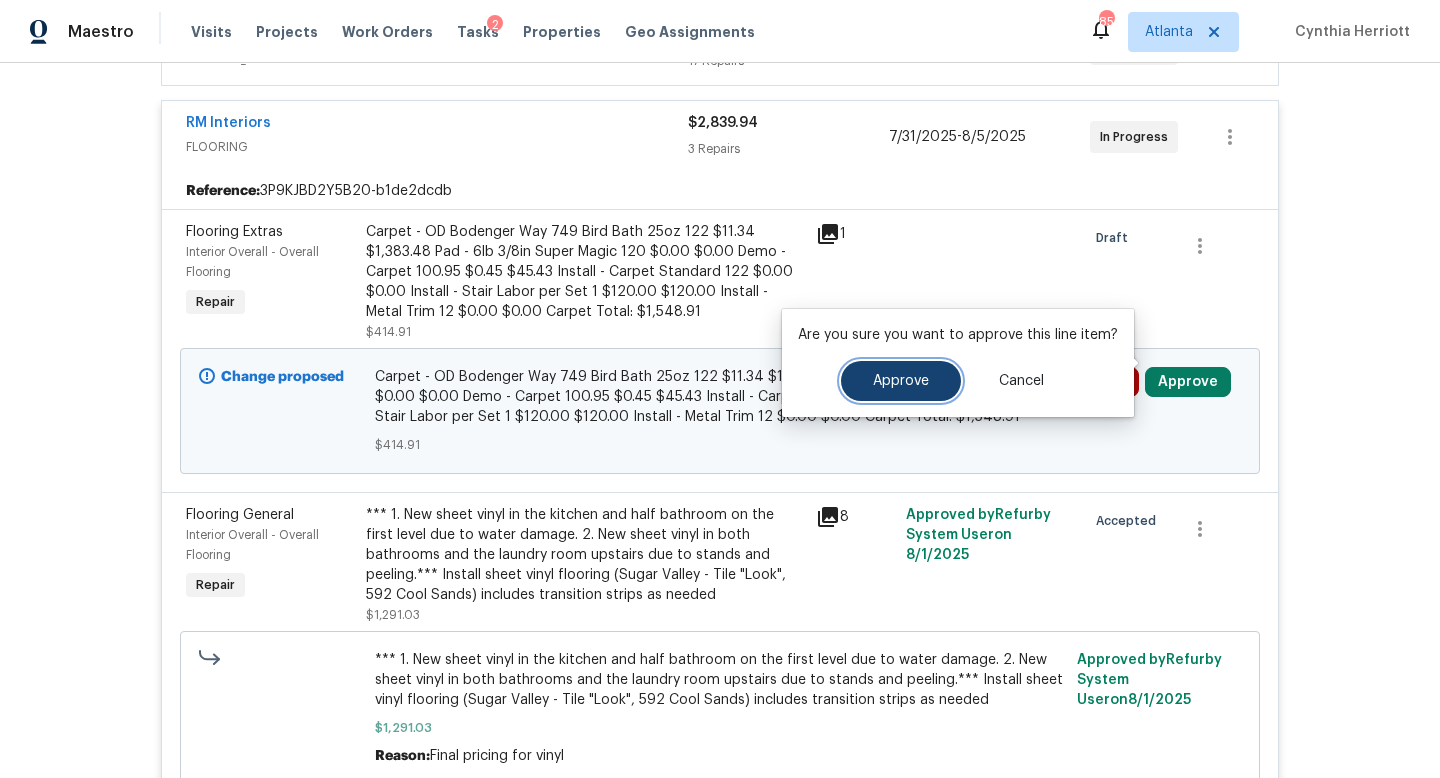 click on "Approve" at bounding box center (901, 381) 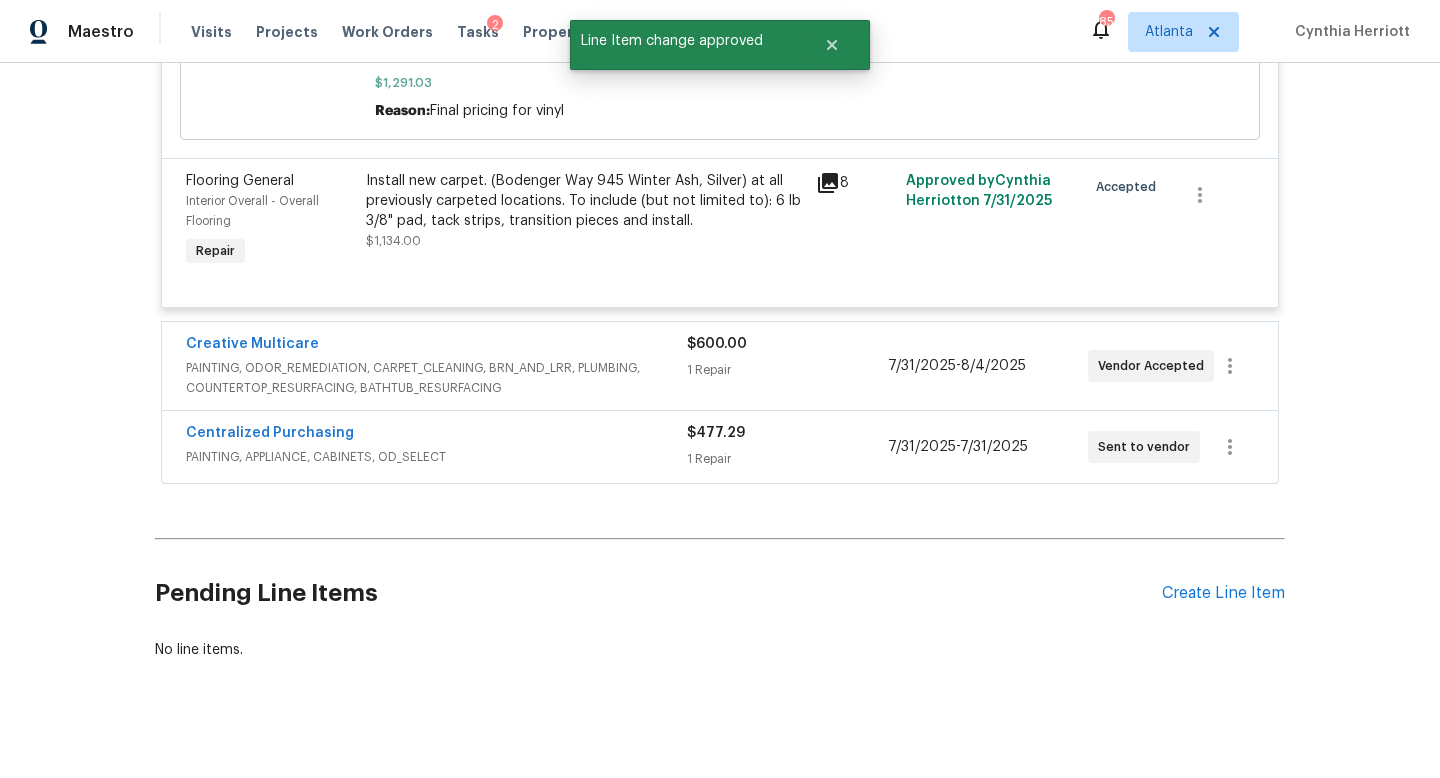 scroll, scrollTop: 0, scrollLeft: 0, axis: both 